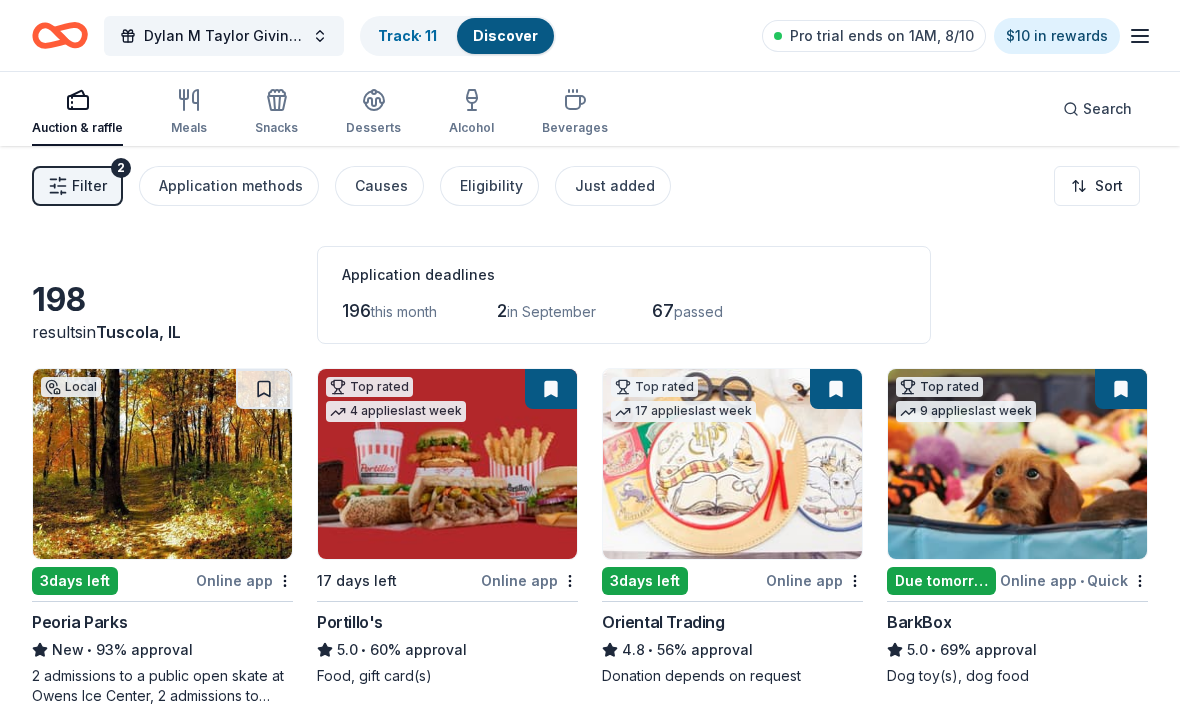scroll, scrollTop: 0, scrollLeft: 0, axis: both 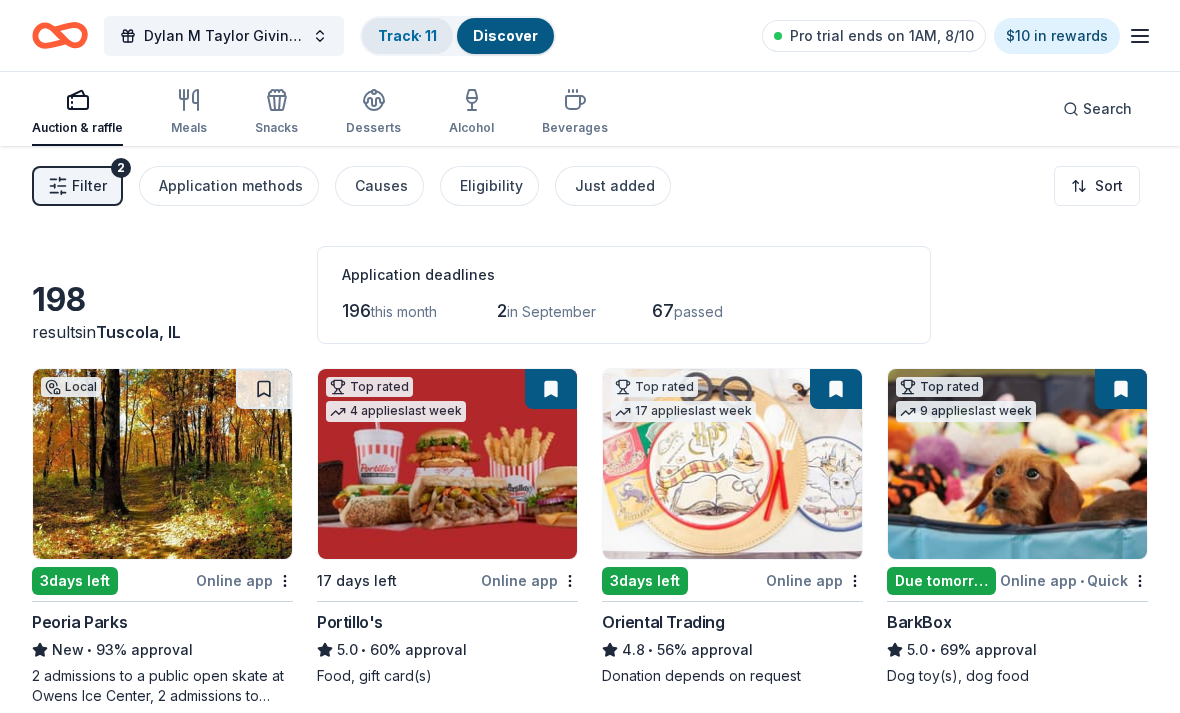 click on "Track  · 11" at bounding box center [407, 35] 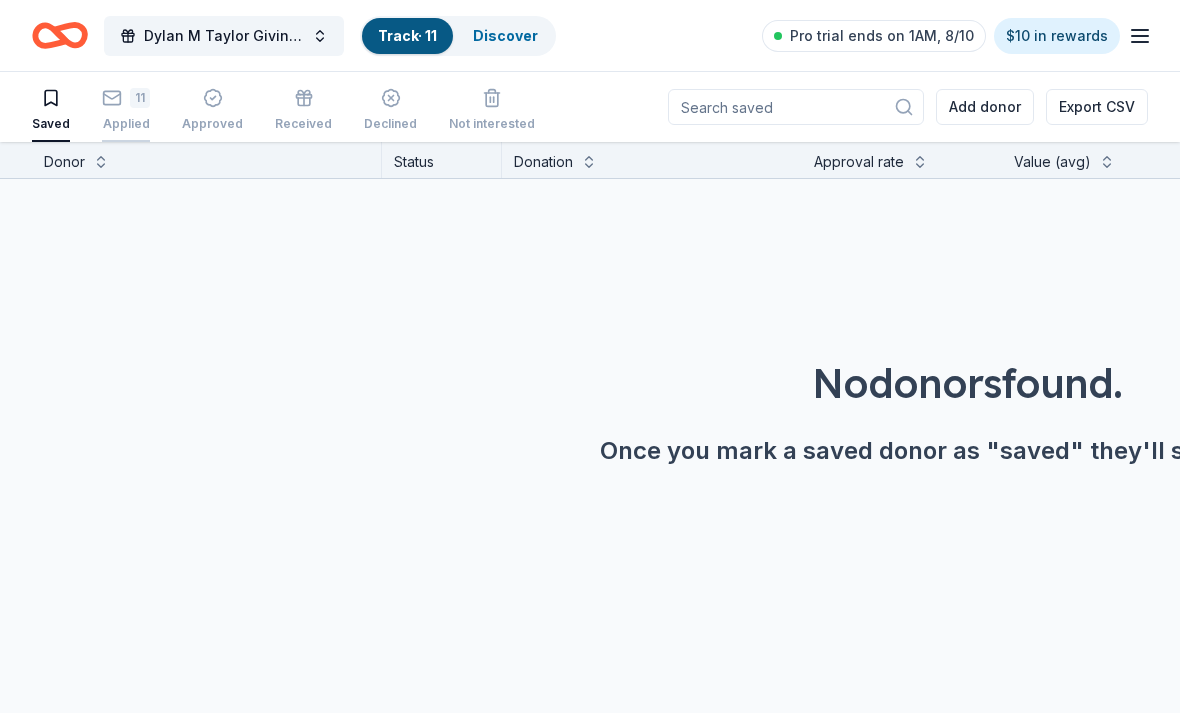 click on "Applied" at bounding box center [126, 124] 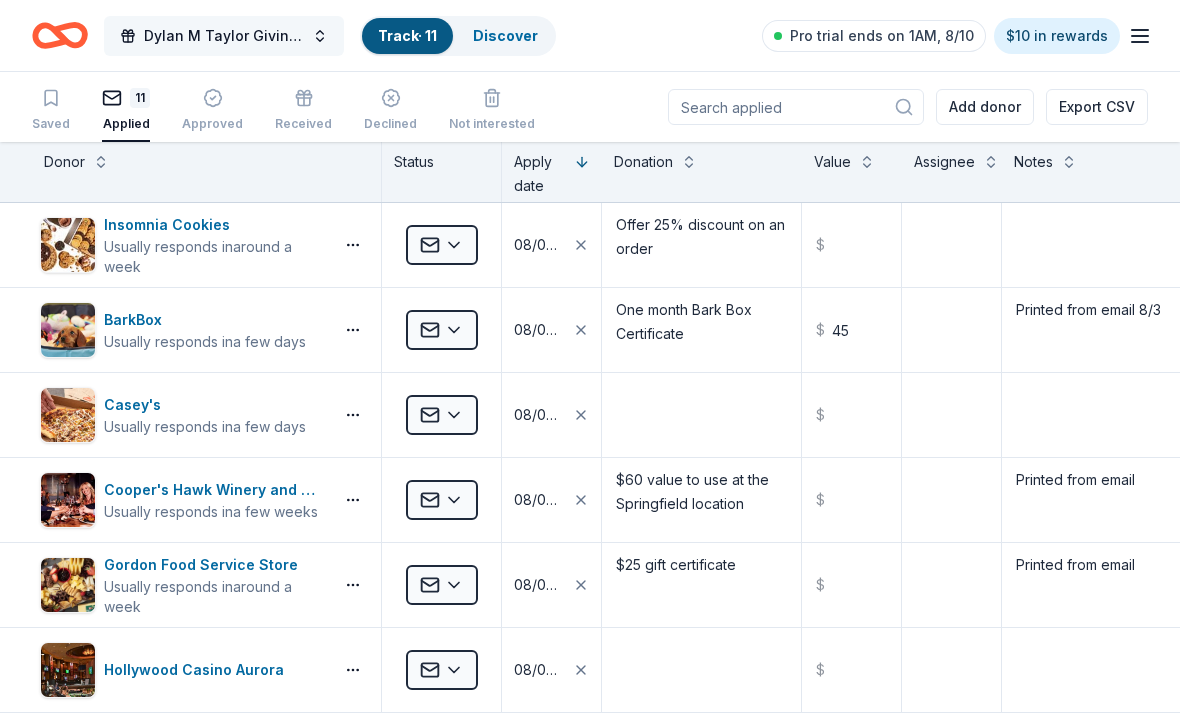 click on "Dylan M Taylor Giving Greens Golf Outing" at bounding box center [224, 36] 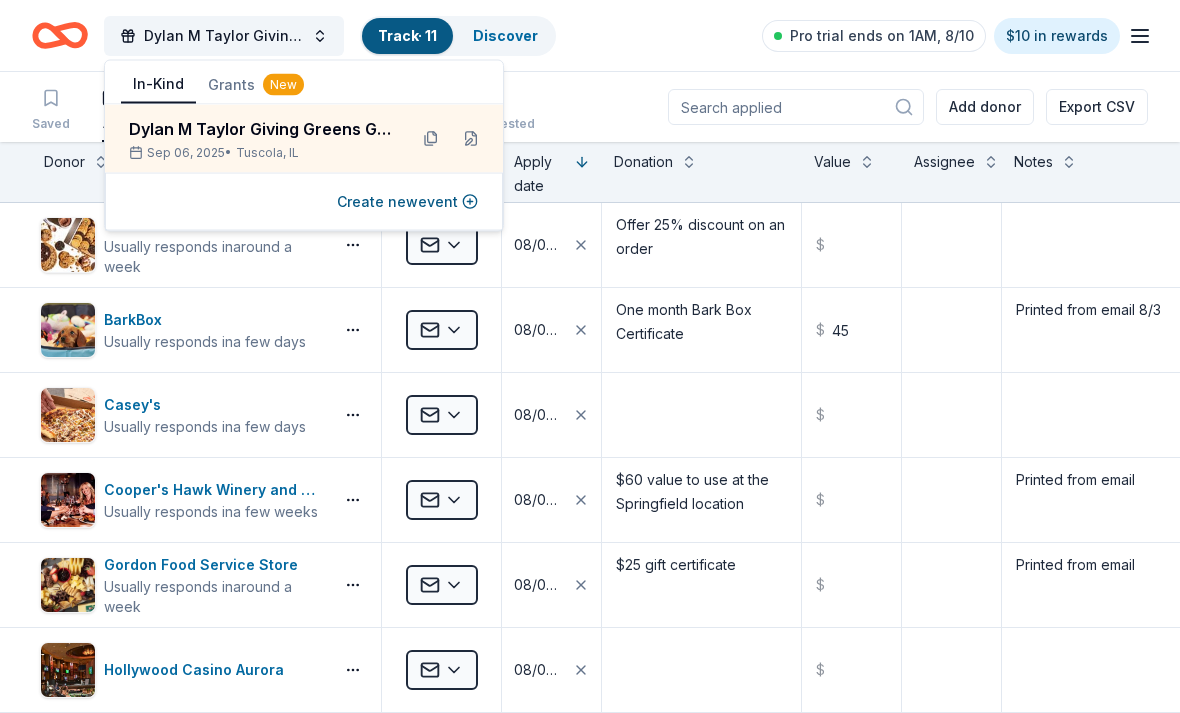 click on "Saved 11 Applied Approved Received Declined Not interested Add donor Export CSV" at bounding box center [590, 107] 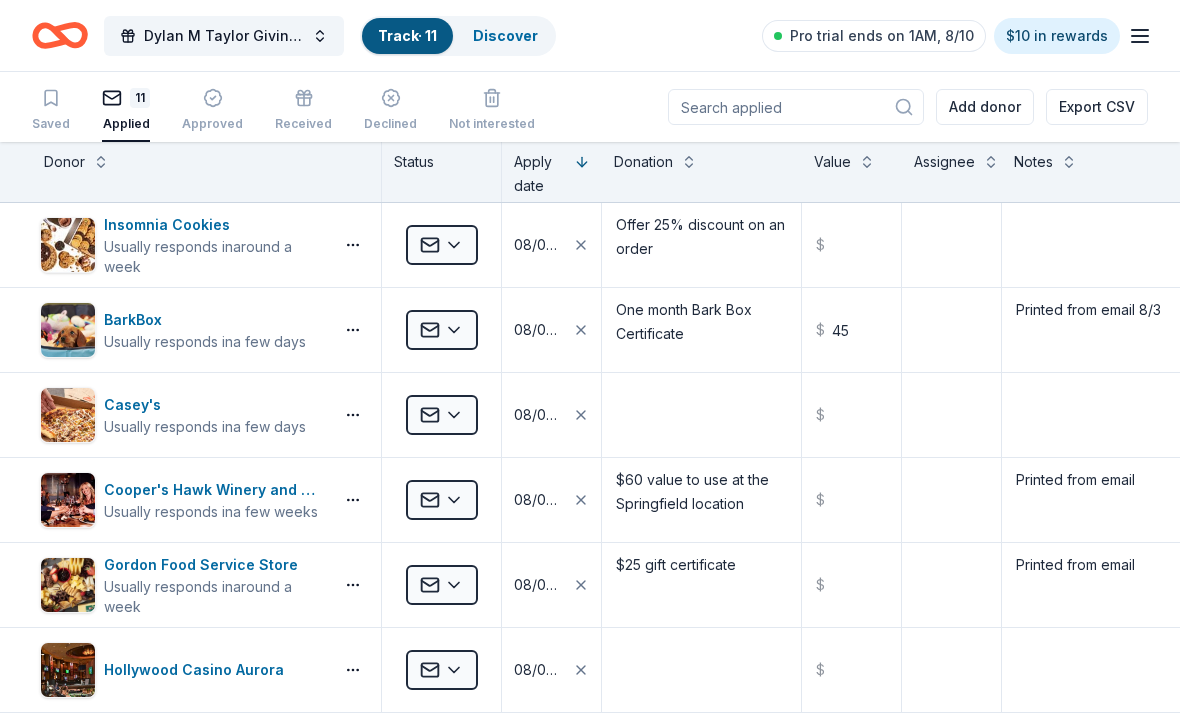 click 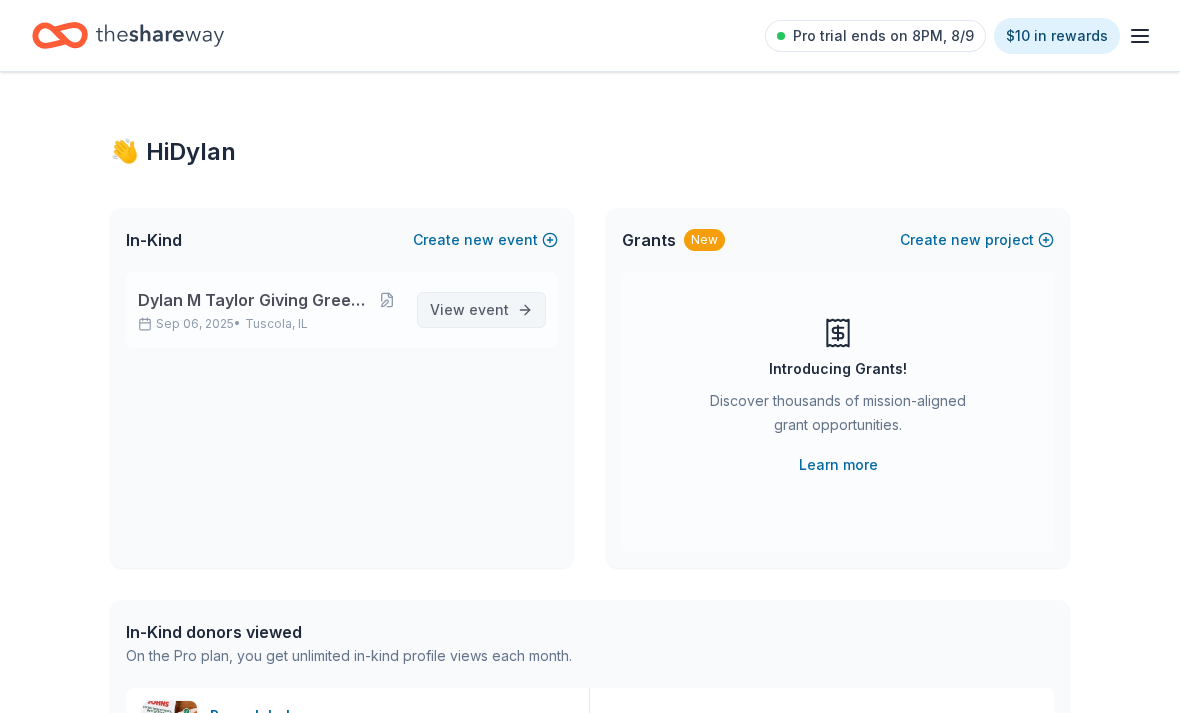 click on "event" at bounding box center (489, 309) 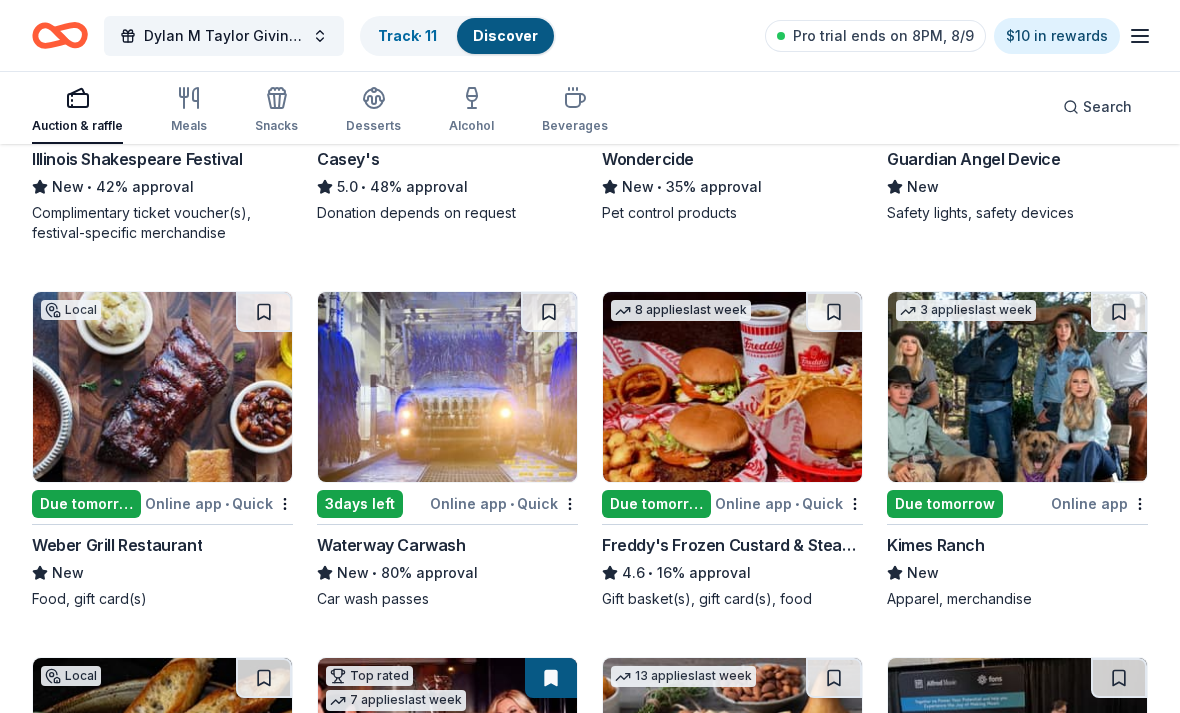 scroll, scrollTop: 1235, scrollLeft: 0, axis: vertical 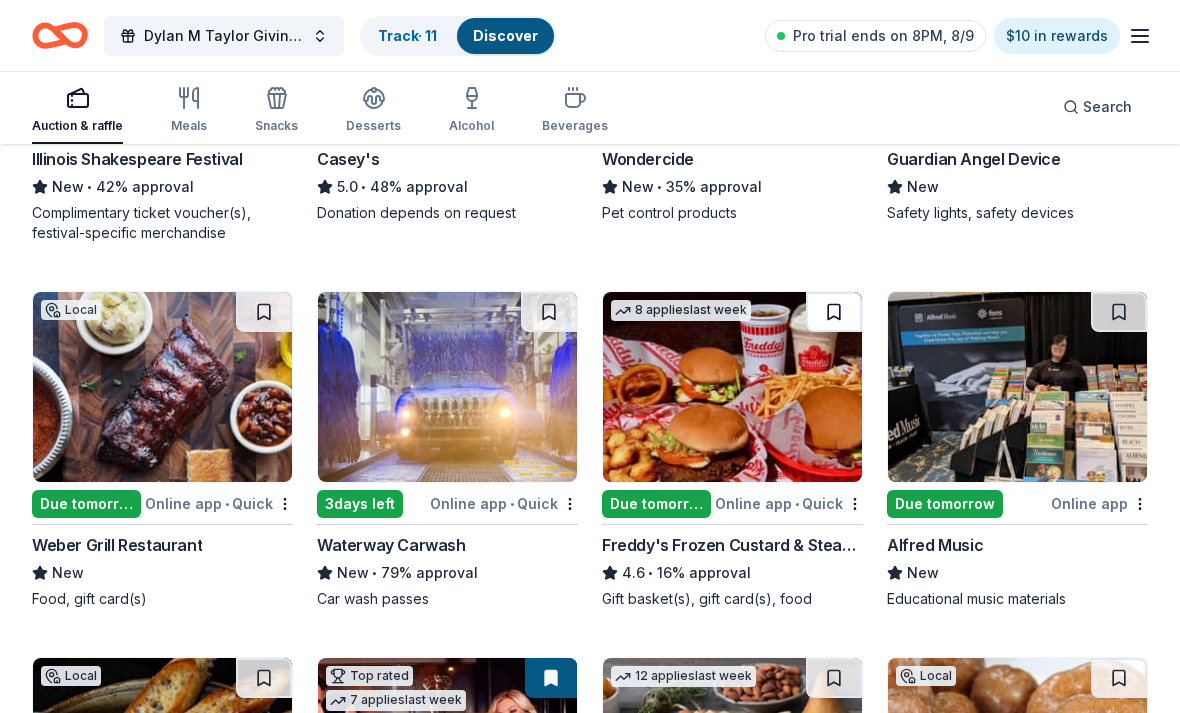 click at bounding box center [834, 312] 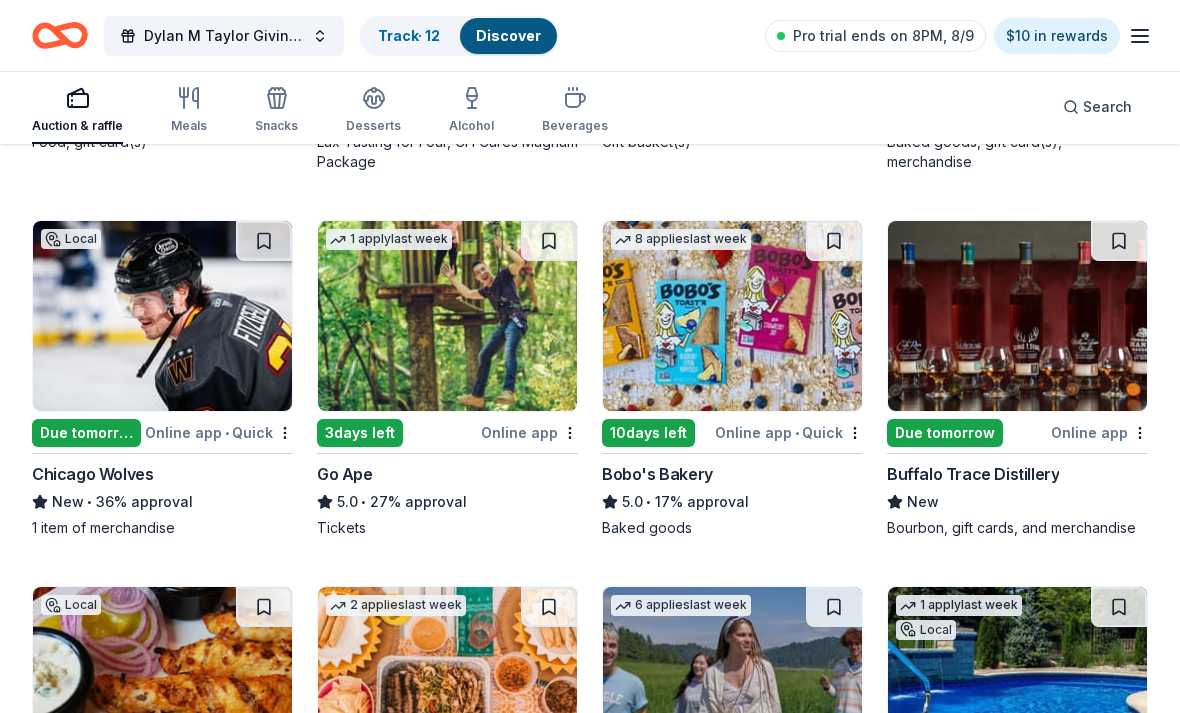 scroll, scrollTop: 2058, scrollLeft: 0, axis: vertical 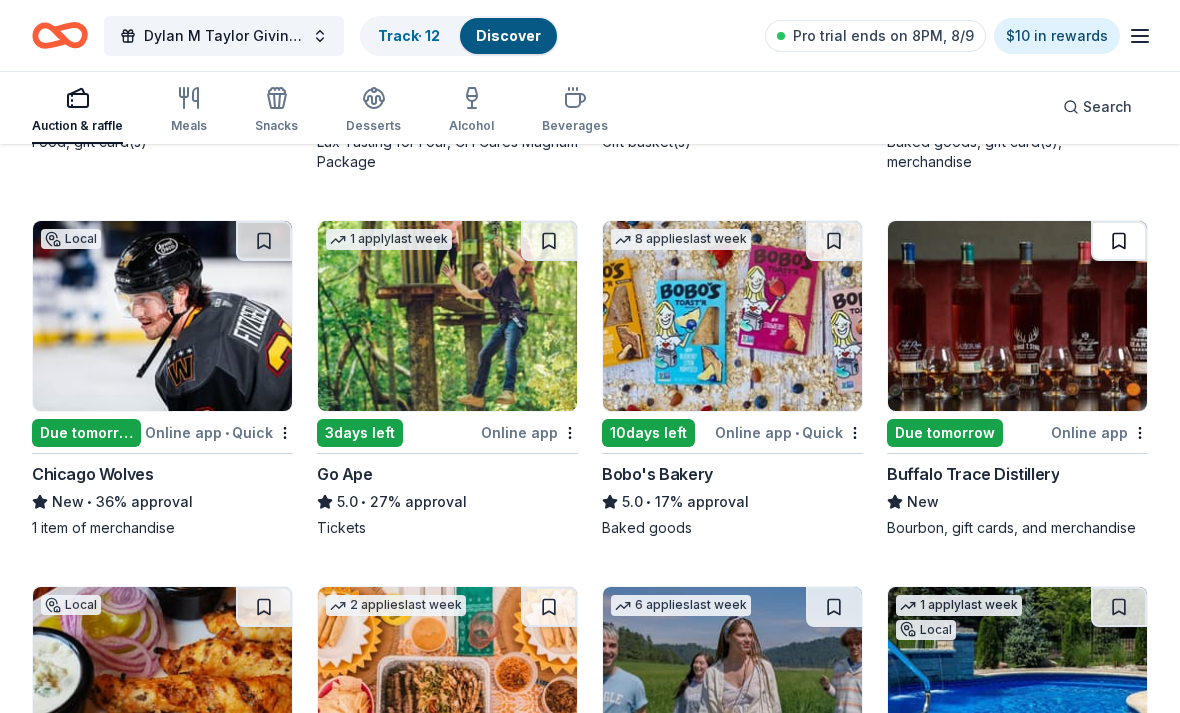 click at bounding box center (1119, 241) 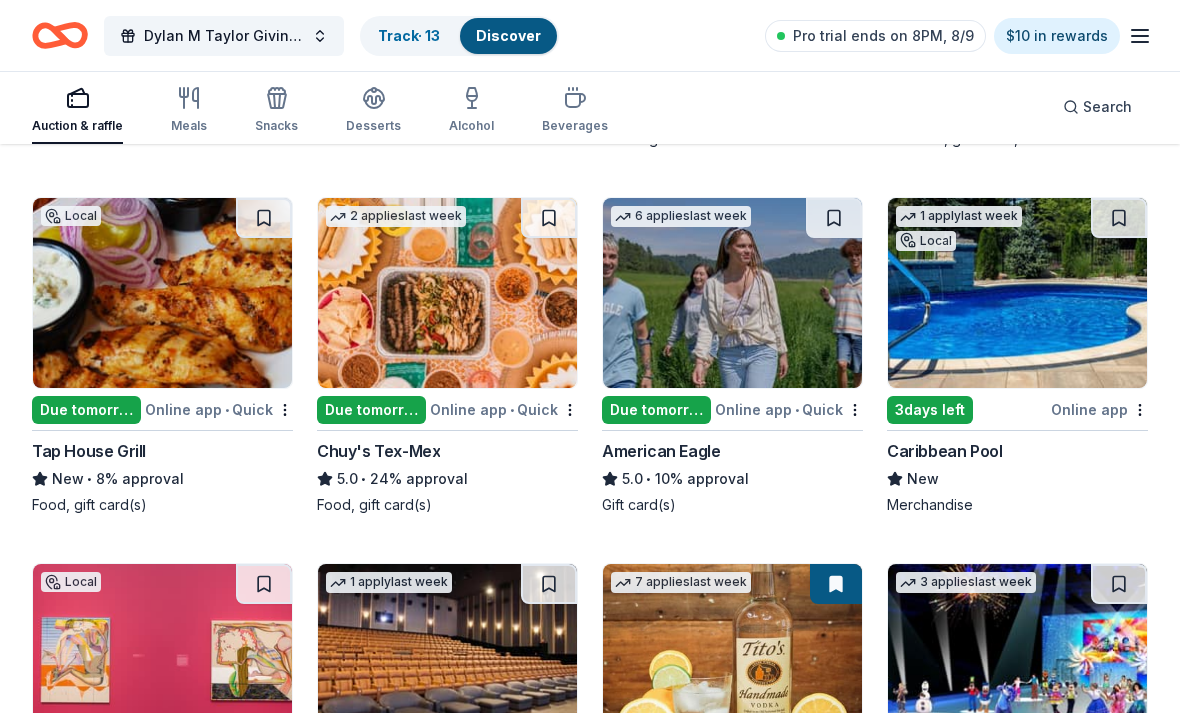 scroll, scrollTop: 2448, scrollLeft: 0, axis: vertical 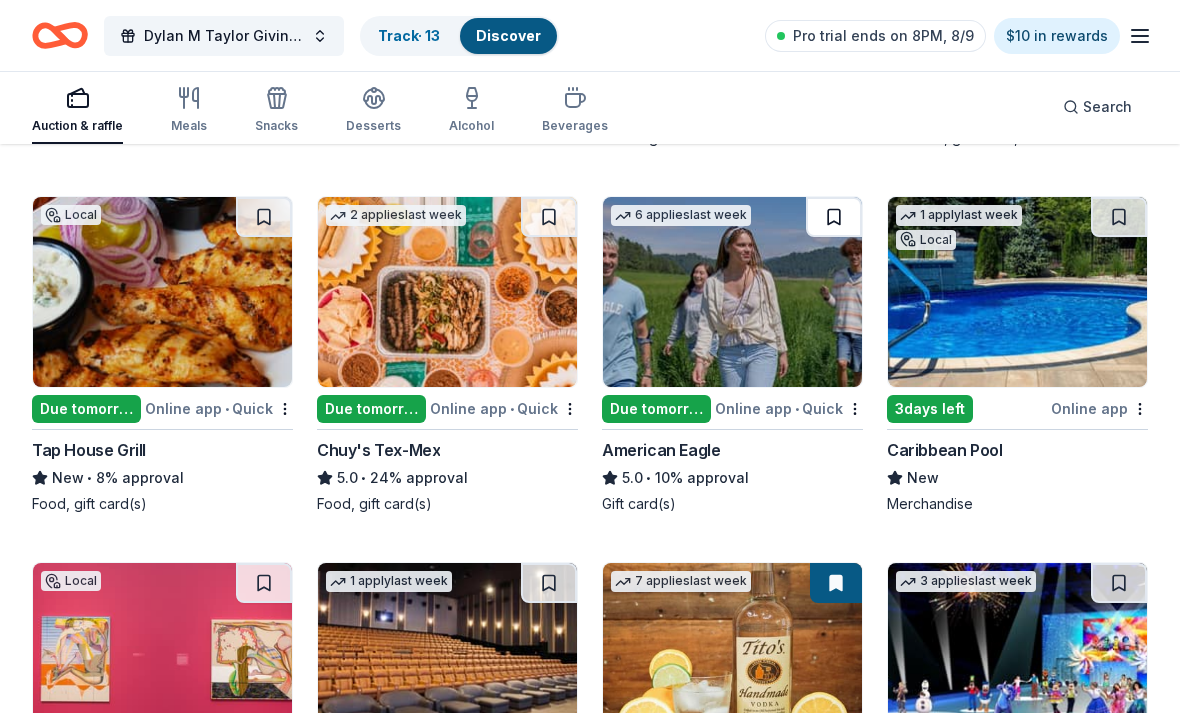 click at bounding box center (834, 217) 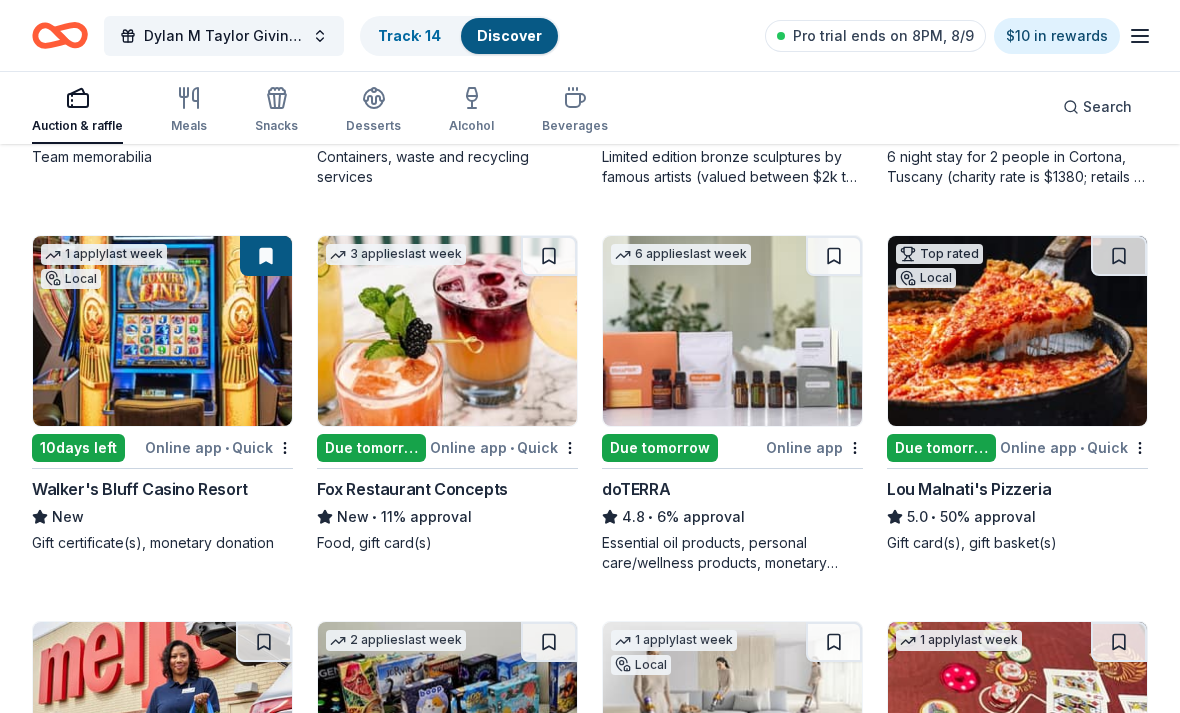 scroll, scrollTop: 5067, scrollLeft: 0, axis: vertical 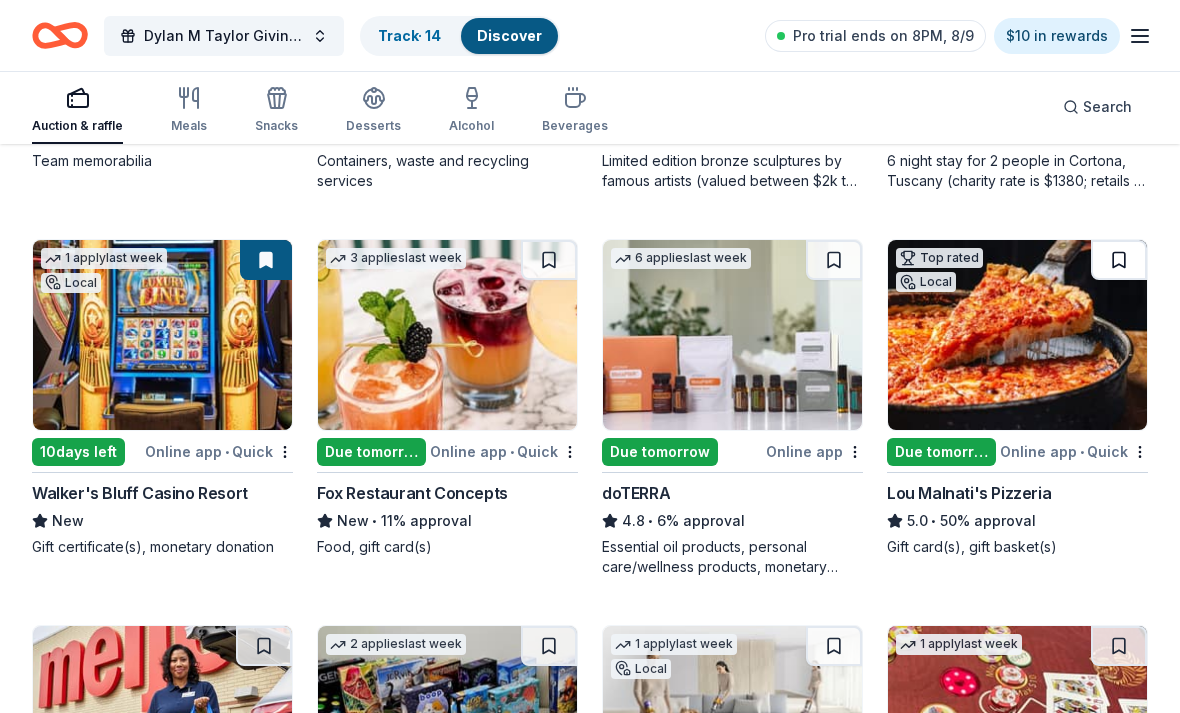 click at bounding box center [1119, 260] 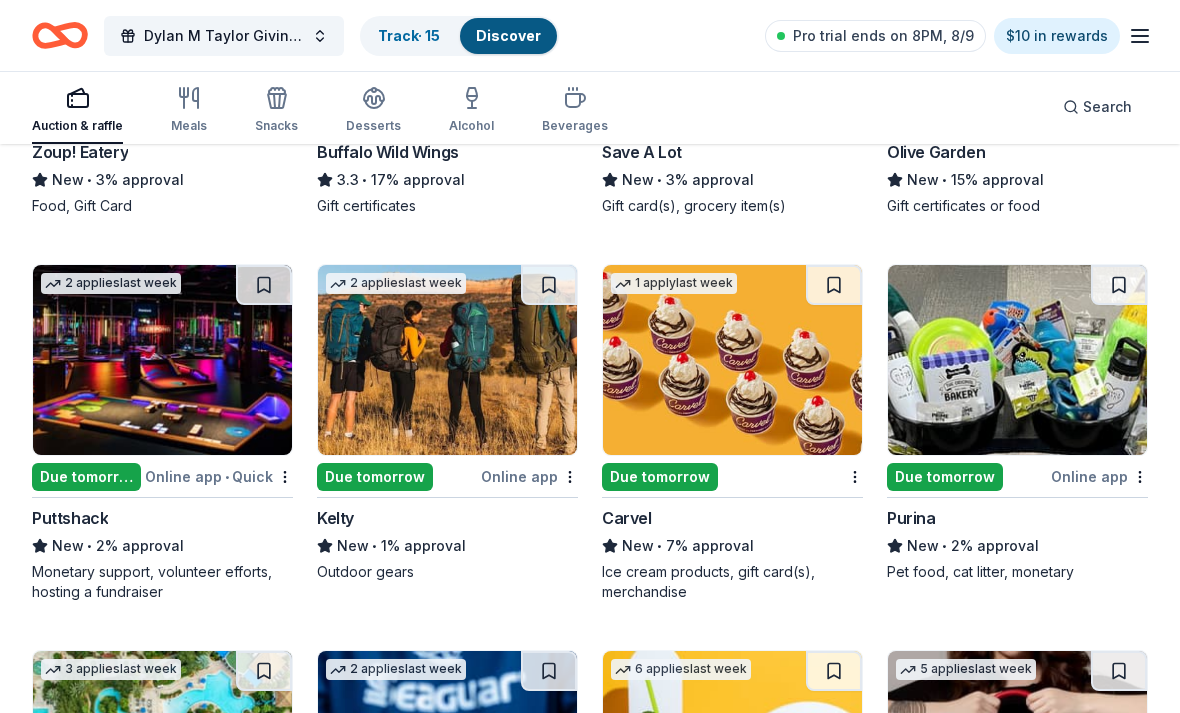 scroll, scrollTop: 12570, scrollLeft: 0, axis: vertical 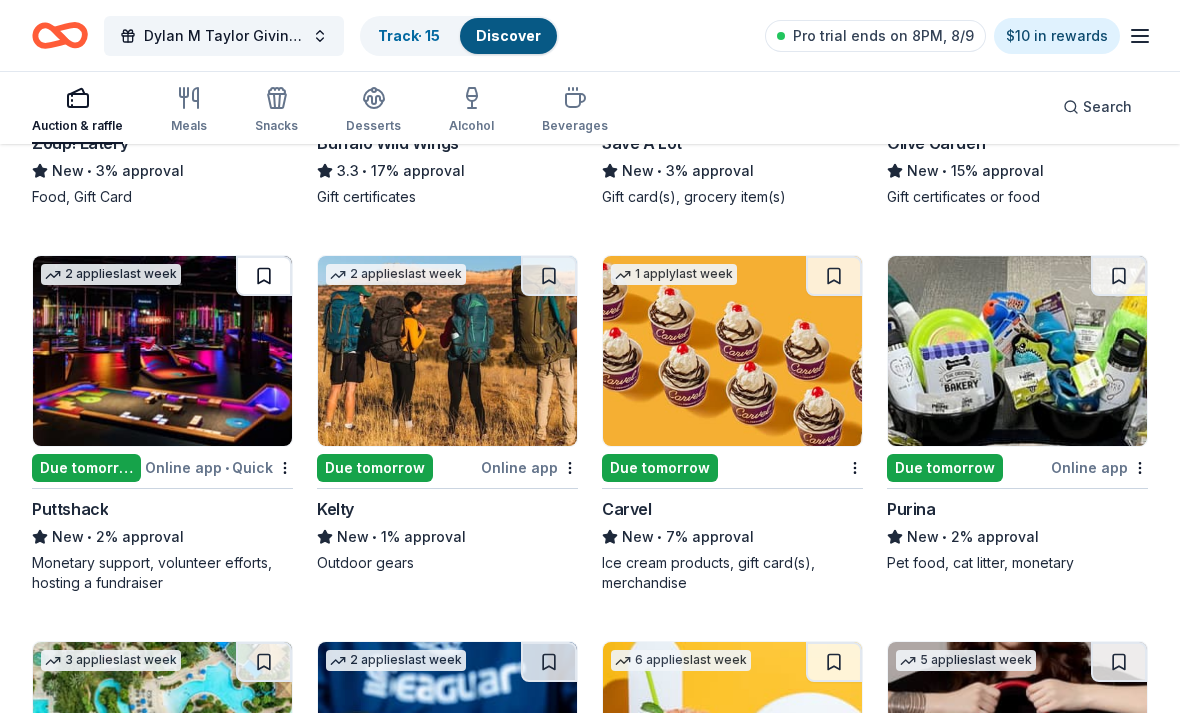 click at bounding box center [264, 277] 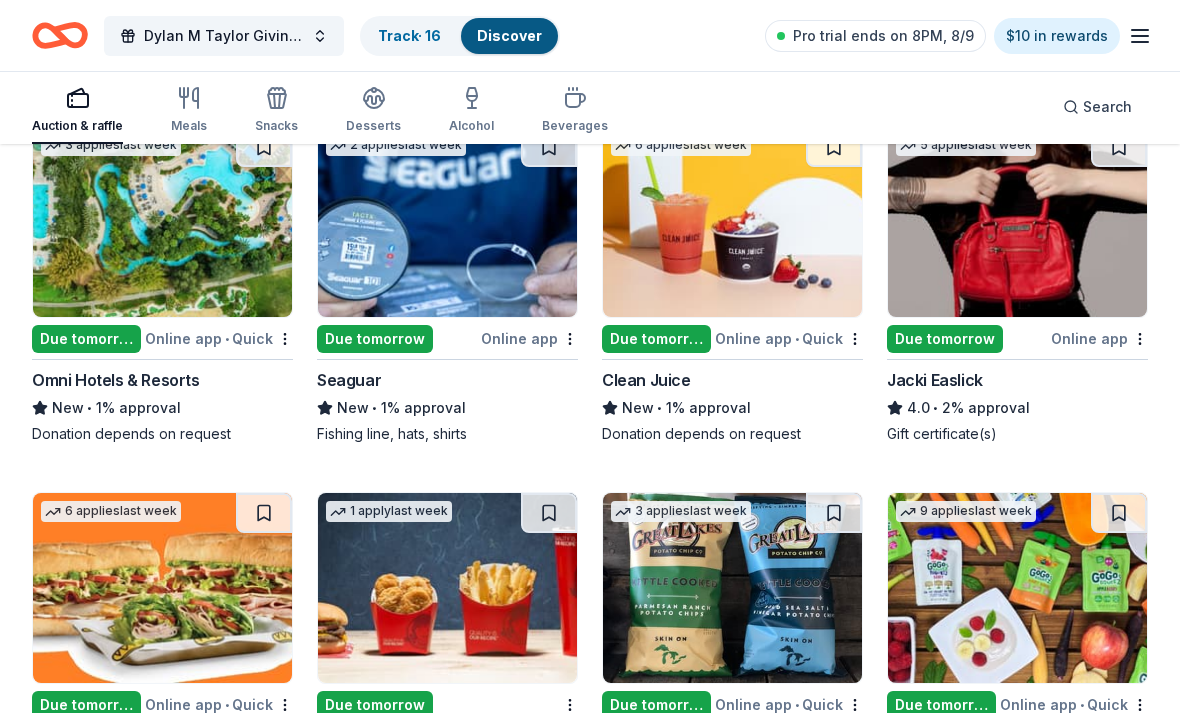 scroll, scrollTop: 13086, scrollLeft: 0, axis: vertical 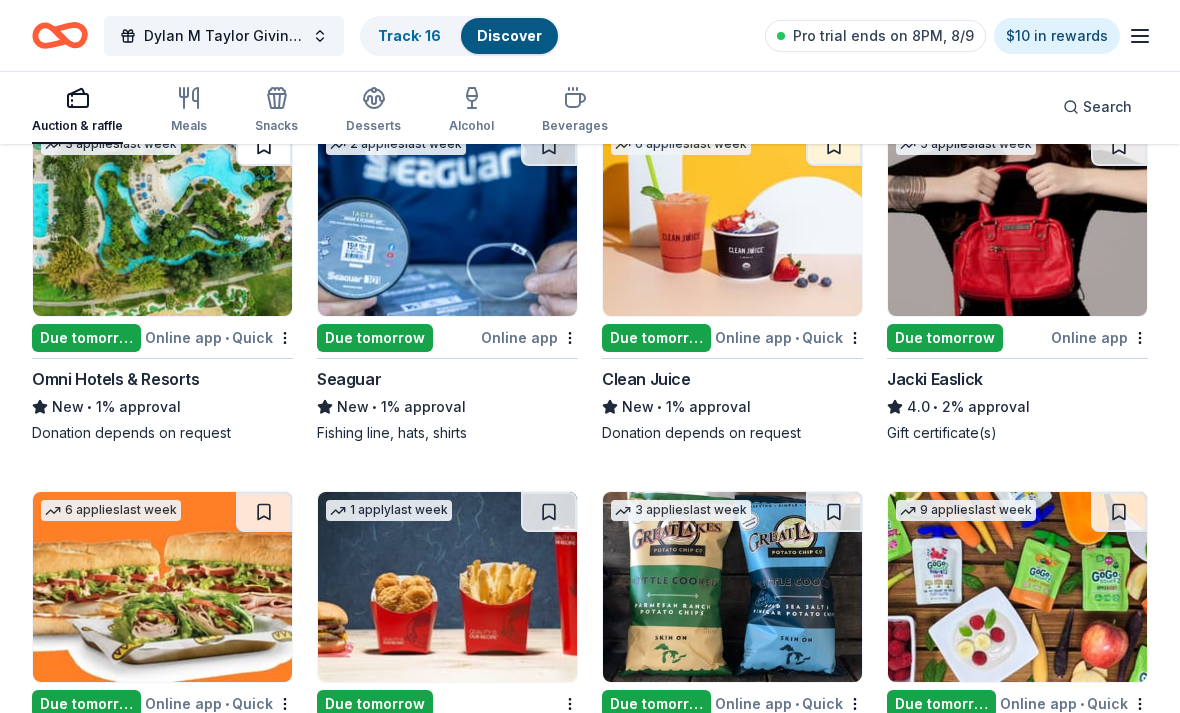 click at bounding box center (264, 147) 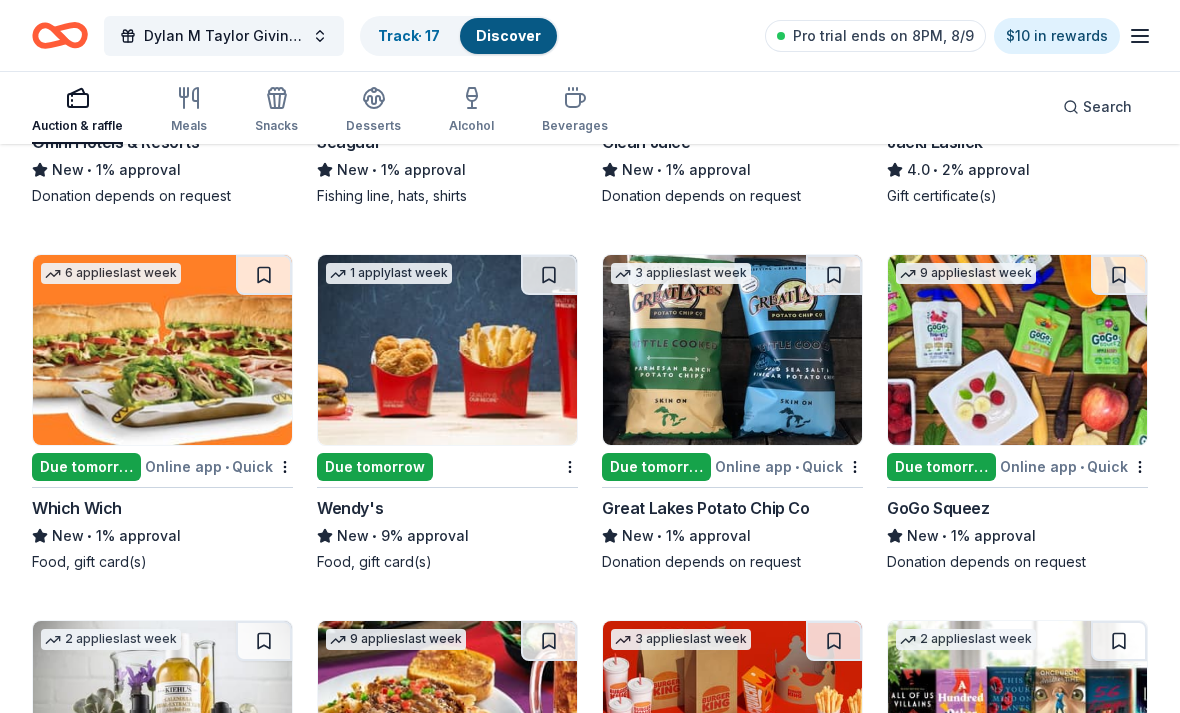 scroll, scrollTop: 13324, scrollLeft: 0, axis: vertical 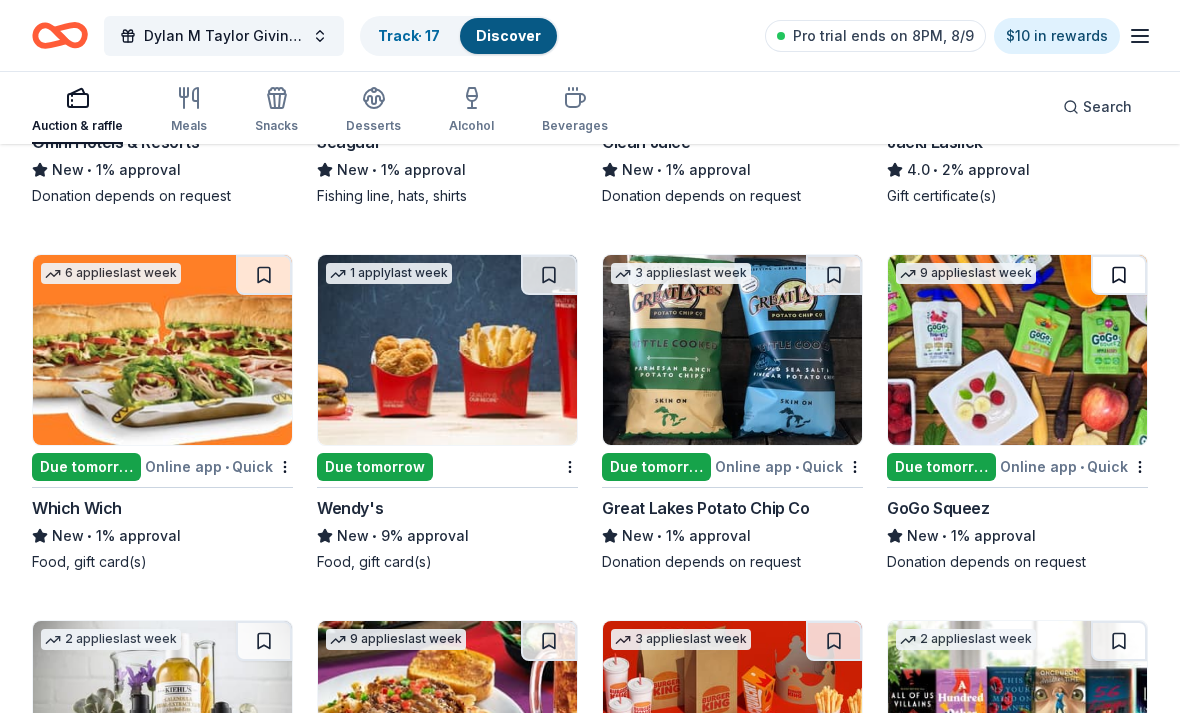 click at bounding box center (1119, 275) 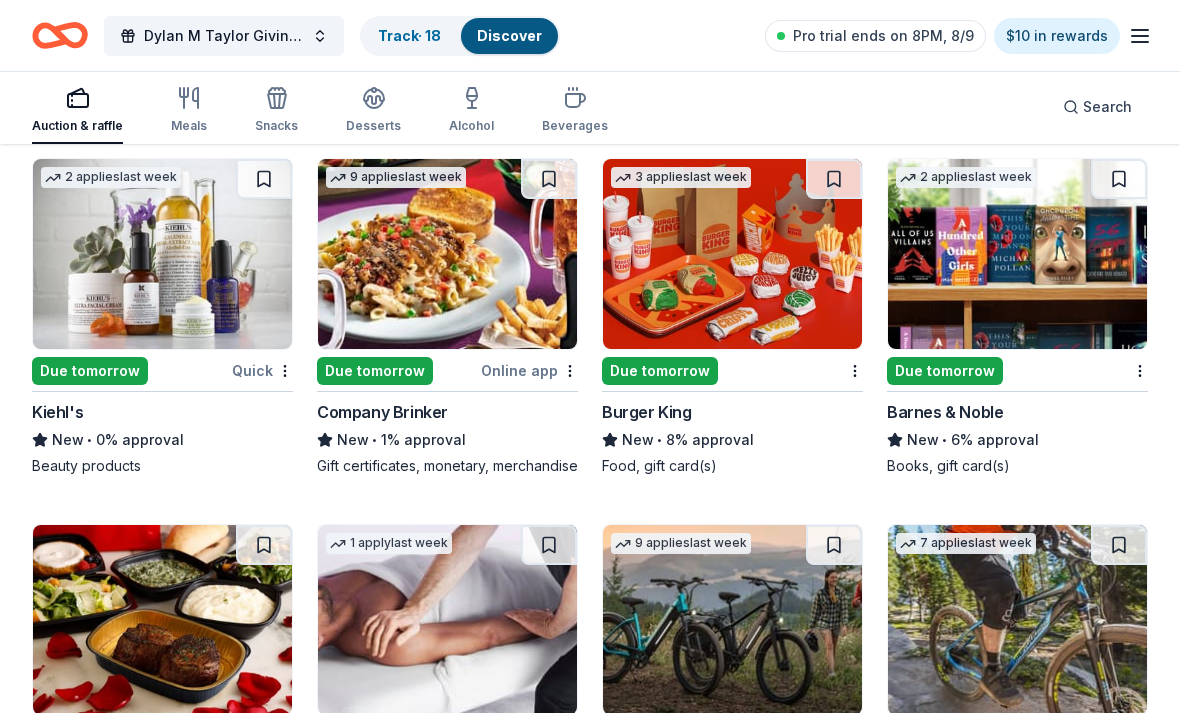 scroll, scrollTop: 13831, scrollLeft: 0, axis: vertical 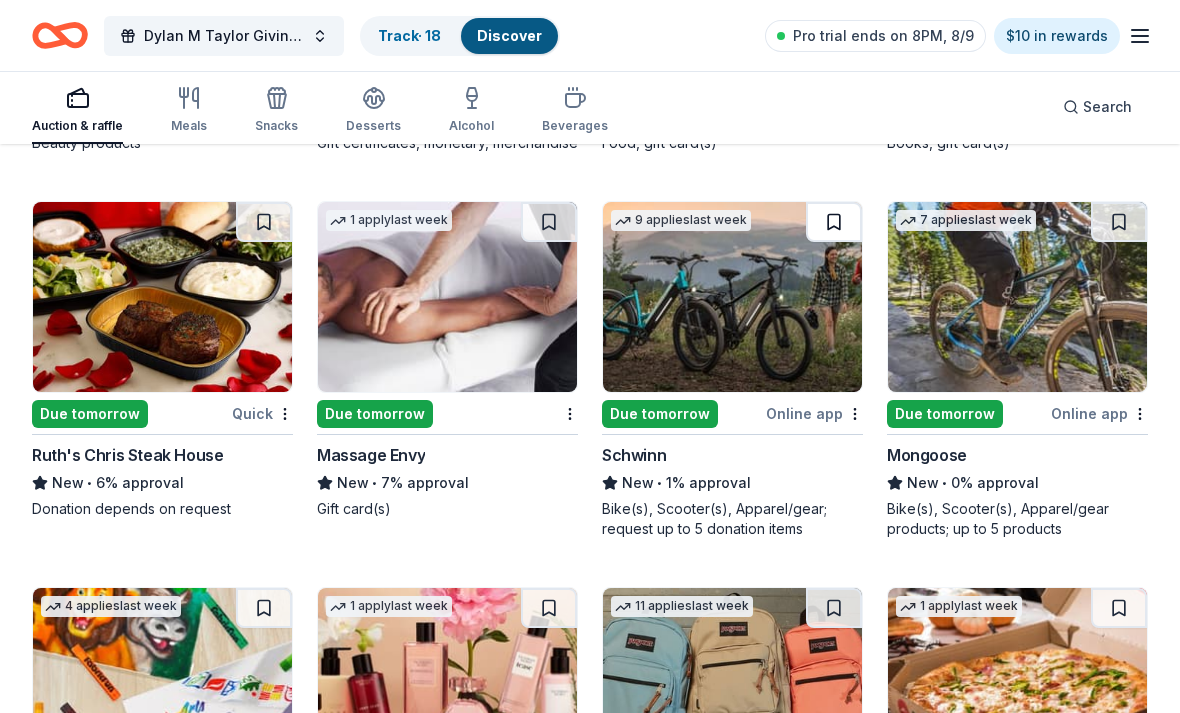 click at bounding box center [834, 223] 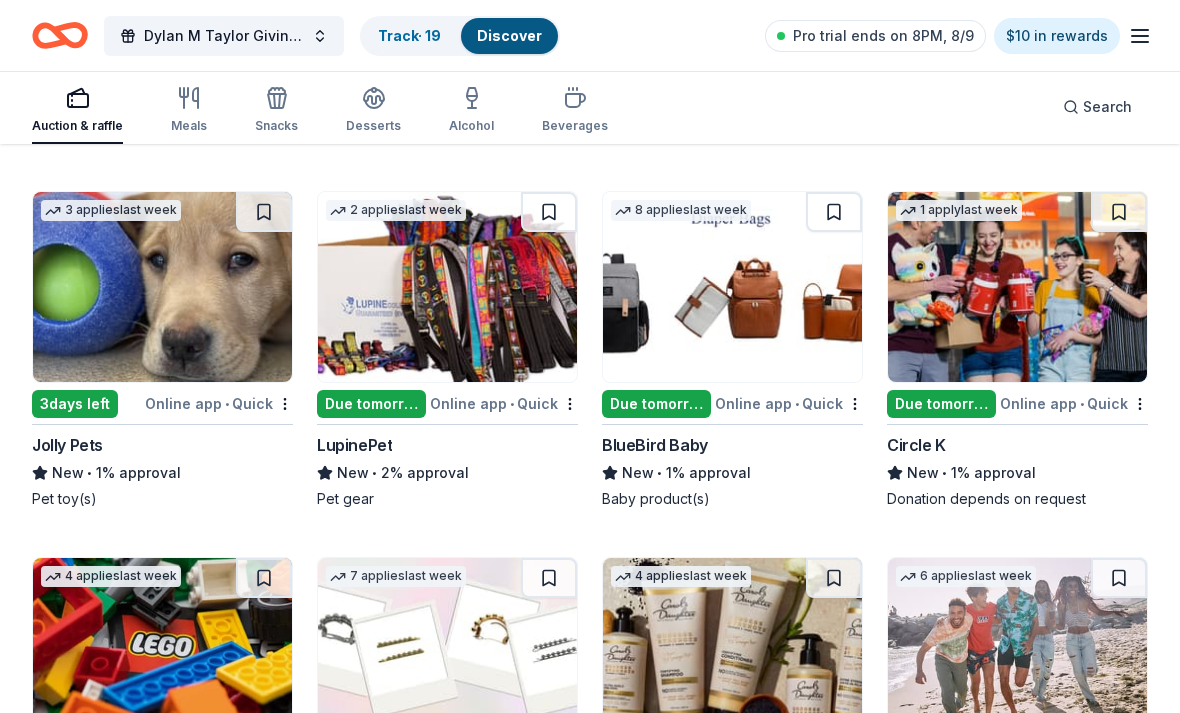 scroll, scrollTop: 16802, scrollLeft: 0, axis: vertical 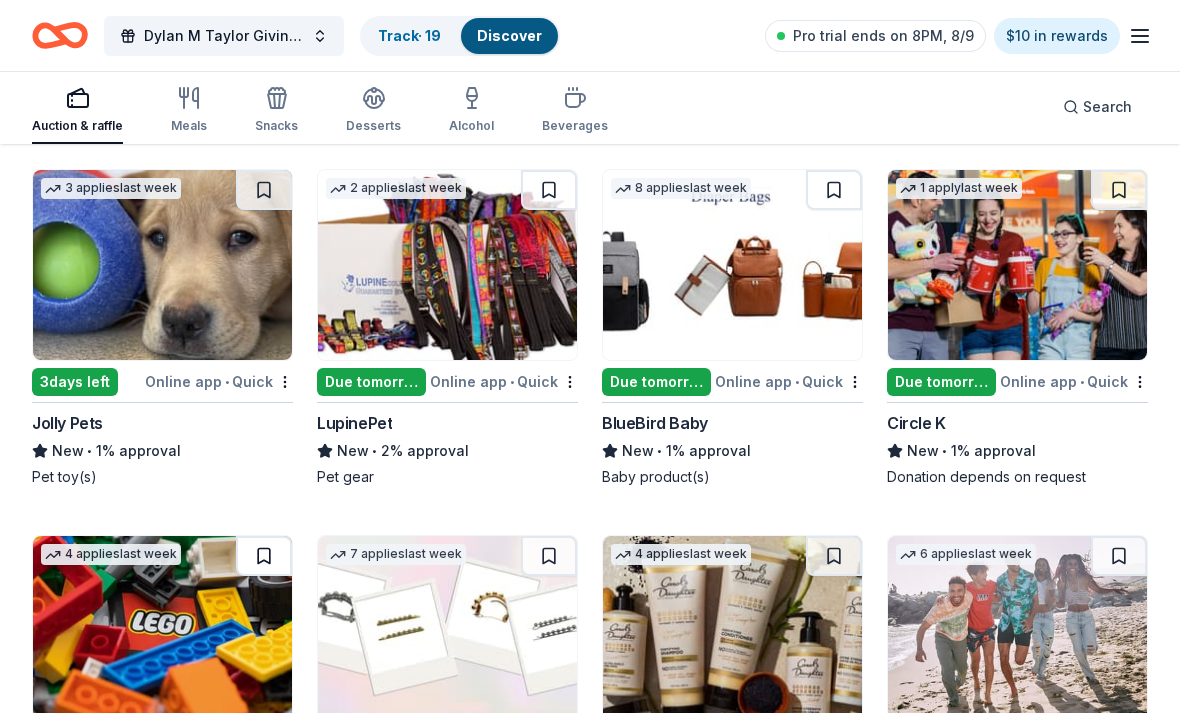 click at bounding box center [264, 557] 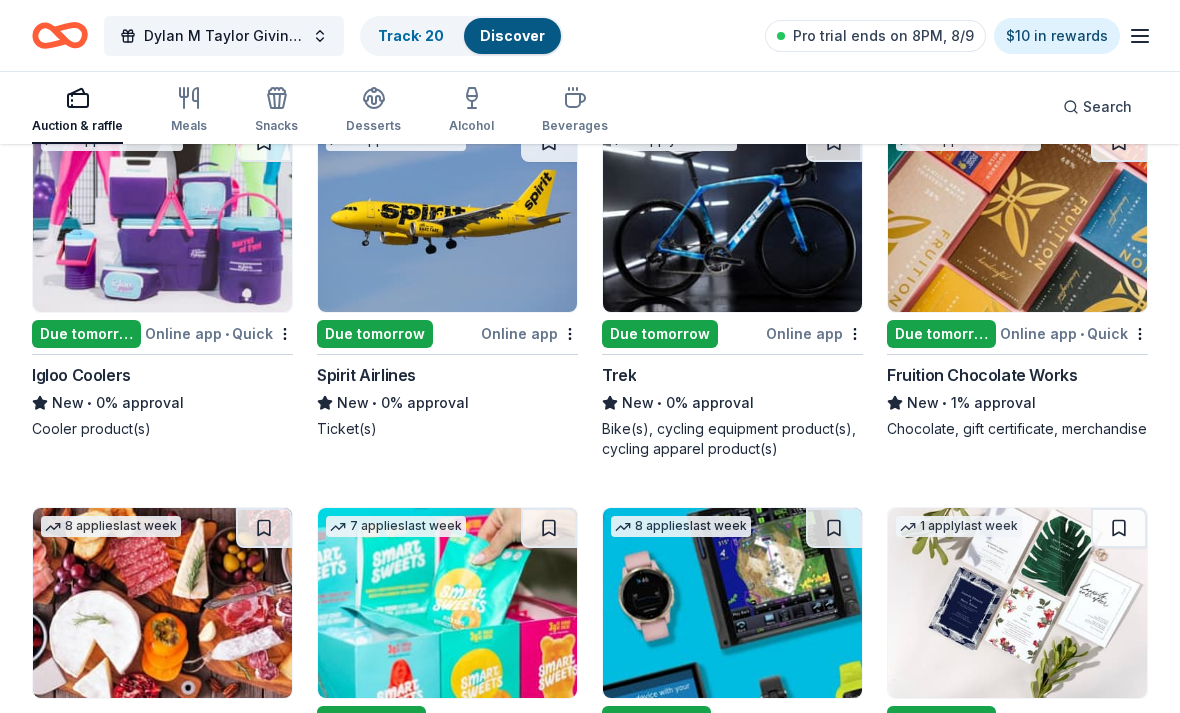 scroll, scrollTop: 15687, scrollLeft: 0, axis: vertical 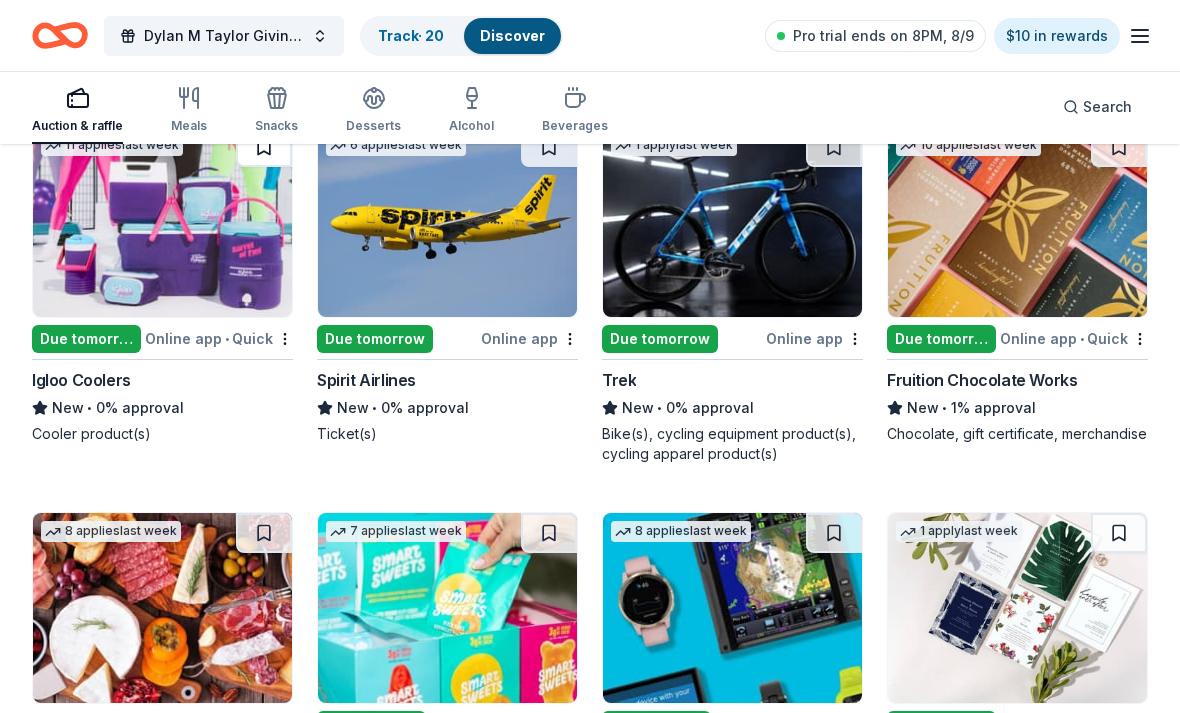 click at bounding box center (264, 148) 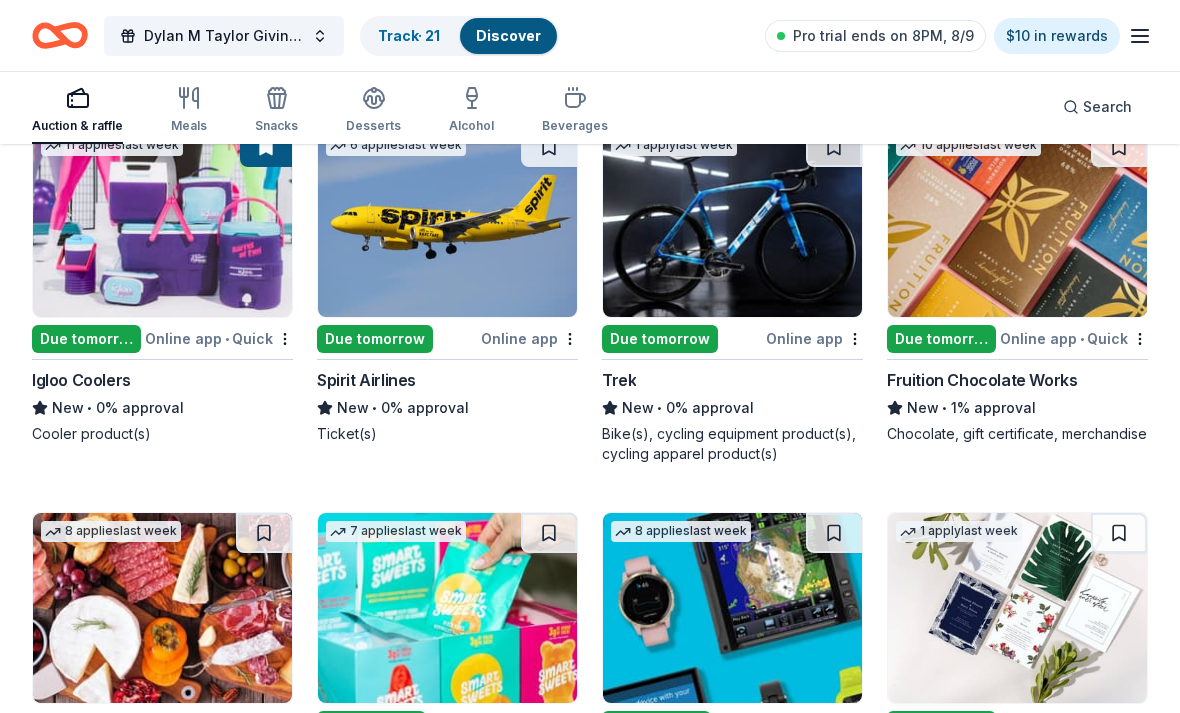 click at bounding box center [162, 222] 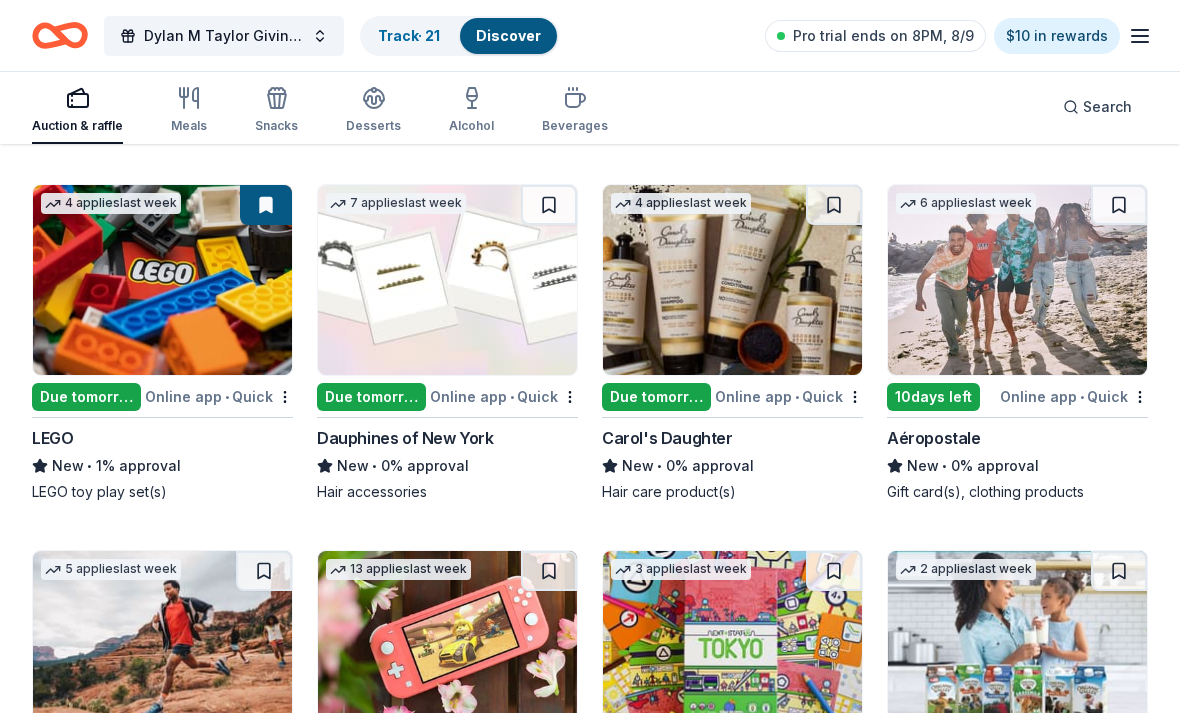 scroll, scrollTop: 17154, scrollLeft: 0, axis: vertical 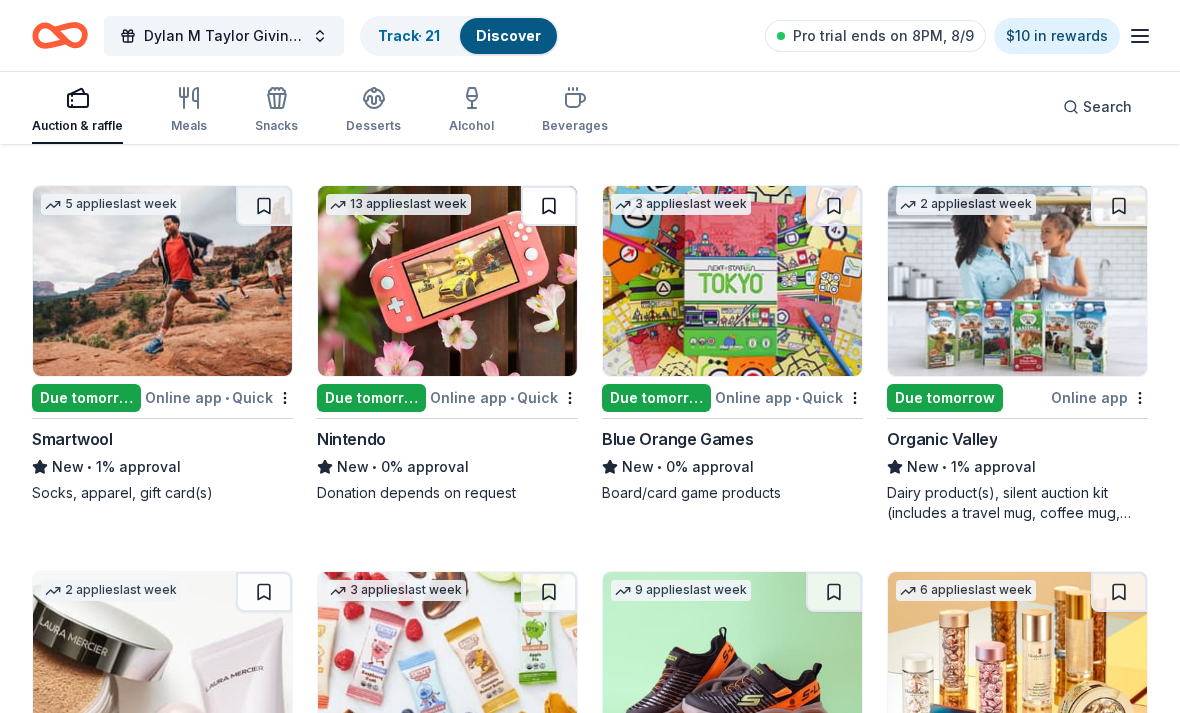 click at bounding box center [549, 206] 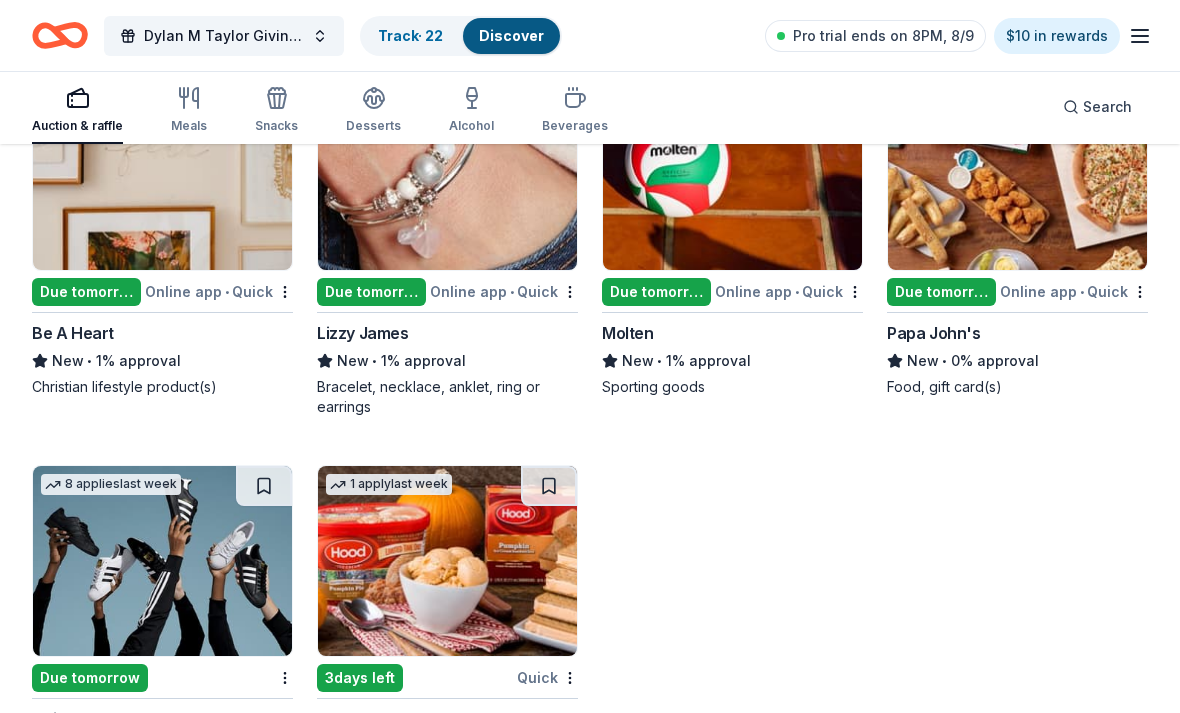 scroll, scrollTop: 18423, scrollLeft: 0, axis: vertical 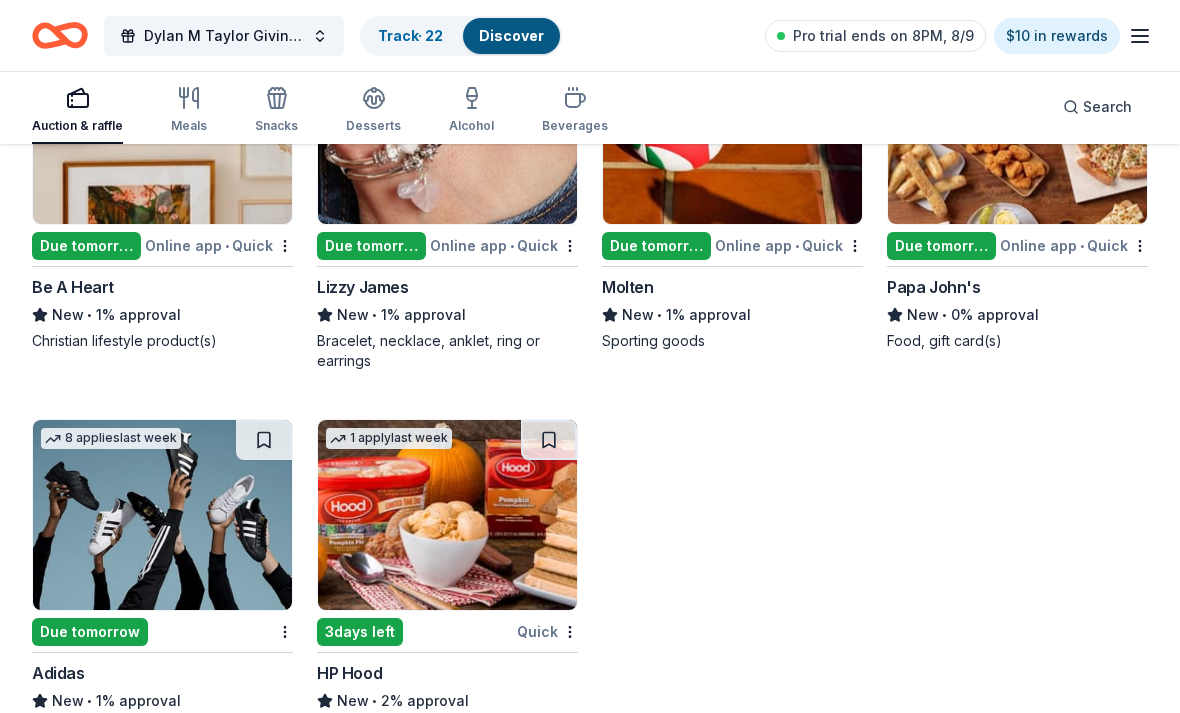 click at bounding box center [162, 515] 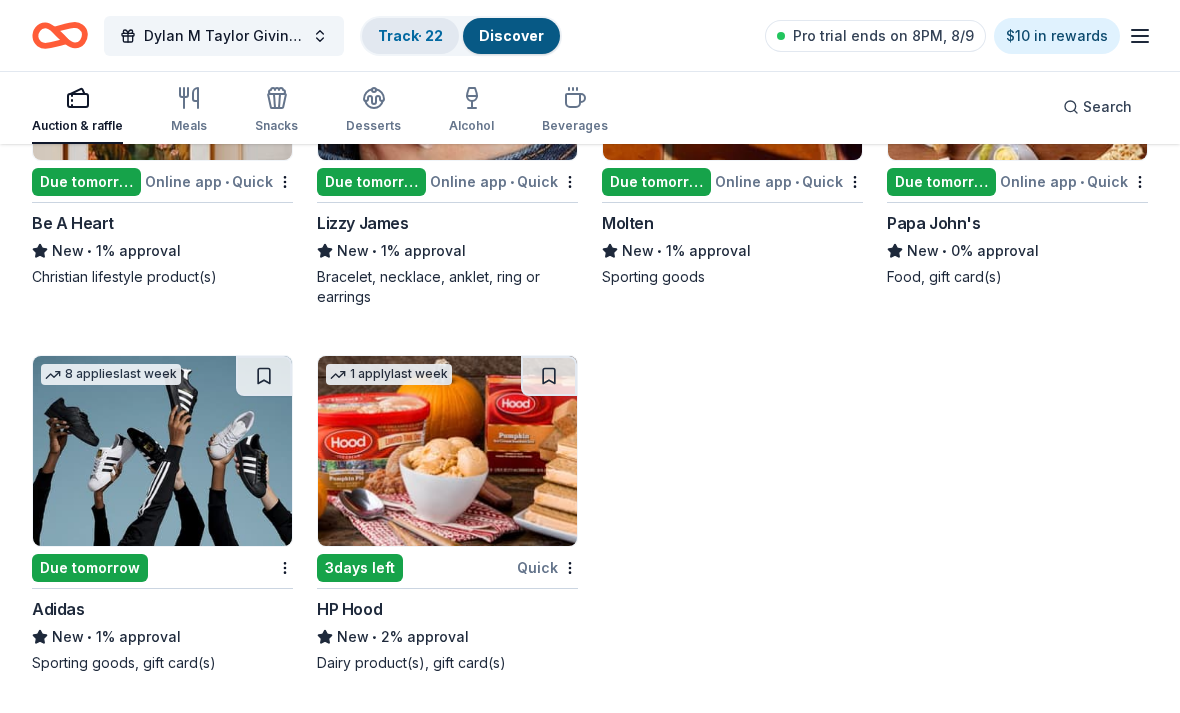 click on "Track  · 22" at bounding box center (410, 35) 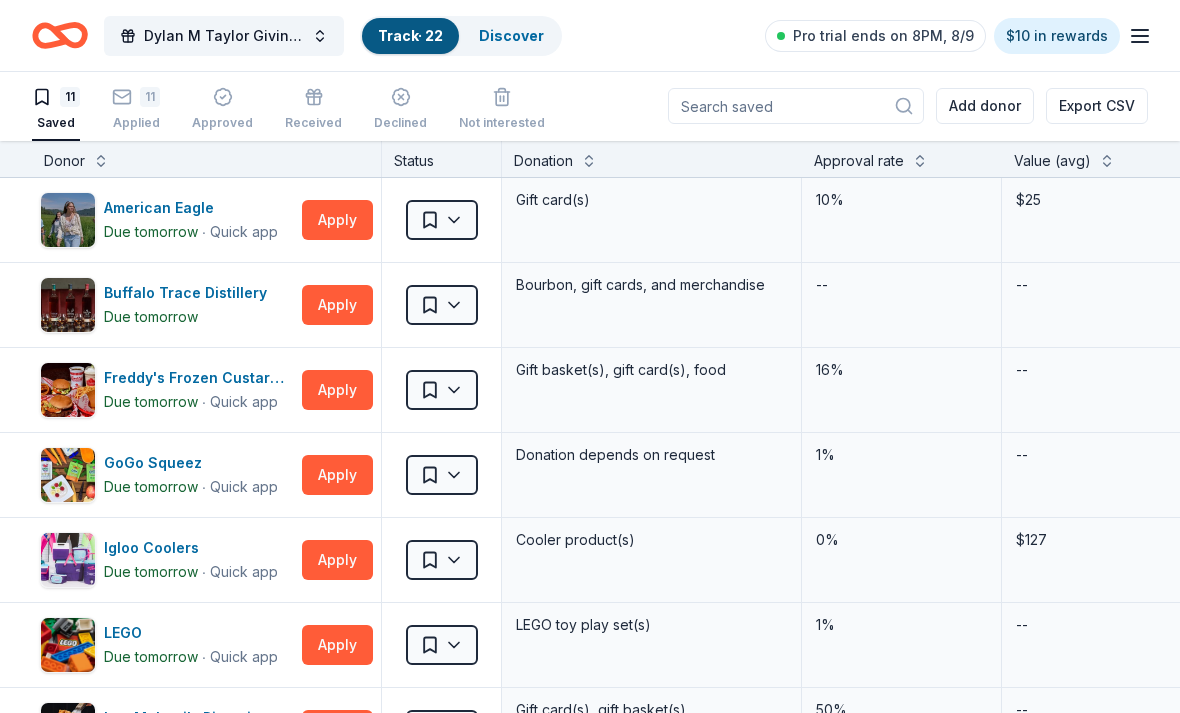 scroll, scrollTop: 0, scrollLeft: 0, axis: both 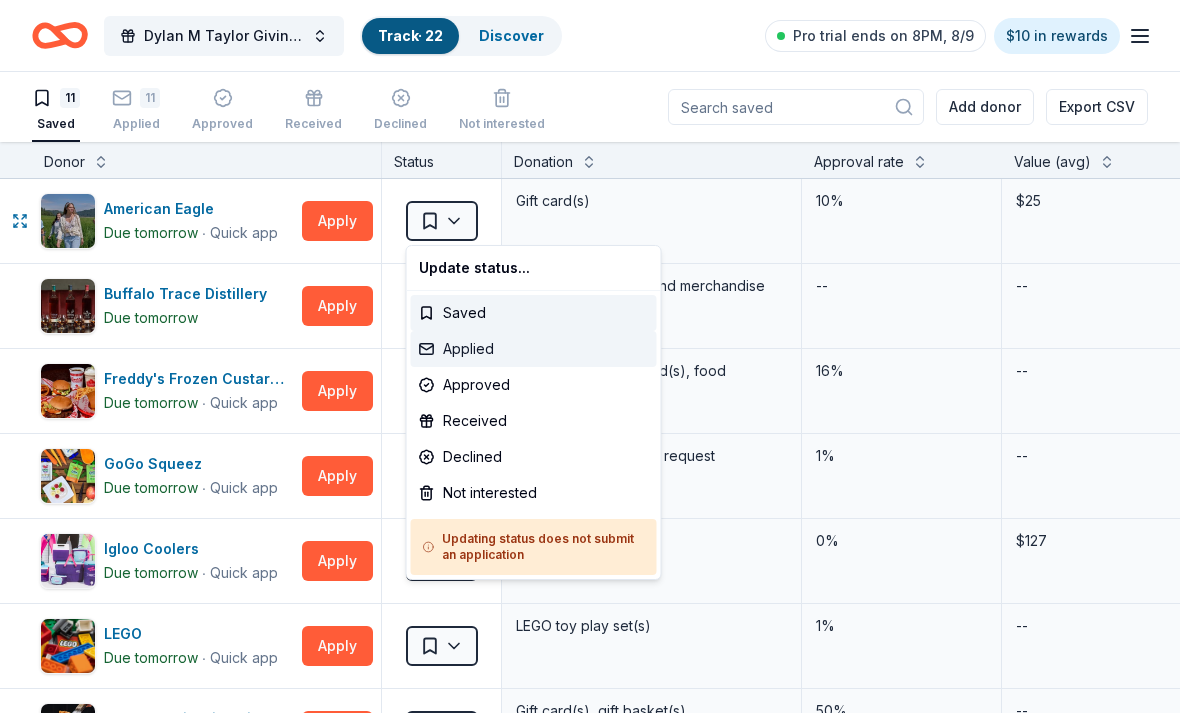click on "Applied" at bounding box center (534, 349) 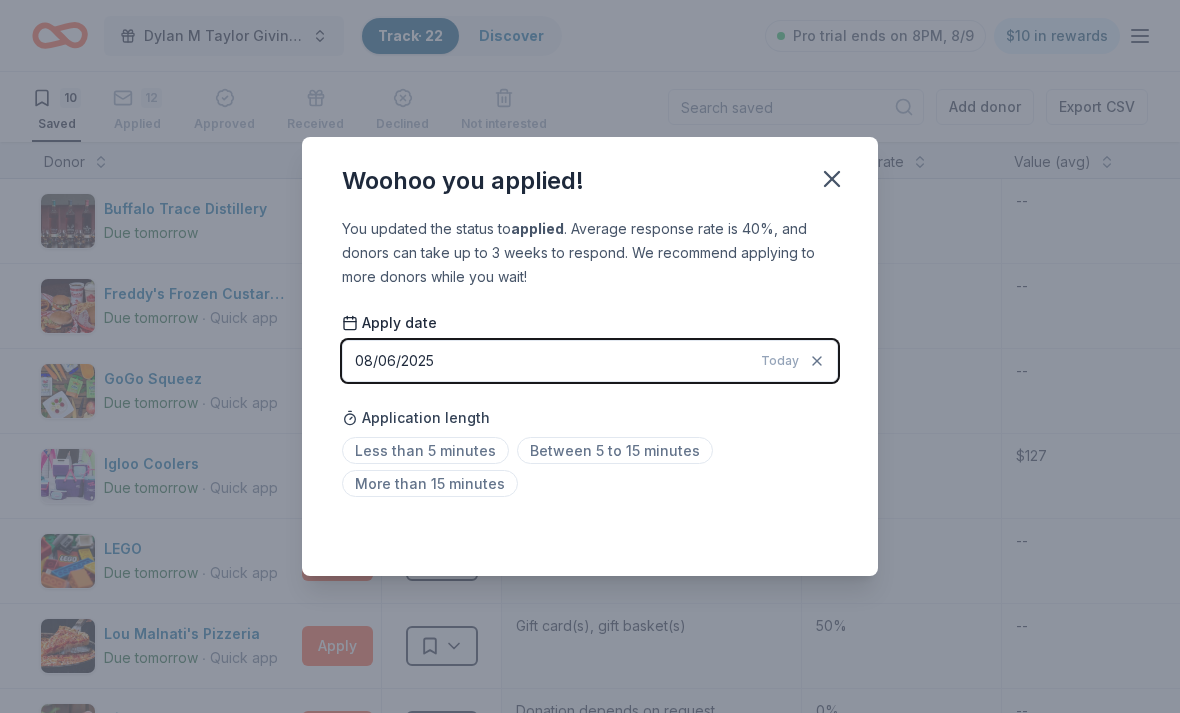 click on "Woohoo you applied!" at bounding box center (590, 177) 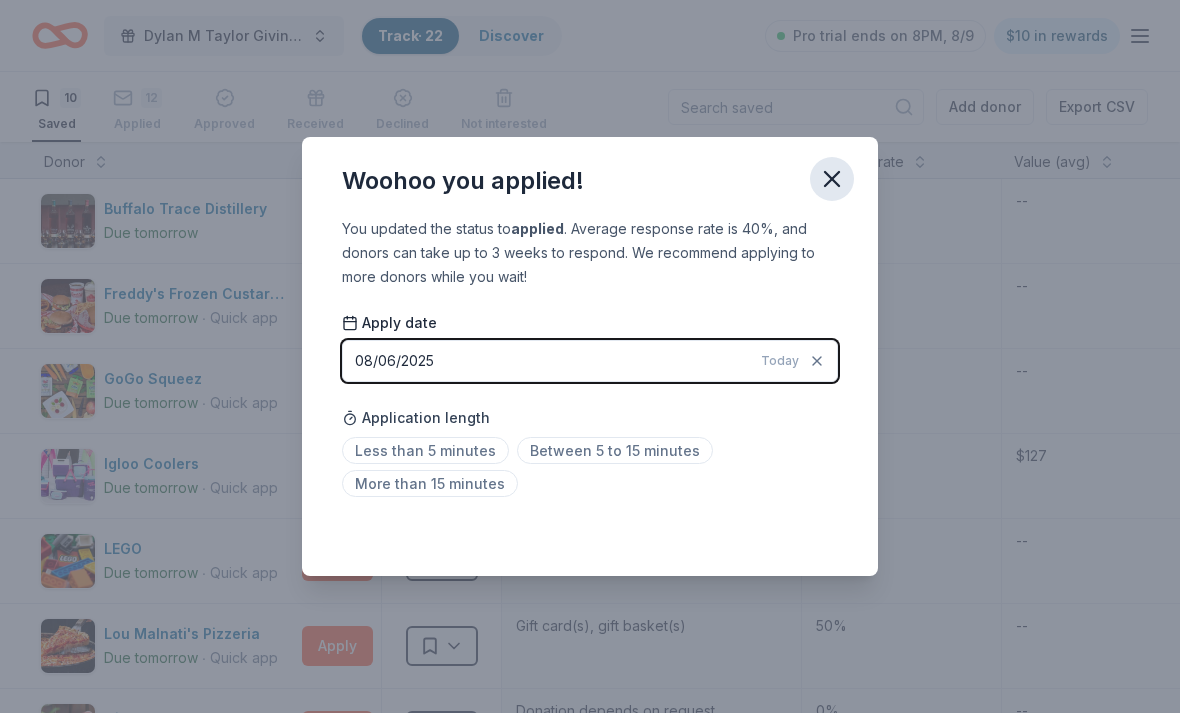 click 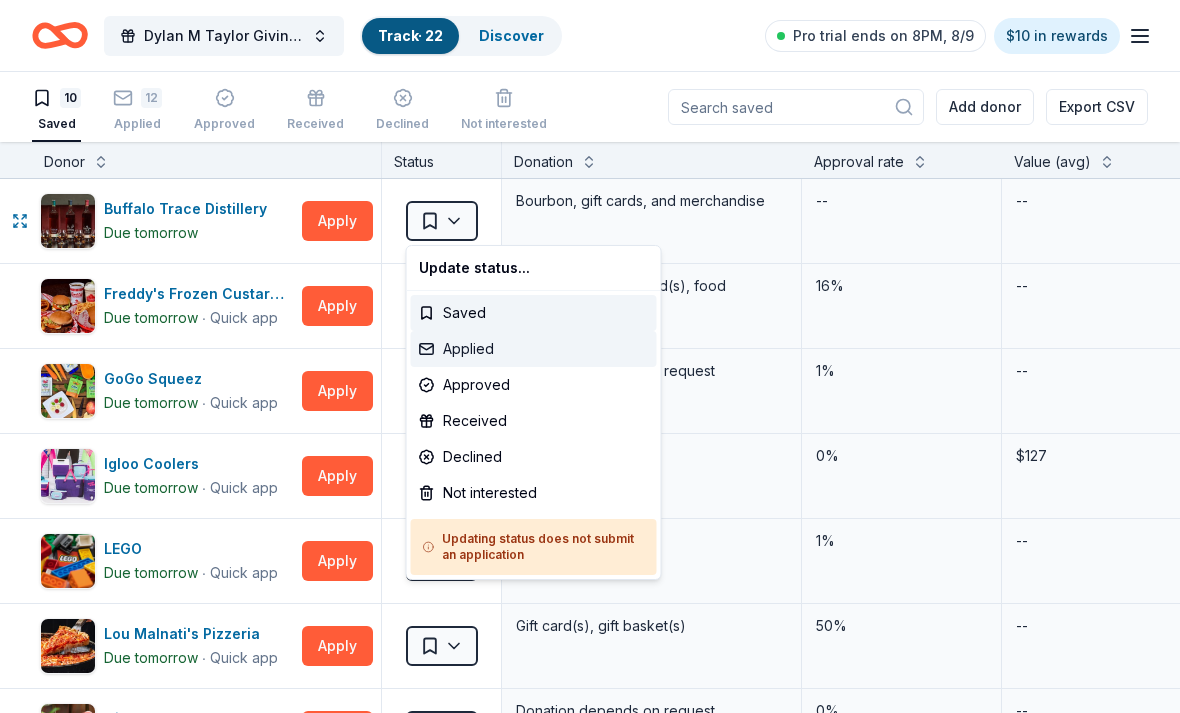 click on "Applied" at bounding box center (534, 349) 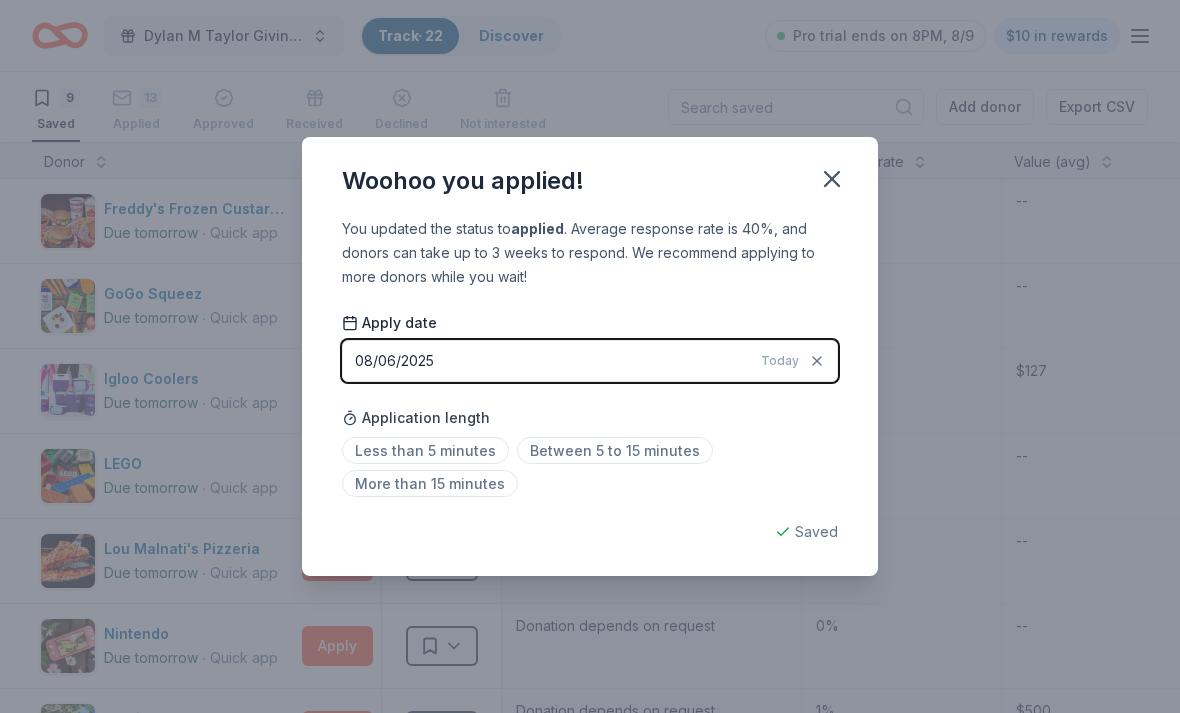 click on "08/06/2025 Today" at bounding box center [590, 361] 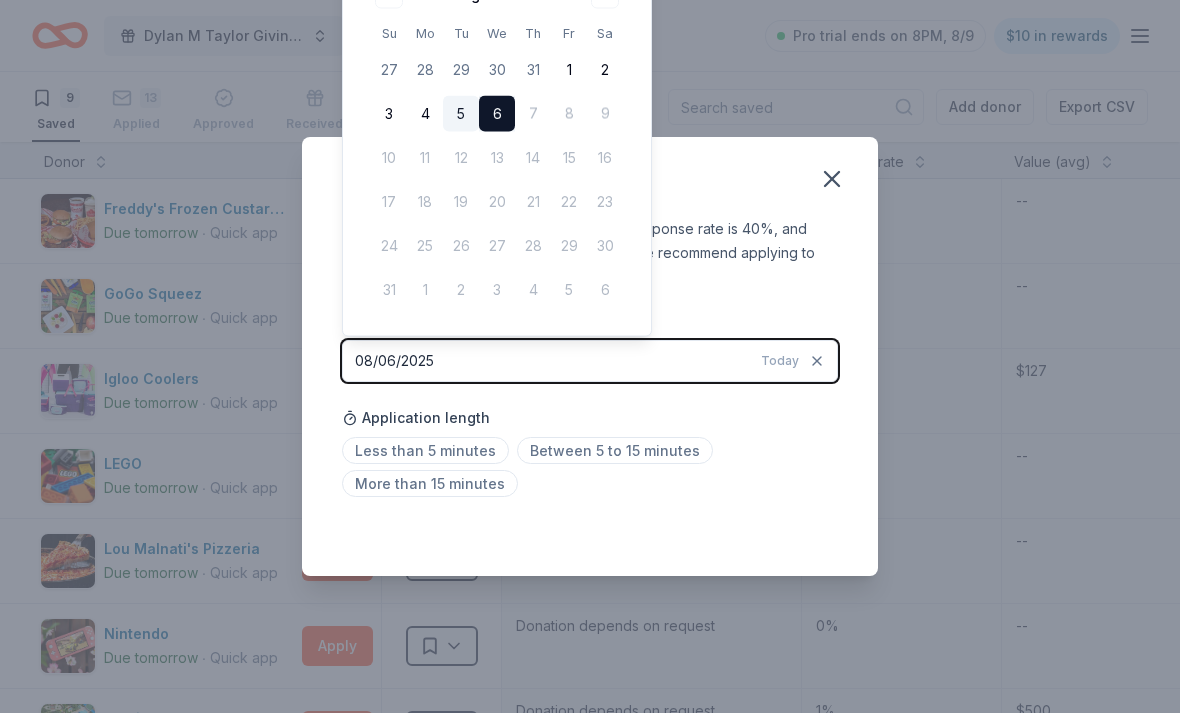 click on "5" at bounding box center (461, 114) 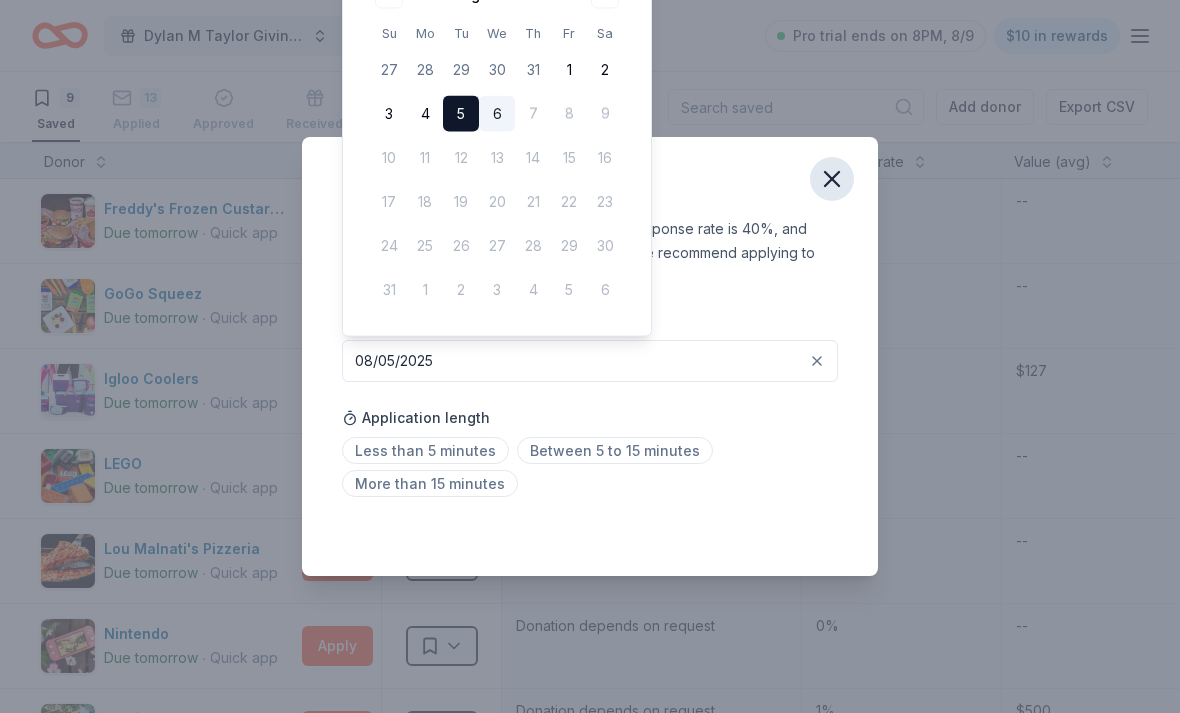 click at bounding box center [832, 179] 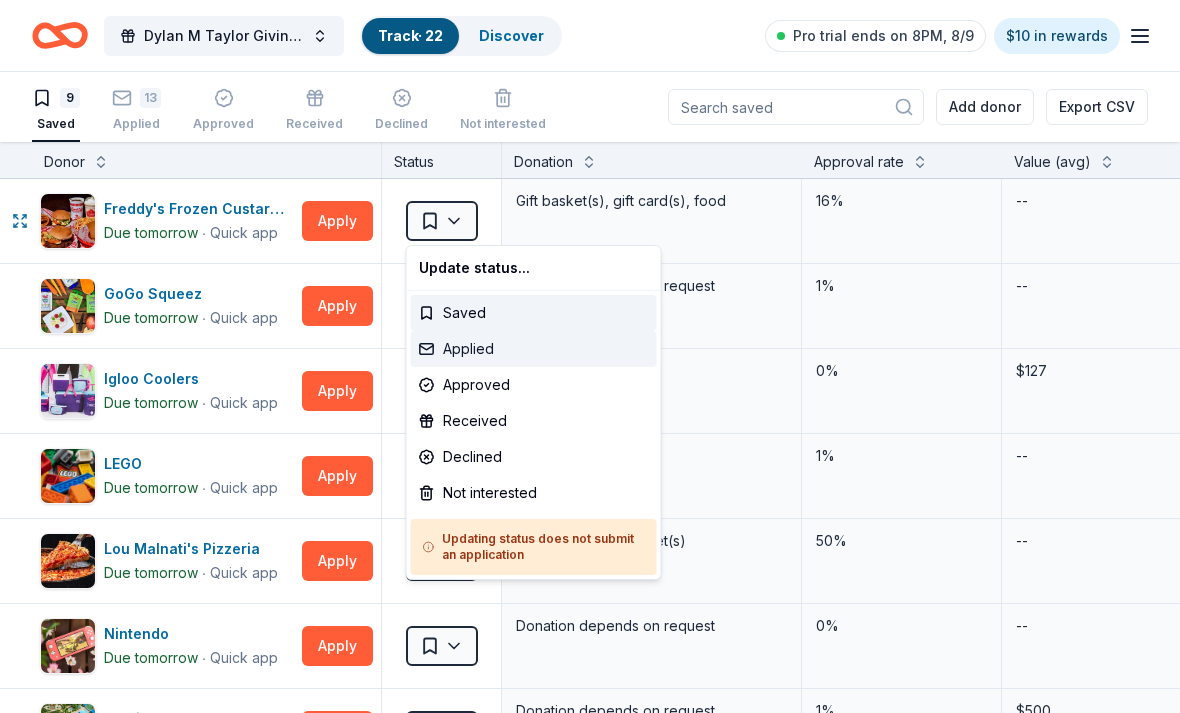 click on "Applied" at bounding box center (534, 349) 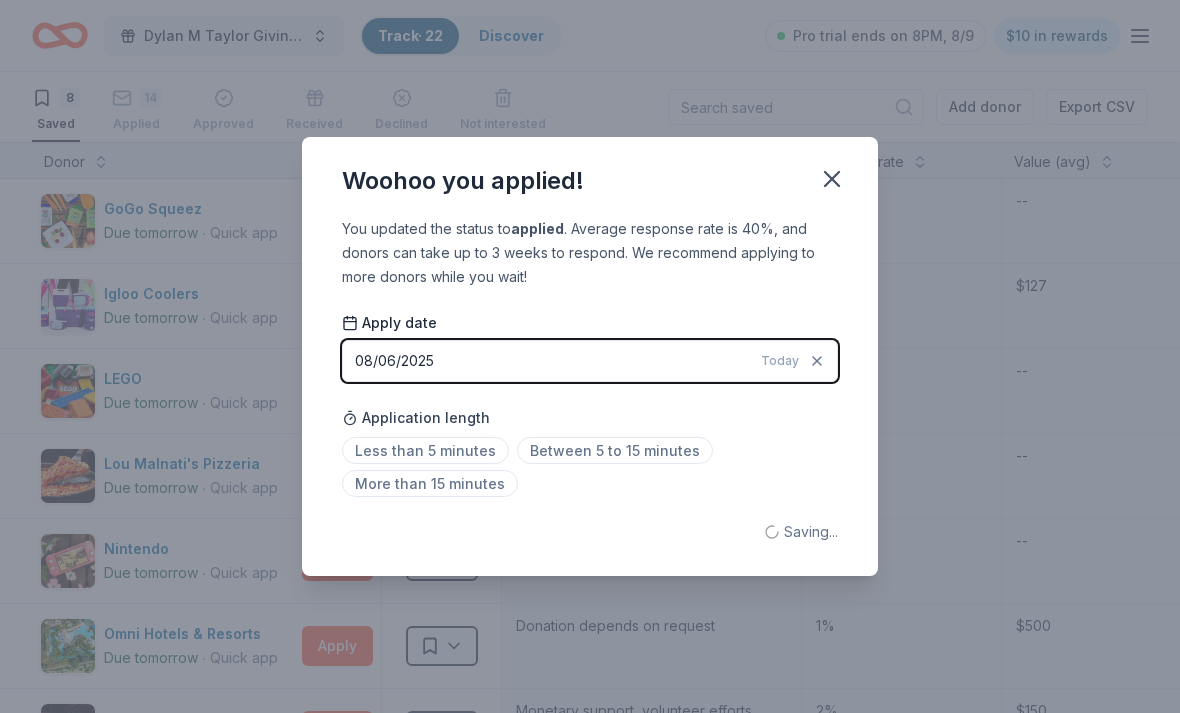 click on "08/06/2025 Today" at bounding box center (590, 361) 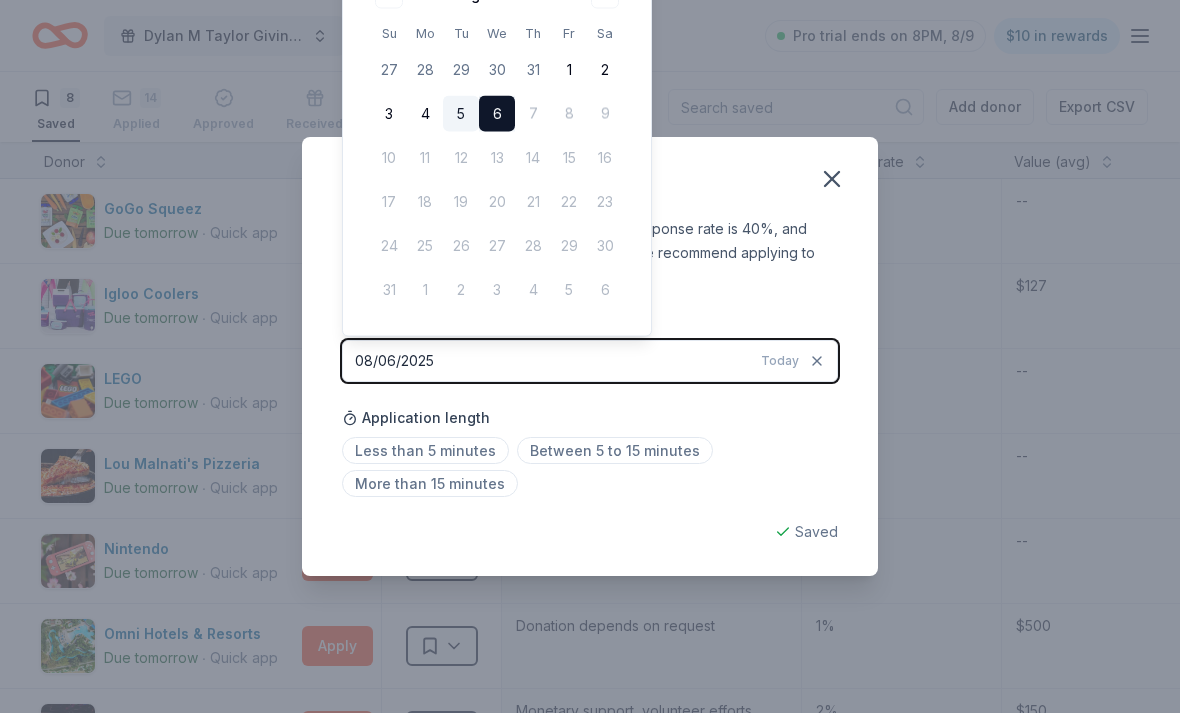click on "5" at bounding box center (461, 114) 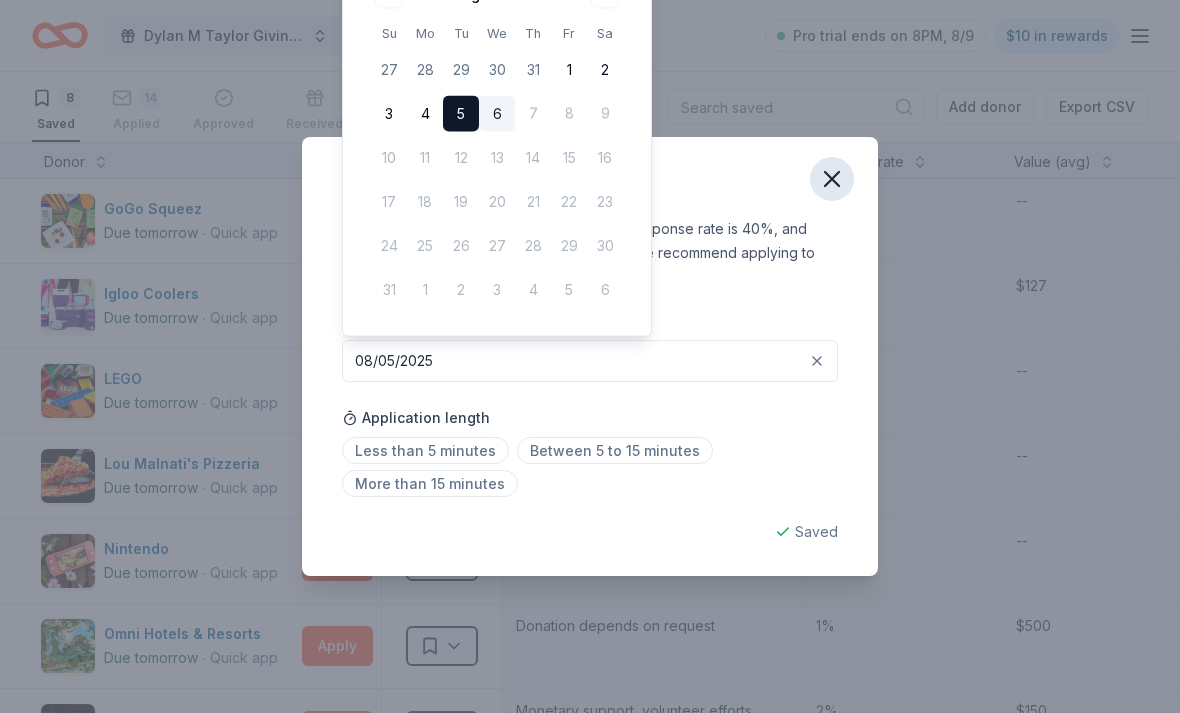 click 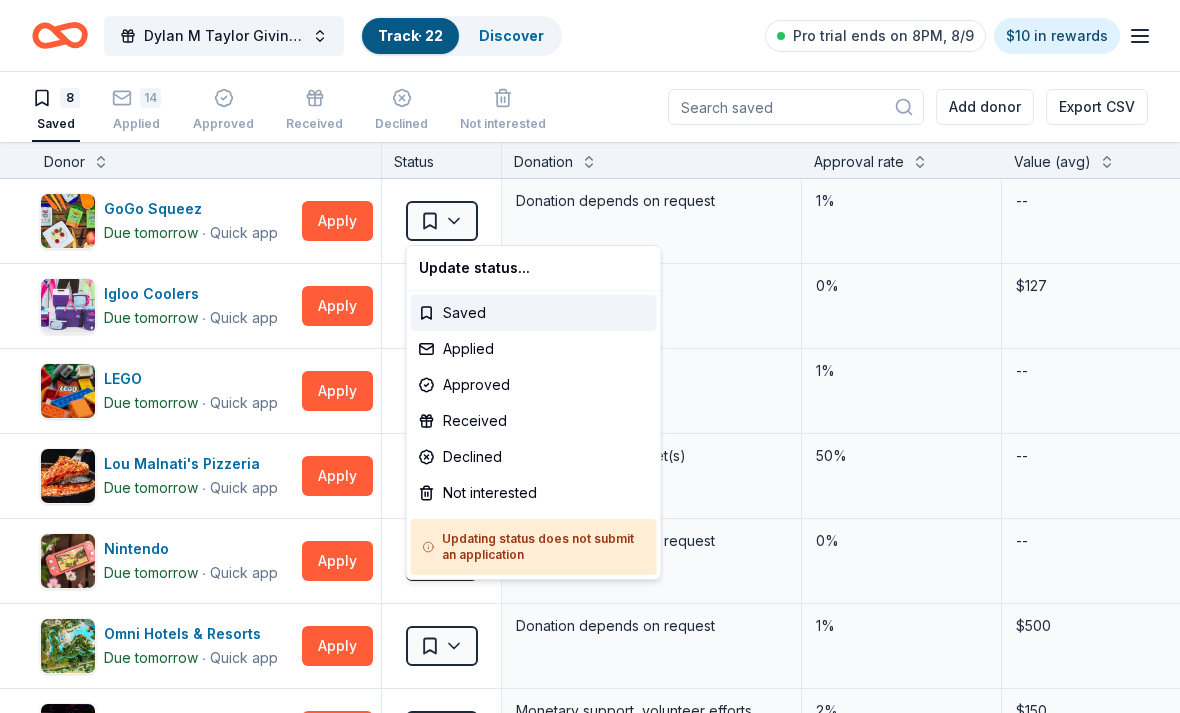 click on "[FIRST] [LAST] Giving Greens Golf Outing Track  · 22 Discover Pro trial ends on 8PM, 8/9 $10 in rewards 8 Saved 14 Applied Approved Received Declined Not interested Add donor Export CSV Donor Status Donation Approval rate Value (avg) Apply method Assignee Notes GoGo Squeez Due tomorrow ∙ Quick app Apply Saved Donation depends on request 1% -- Website Igloo Coolers Due tomorrow ∙ Quick app Apply Saved Cooler product(s) 0% $127 Email LEGO Due tomorrow ∙ Quick app Apply Saved LEGO toy play set(s) 1% -- Email Lou Malnati's Pizzeria Due tomorrow ∙ Quick app Apply Saved Gift card(s), gift basket(s) 50% -- Email Nintendo Due tomorrow ∙ Quick app Apply Saved Donation depends on request 0% -- Email Omni Hotels & Resorts Due tomorrow ∙ Quick app Apply Saved Donation depends on request 1% $500 Website Puttshack Due tomorrow ∙ Quick app Apply Saved Monetary support, volunteer efforts, hosting a fundraiser 2% $150 Website Schwinn Due tomorrow ∙ 10 min app Apply Saved 1% -- Website   Discover more donors" at bounding box center (590, 356) 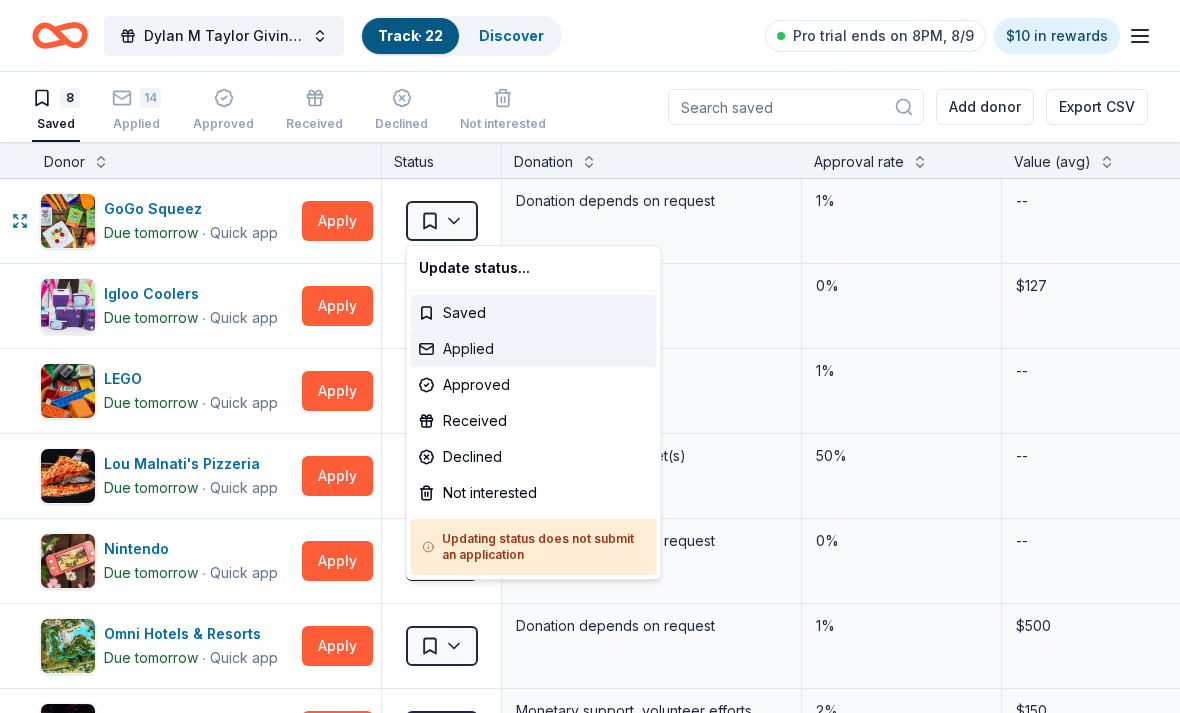 click on "Applied" at bounding box center [534, 349] 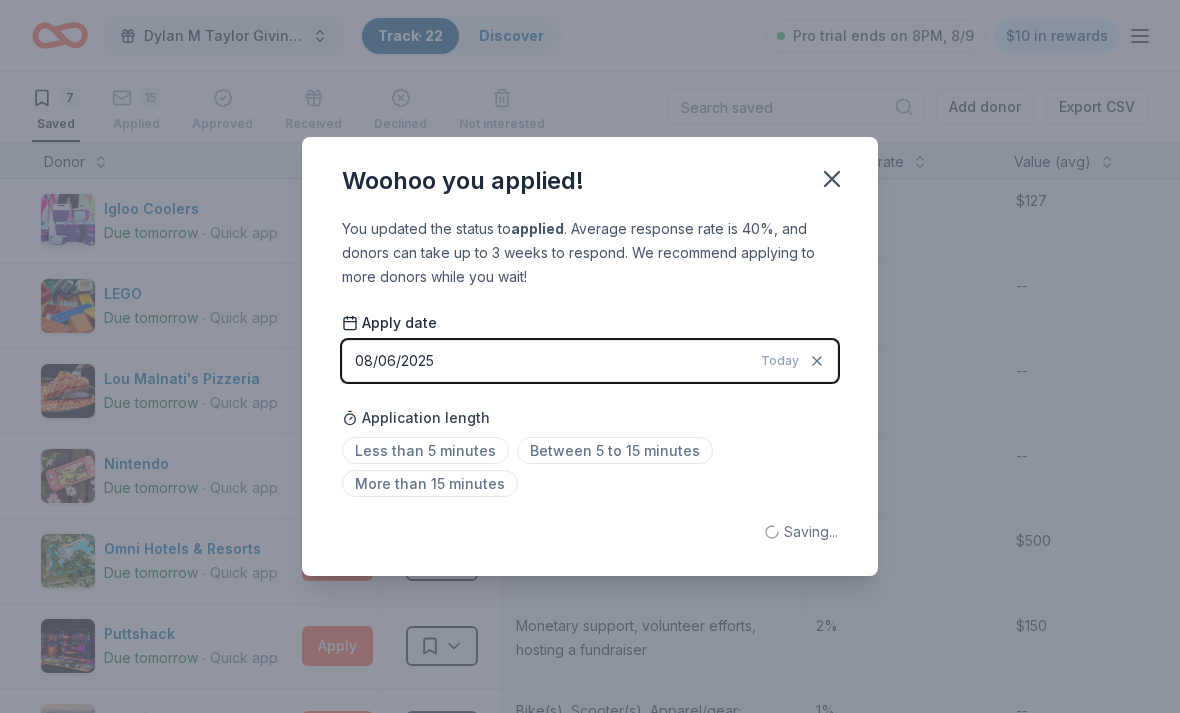 click on "08/06/2025 Today" at bounding box center [590, 361] 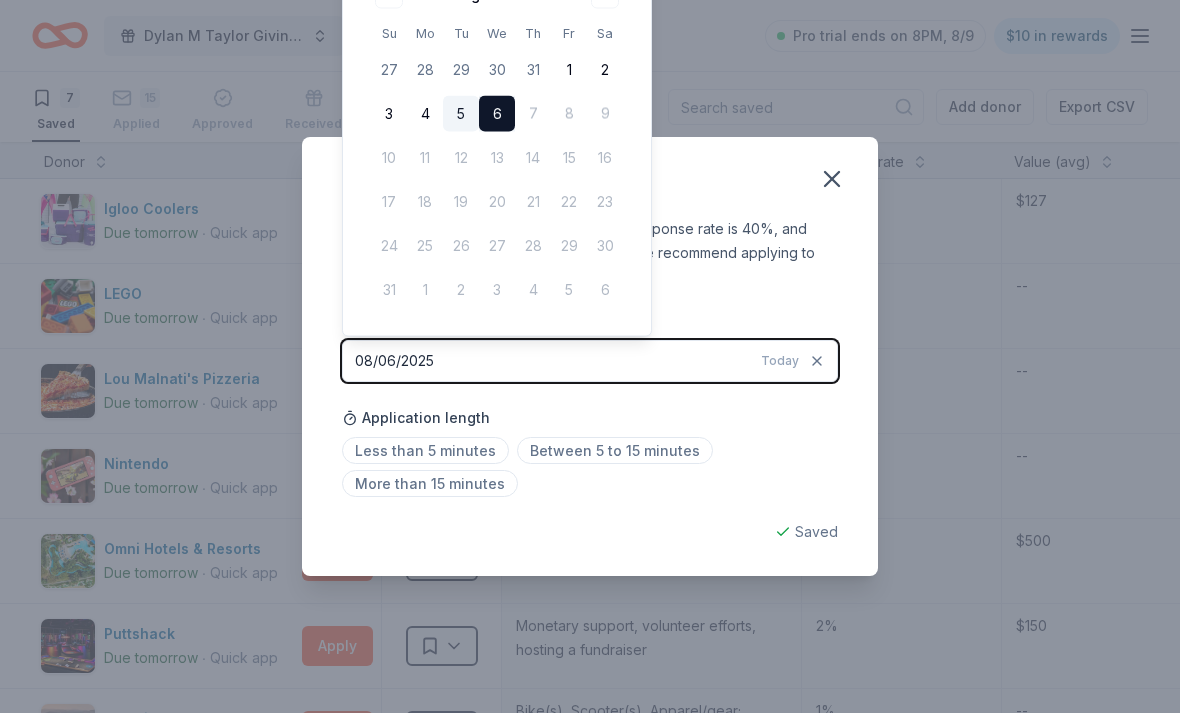 click on "5" at bounding box center [461, 114] 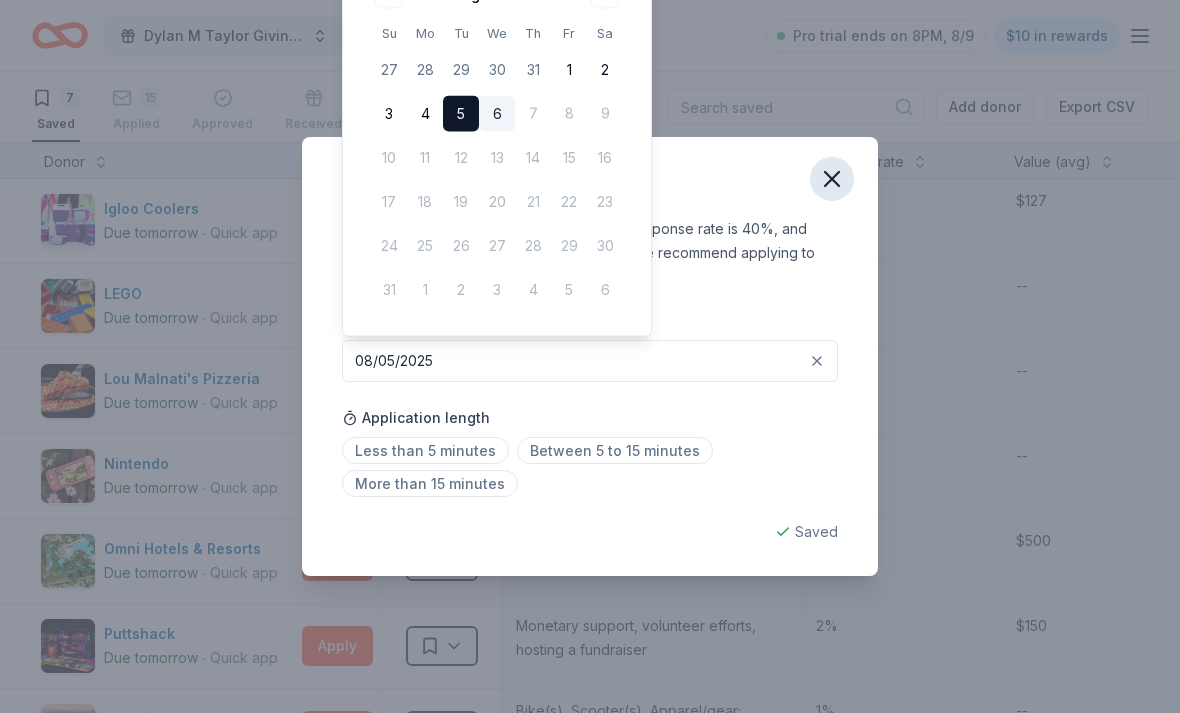 click 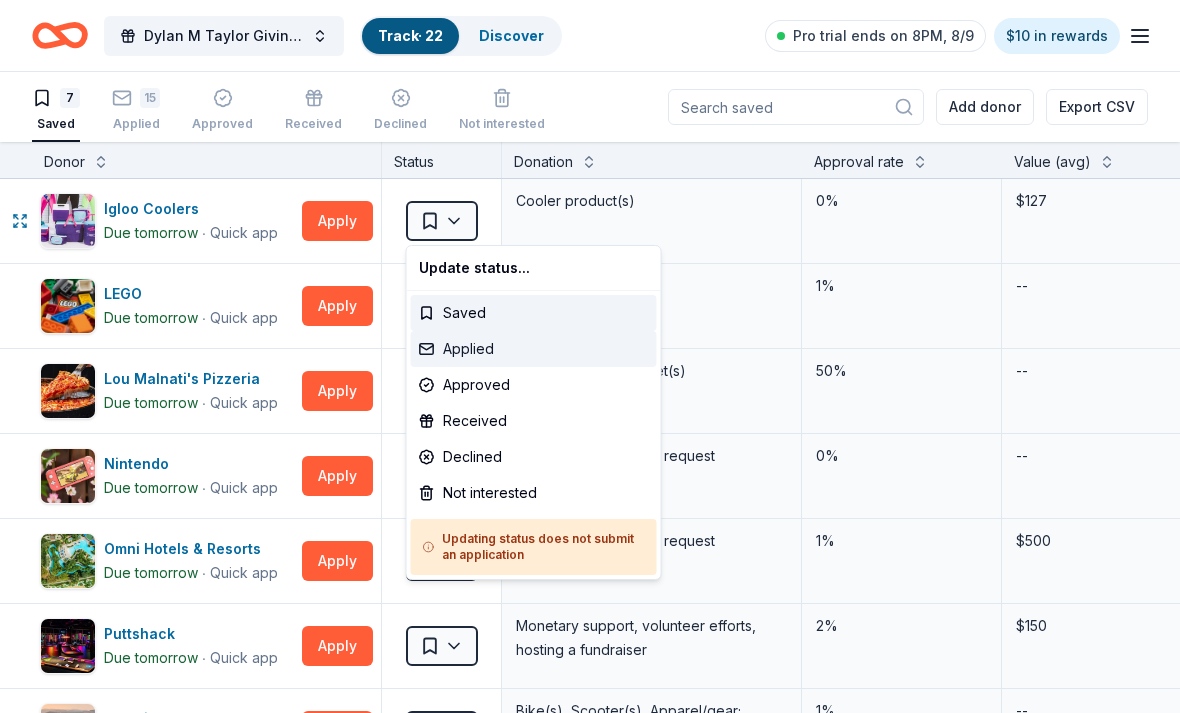 click on "Applied" at bounding box center (534, 349) 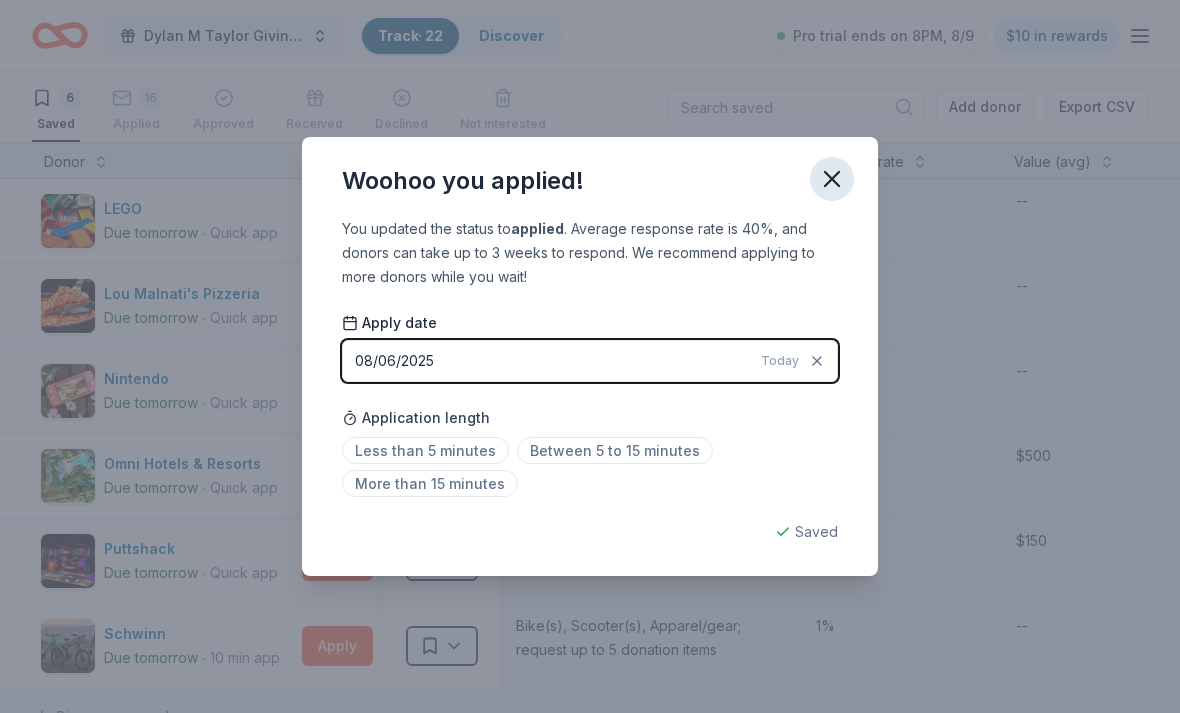 click 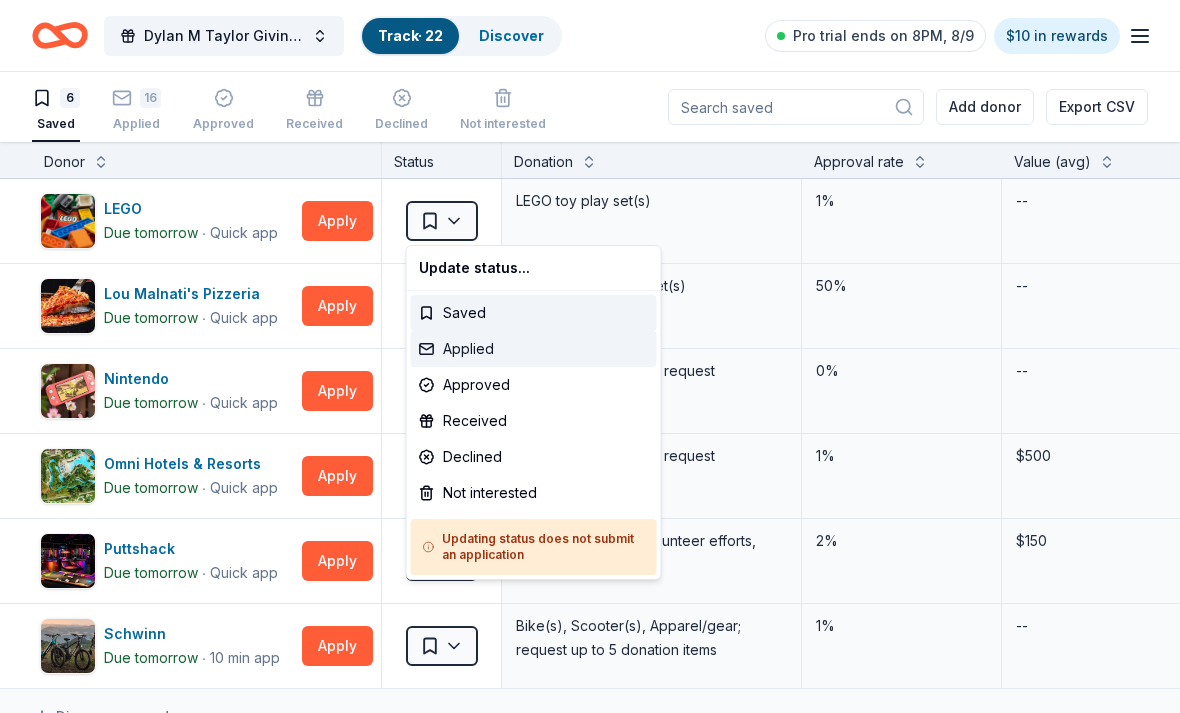 click on "Applied" at bounding box center [534, 349] 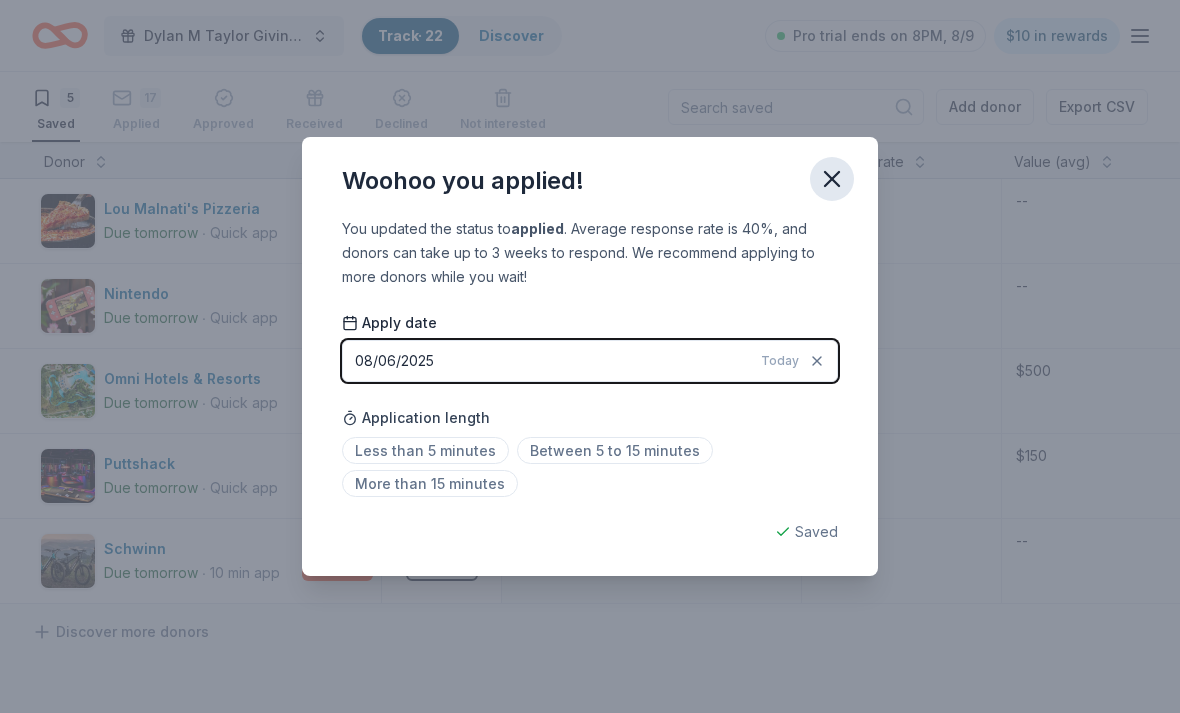 click 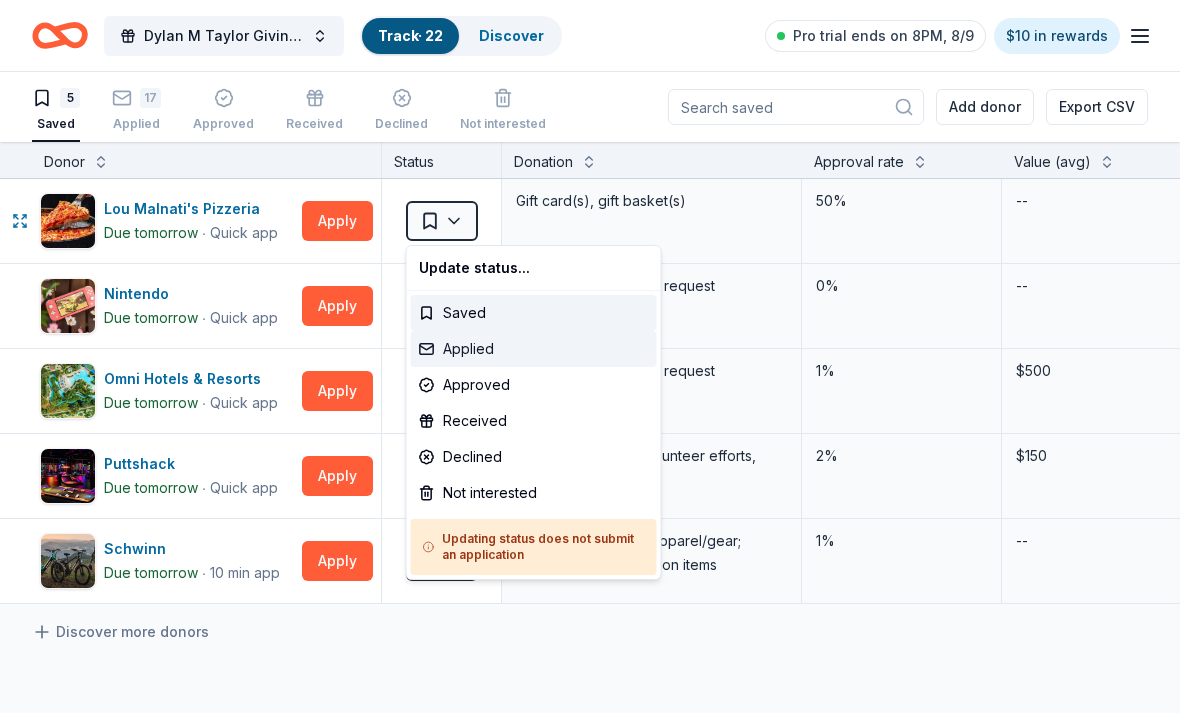 click on "Applied" at bounding box center (534, 349) 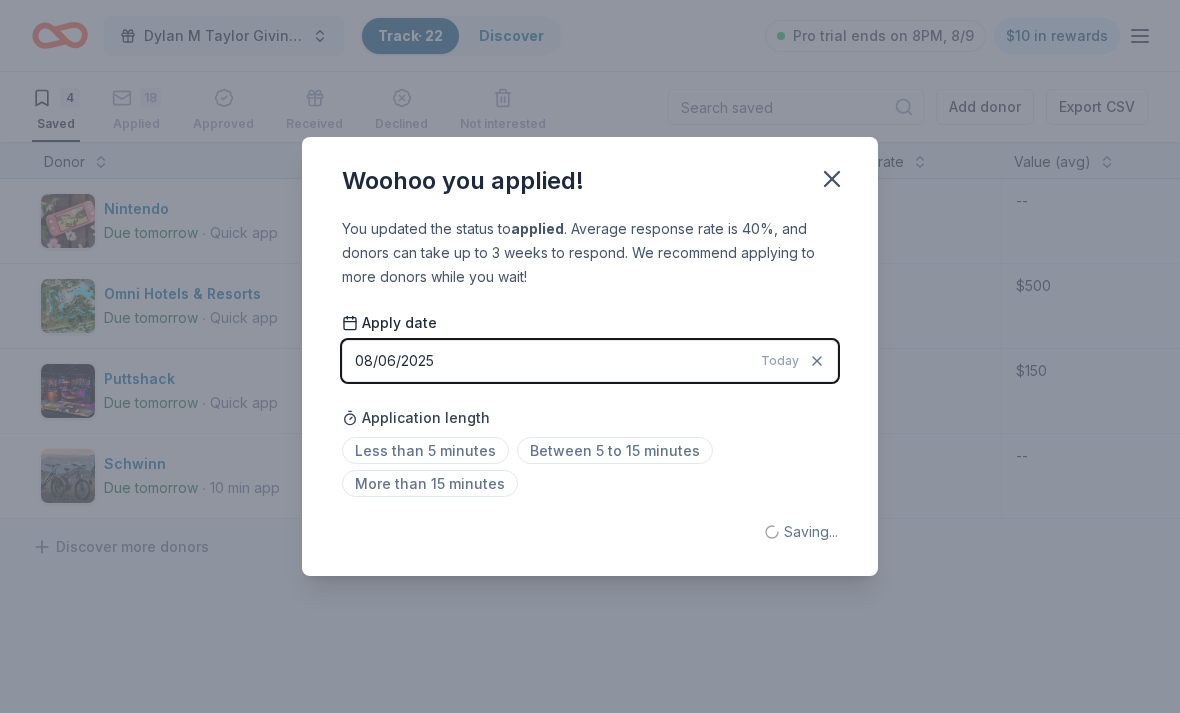 click on "08/06/2025 Today" at bounding box center (590, 361) 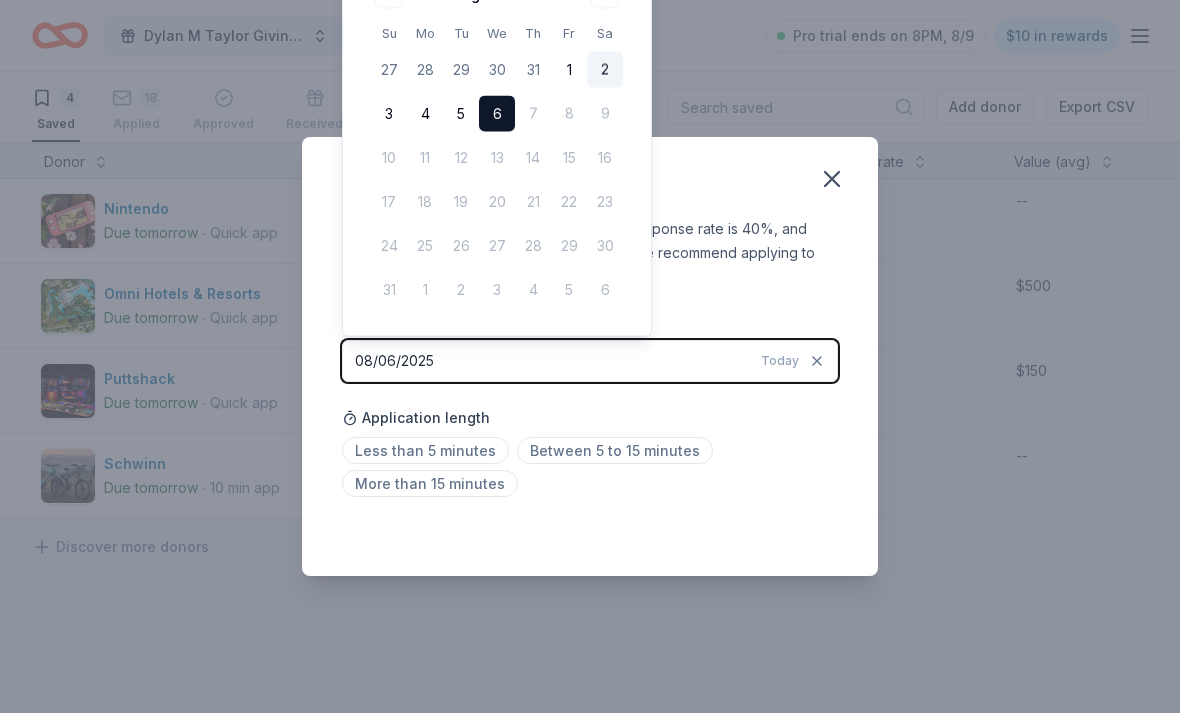 click on "2" at bounding box center [605, 70] 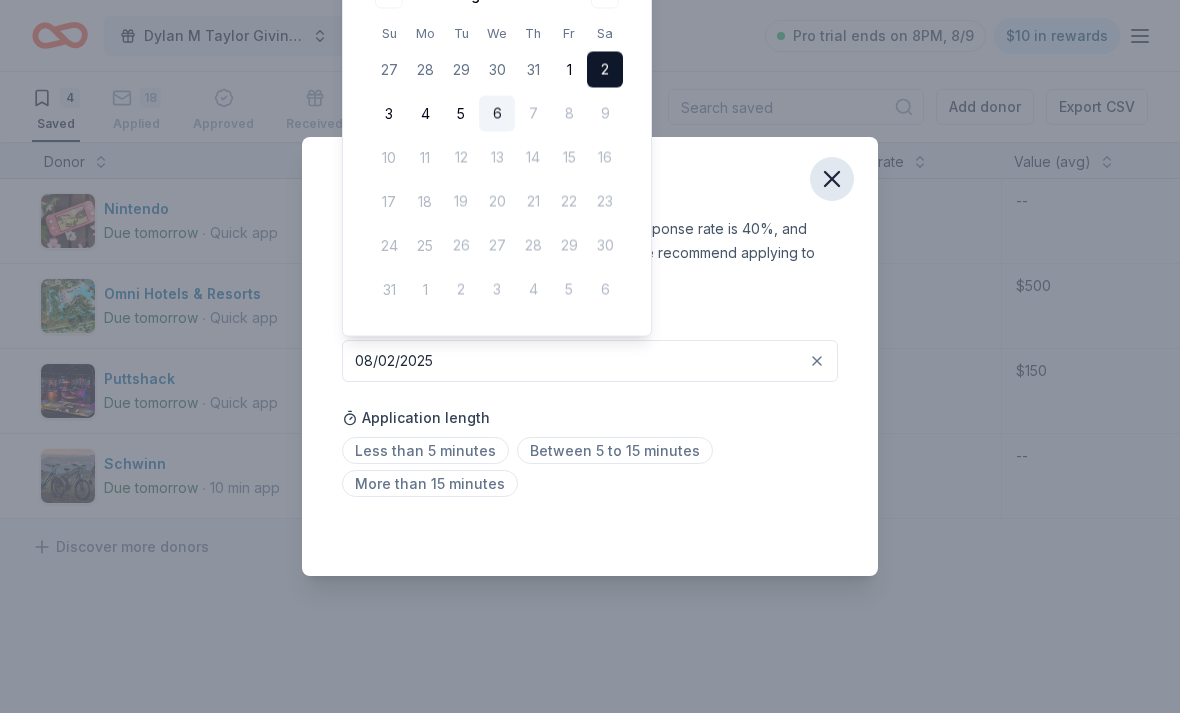 click 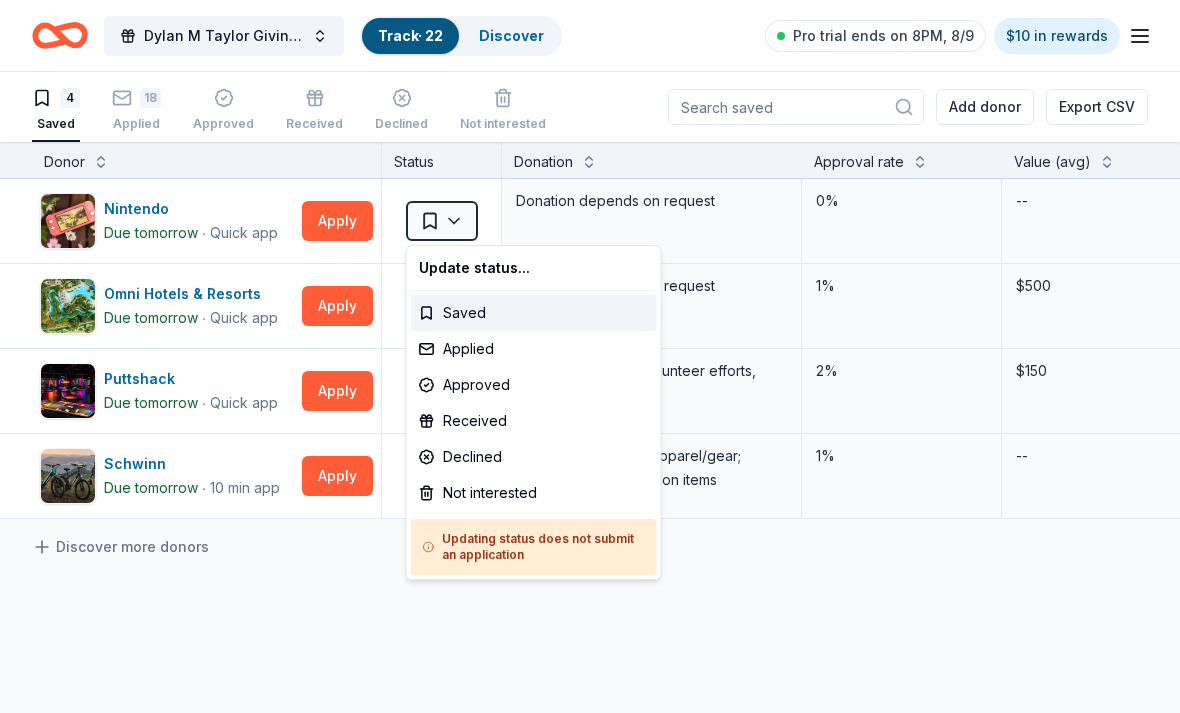 click on "[FIRST] [LAST] Giving Greens Golf Outing Track  · 22 Discover Pro trial ends on 8PM, 8/9 $10 in rewards 4 Saved 18 Applied Approved Received Declined Not interested Add donor Export CSV Donor Status Donation Approval rate Value (avg) Apply method Assignee Notes Nintendo Due tomorrow ∙ Quick app Apply Saved Donation depends on request 0% -- Email Omni Hotels & Resorts Due tomorrow ∙ Quick app Apply Saved Donation depends on request 1% $500 Website Puttshack Due tomorrow ∙ Quick app Apply Saved Monetary support, volunteer efforts, hosting a fundraiser 2% $150 Website Schwinn Due tomorrow ∙ 10 min app Apply Saved Bike(s), Scooter(s), Apparel/gear; request up to 5 donation items 1% -- Website   Discover more donors Saved Update status... Saved Applied Approved Received Declined Not interested Updating status does not submit an application" at bounding box center [590, 356] 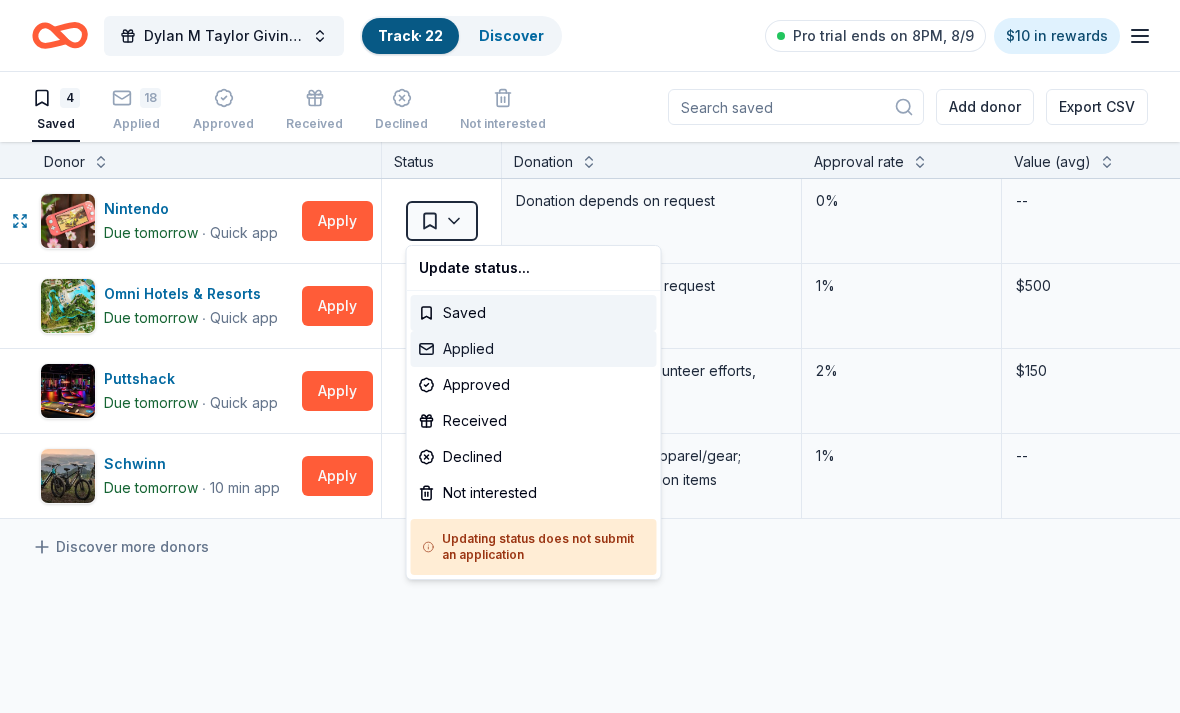 click on "Applied" at bounding box center [534, 349] 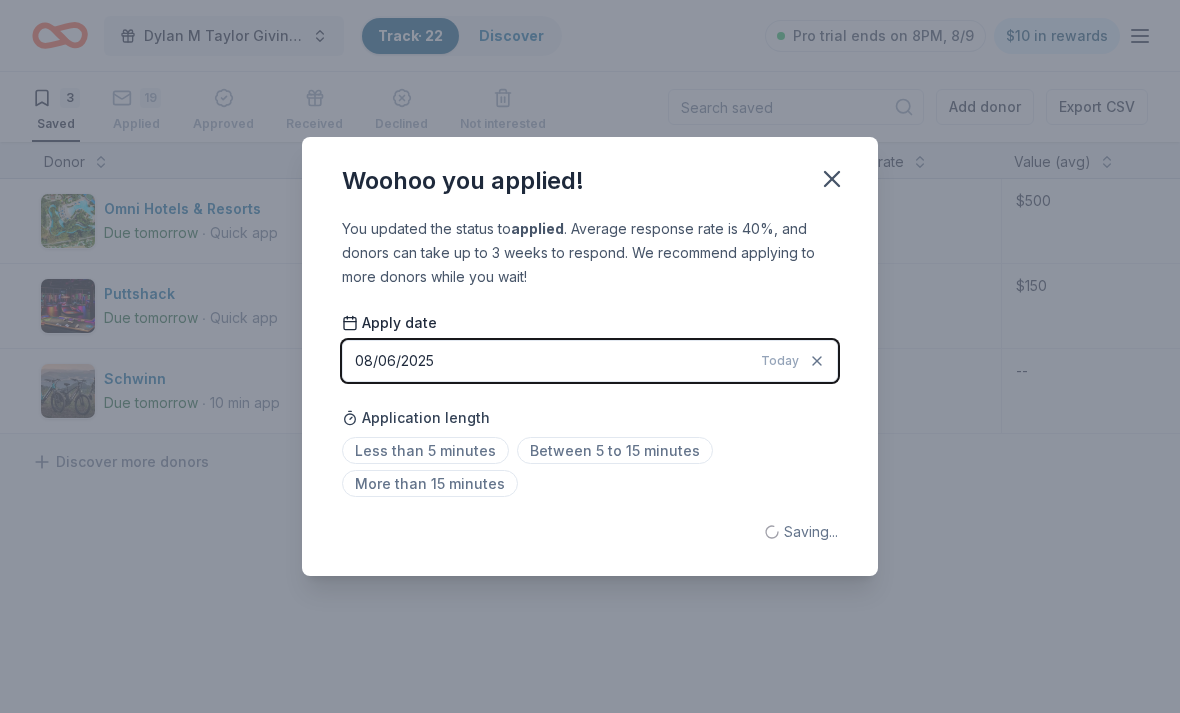 click on "08/06/2025 Today" at bounding box center (590, 361) 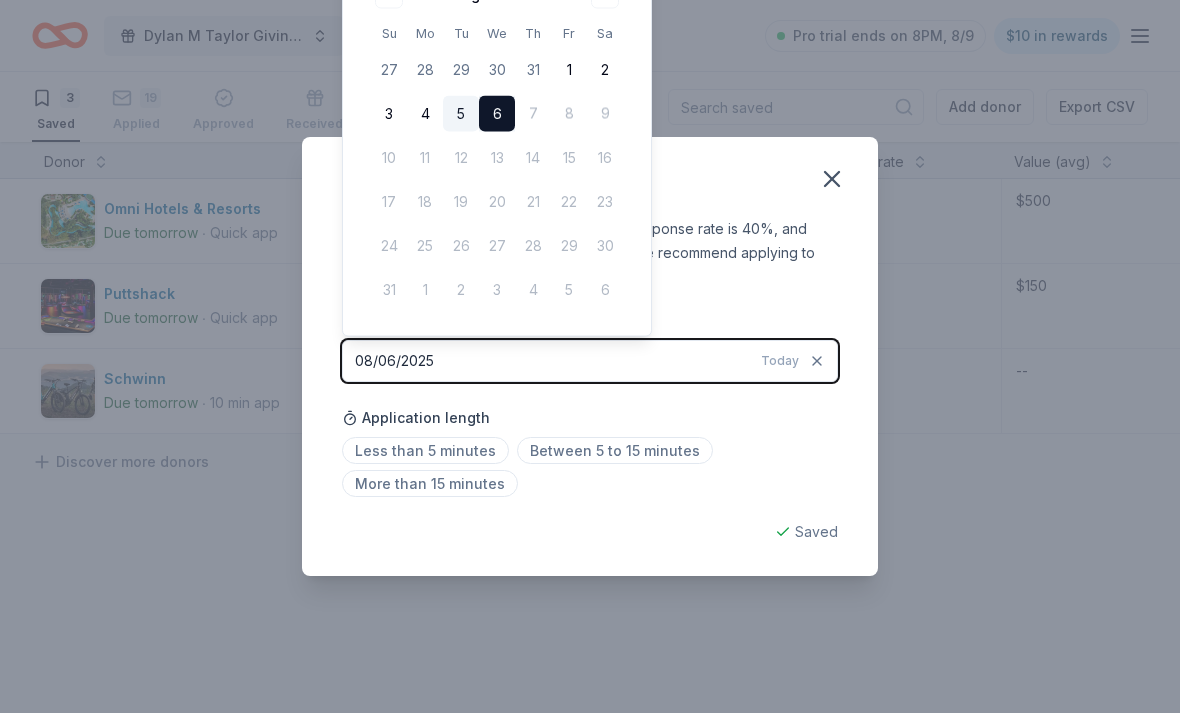 click on "5" at bounding box center (461, 114) 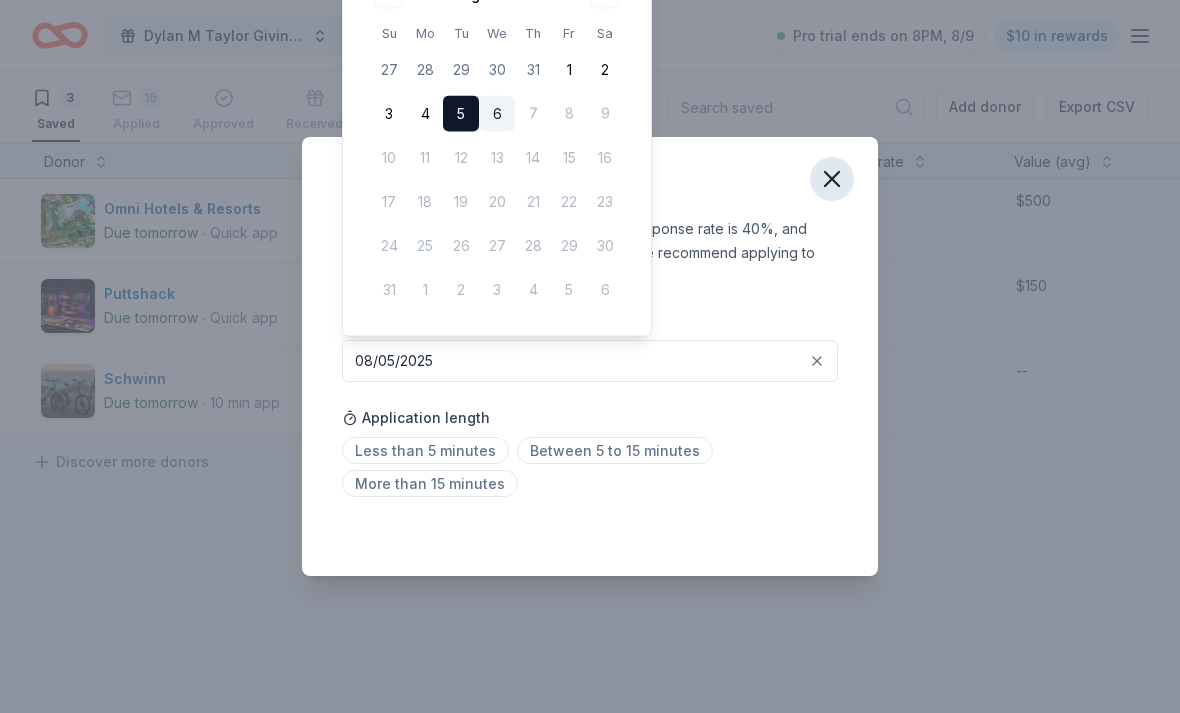 click 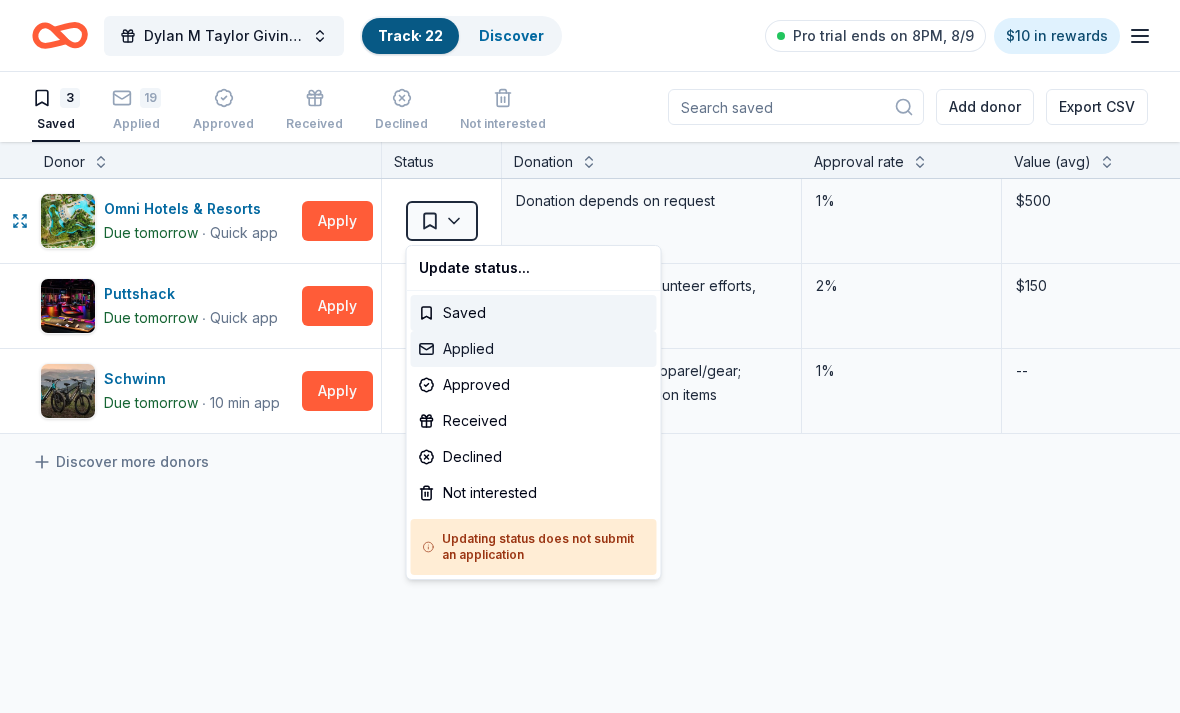 click on "Applied" at bounding box center (534, 349) 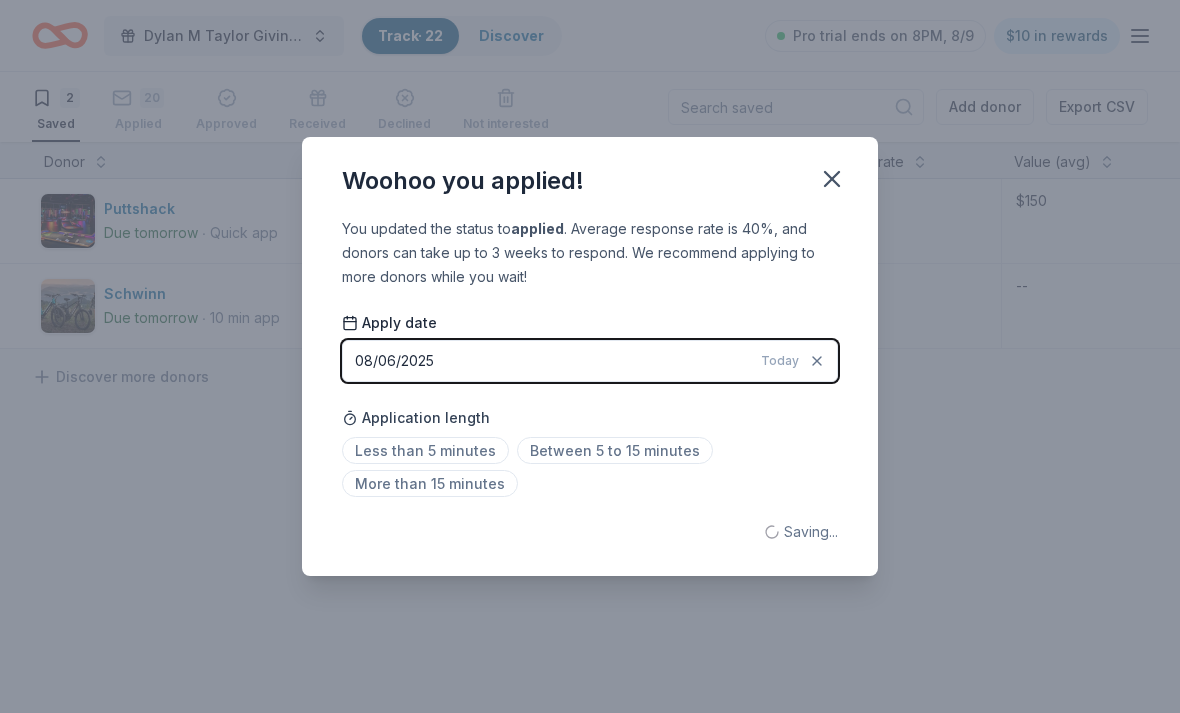 click on "08/06/2025 Today" at bounding box center (590, 361) 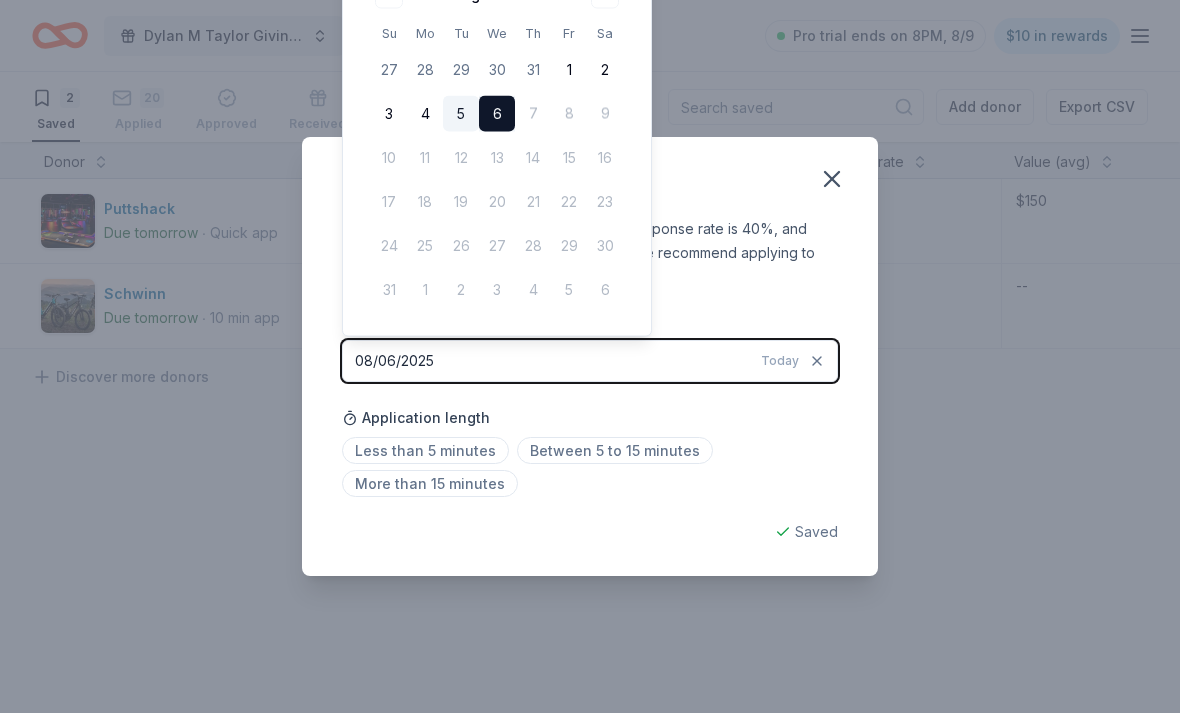 click on "5" at bounding box center [461, 114] 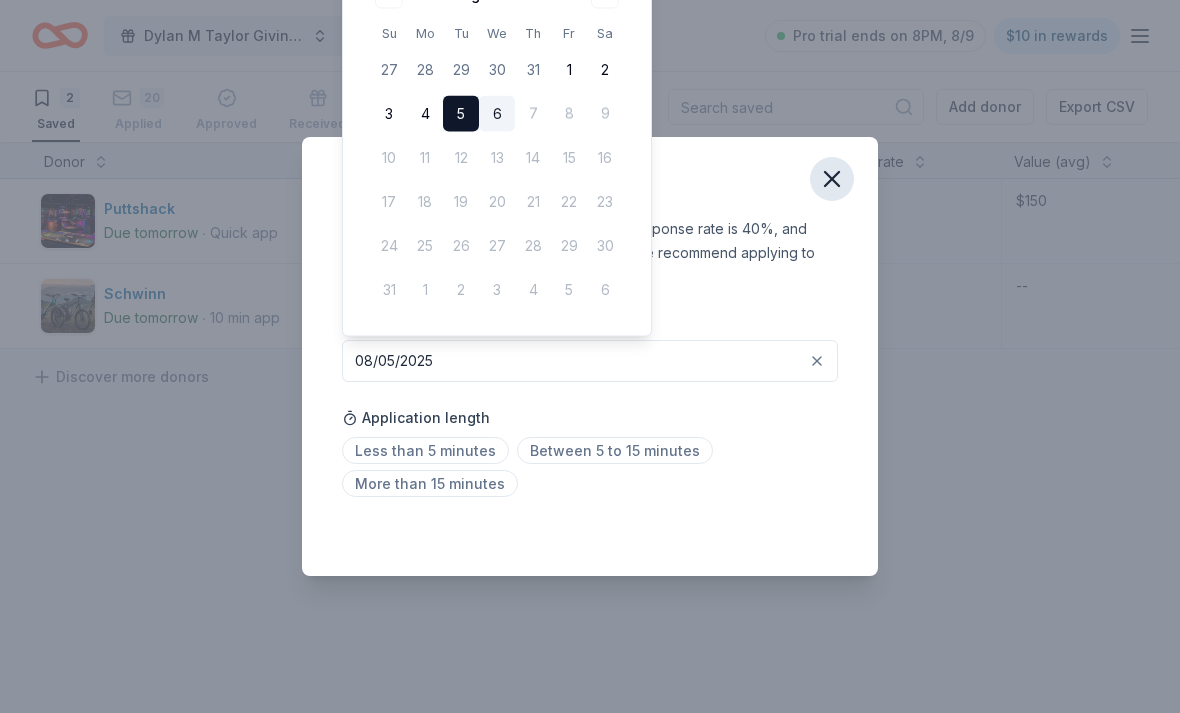 click 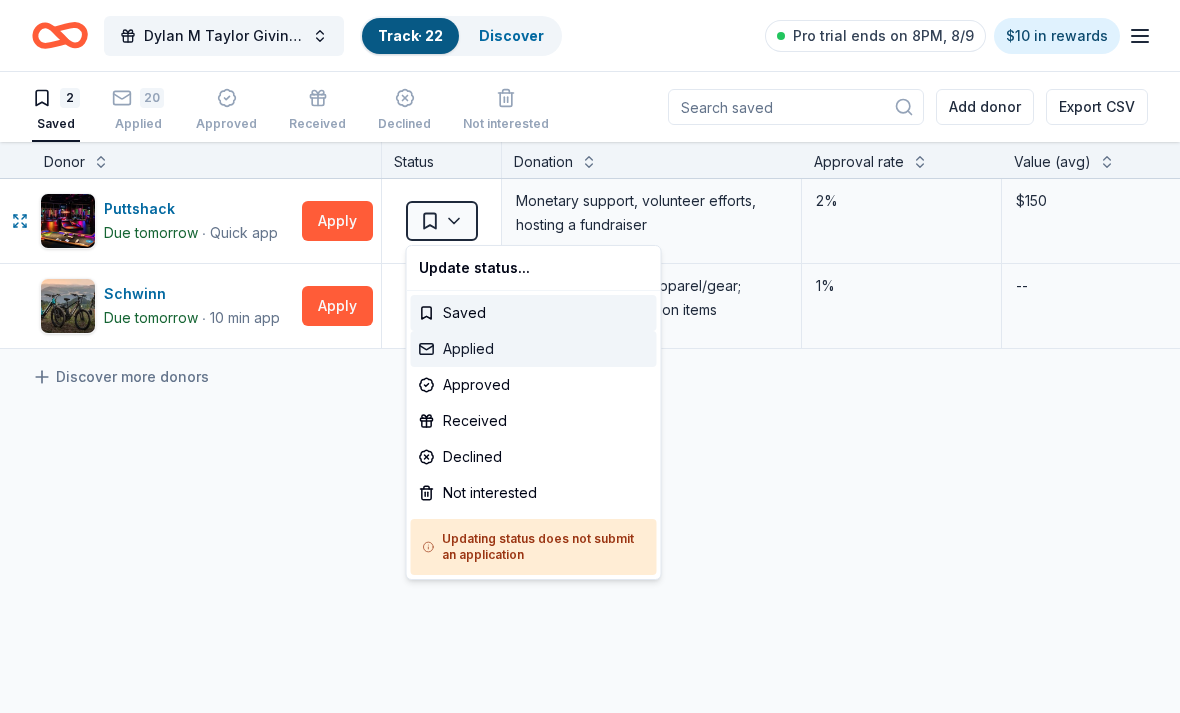 click on "Applied" at bounding box center [534, 349] 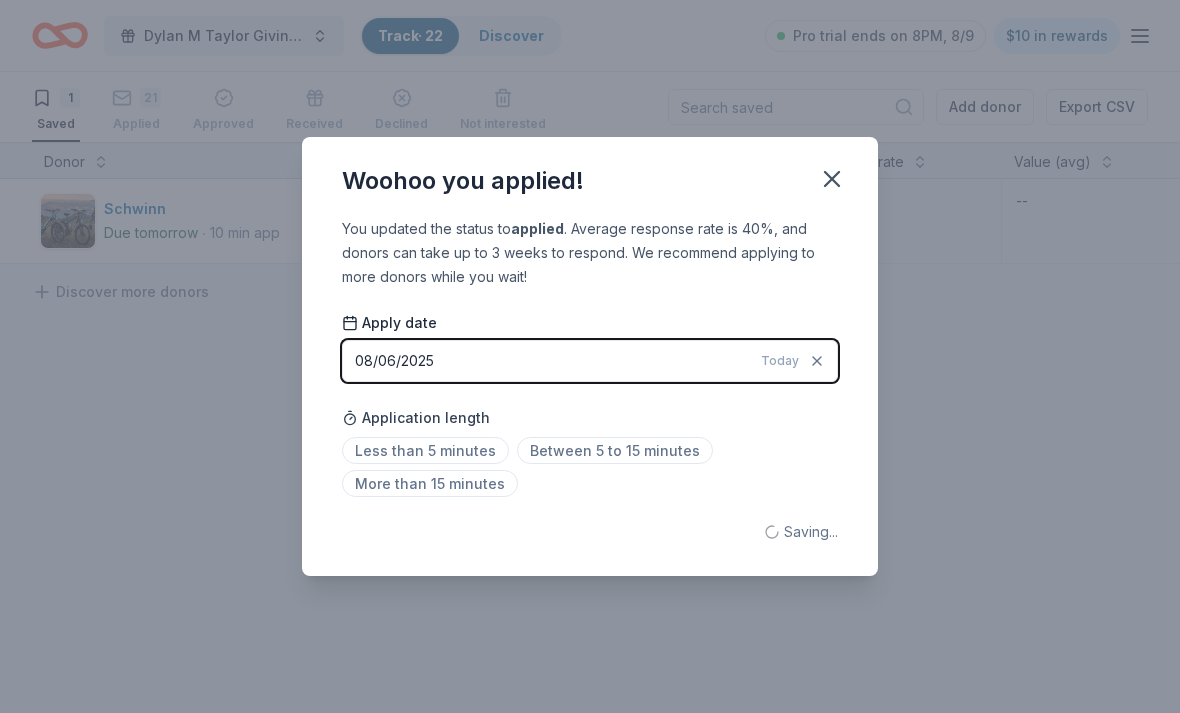 click on "08/06/2025 Today" at bounding box center (590, 361) 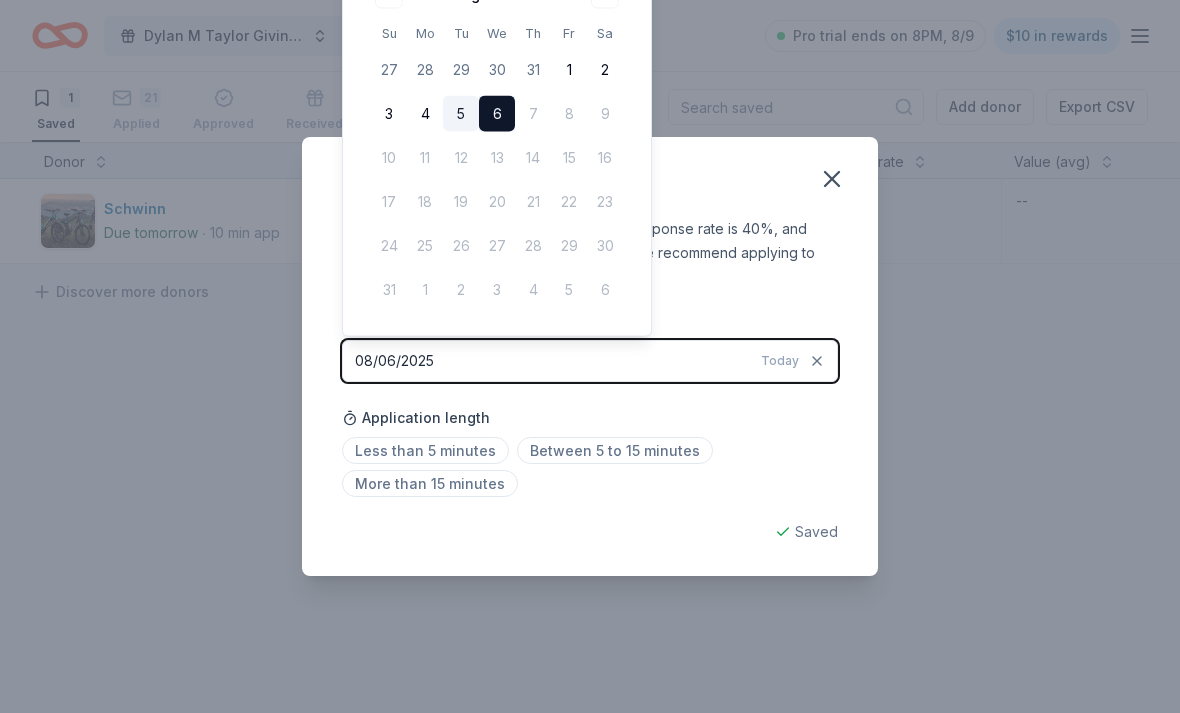 click on "5" at bounding box center [461, 114] 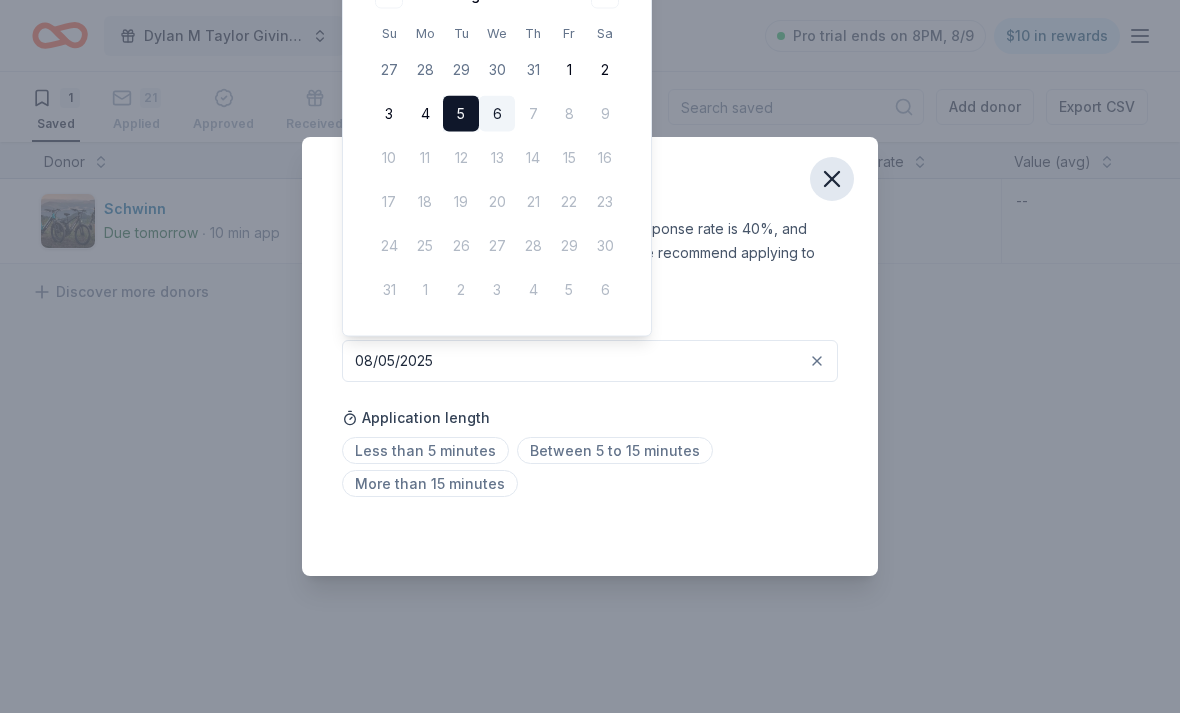 click 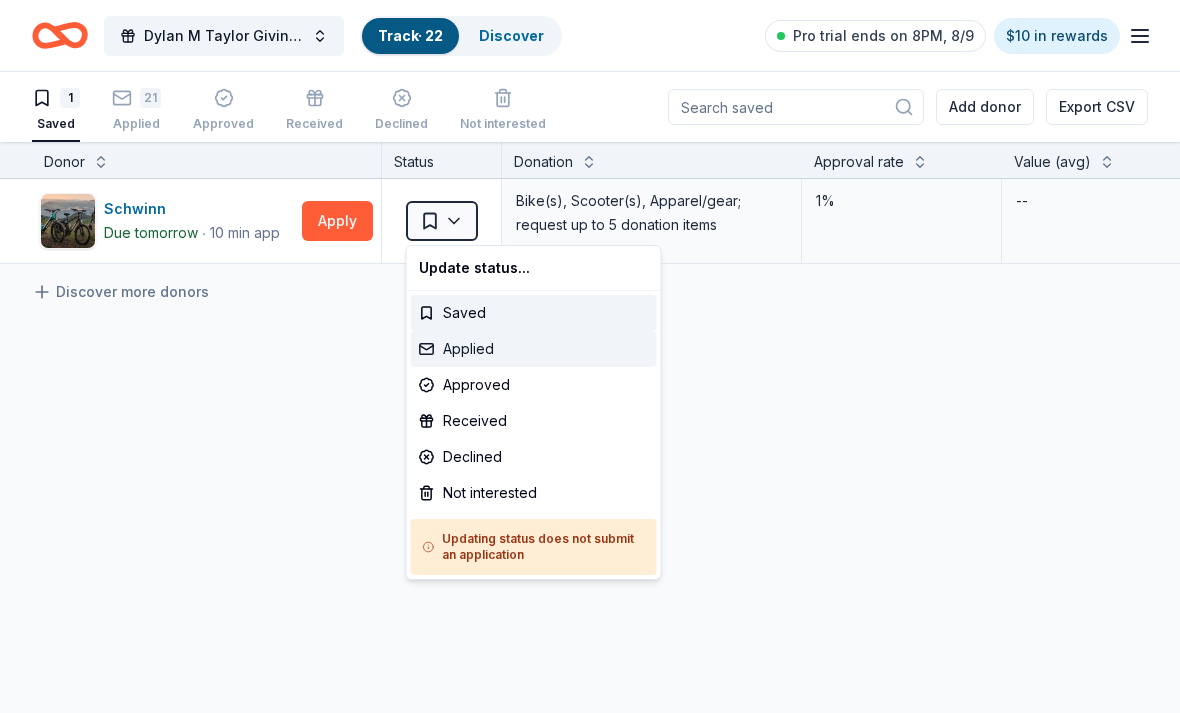click on "Applied" at bounding box center [534, 349] 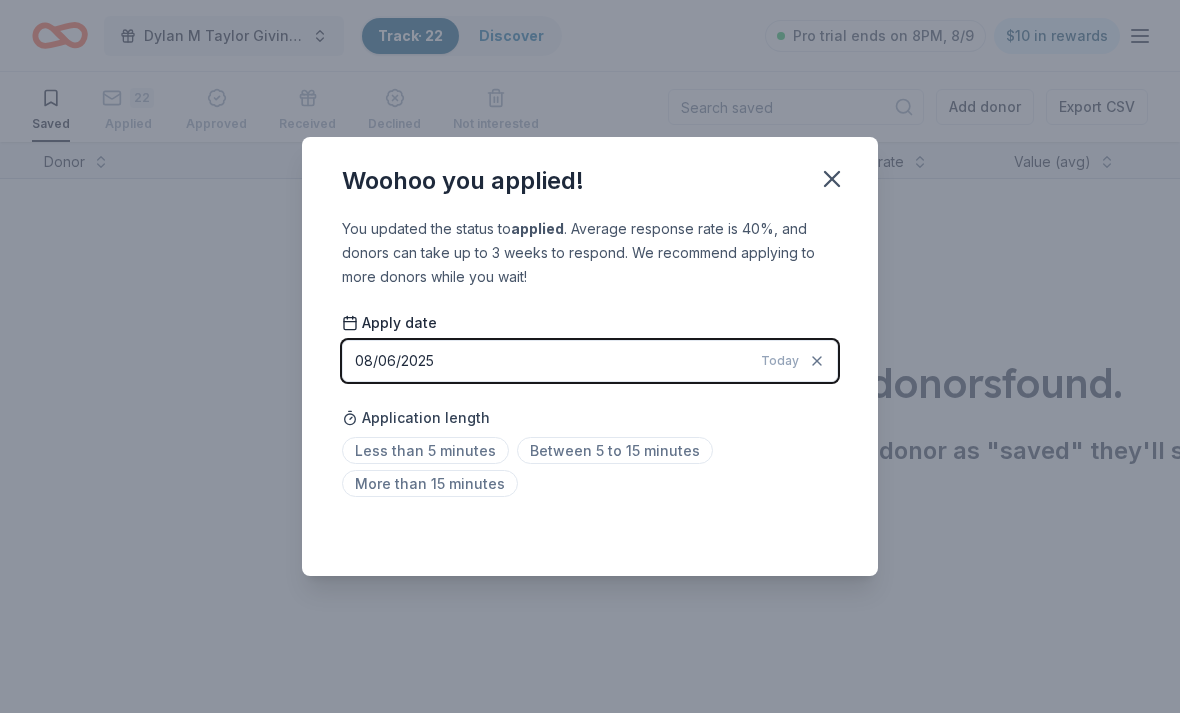 click on "08/06/2025 Today" at bounding box center [590, 361] 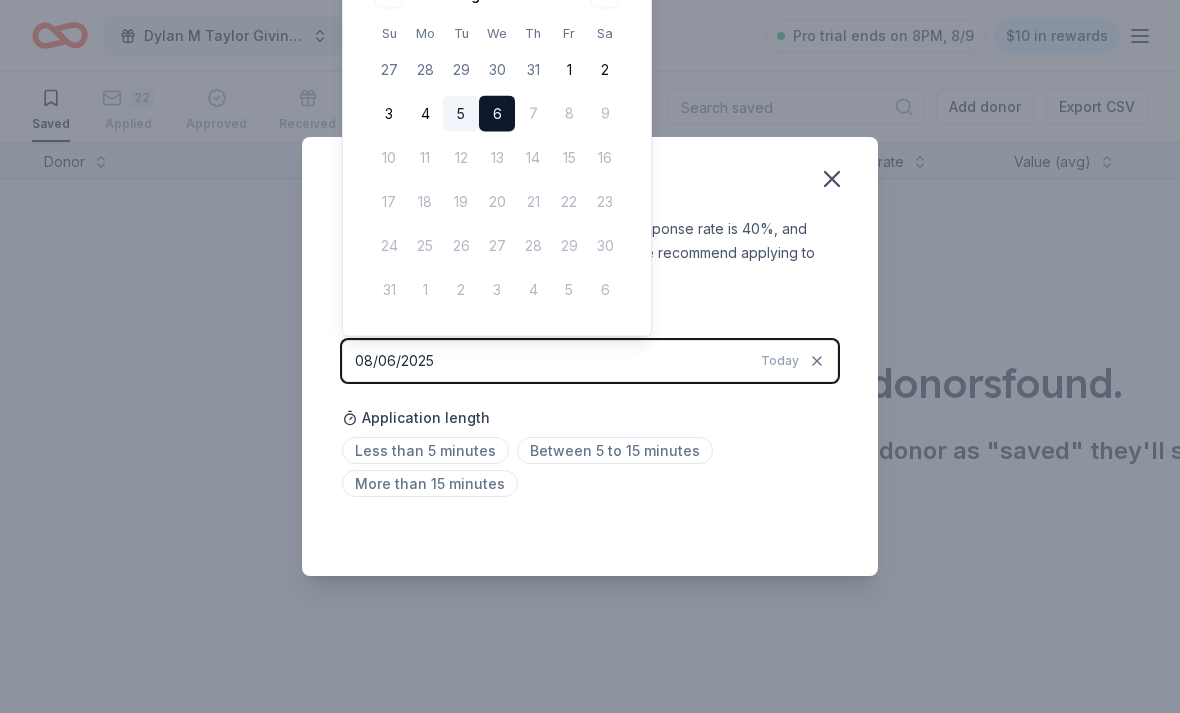 click on "5" at bounding box center (461, 114) 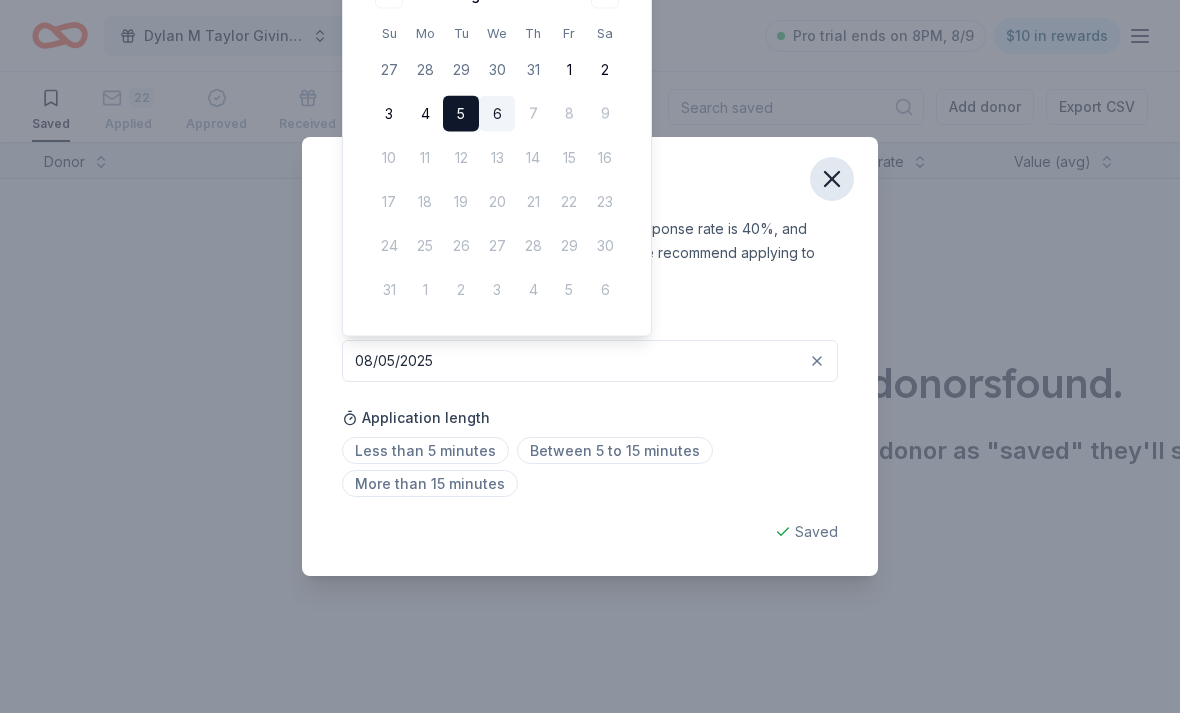 click 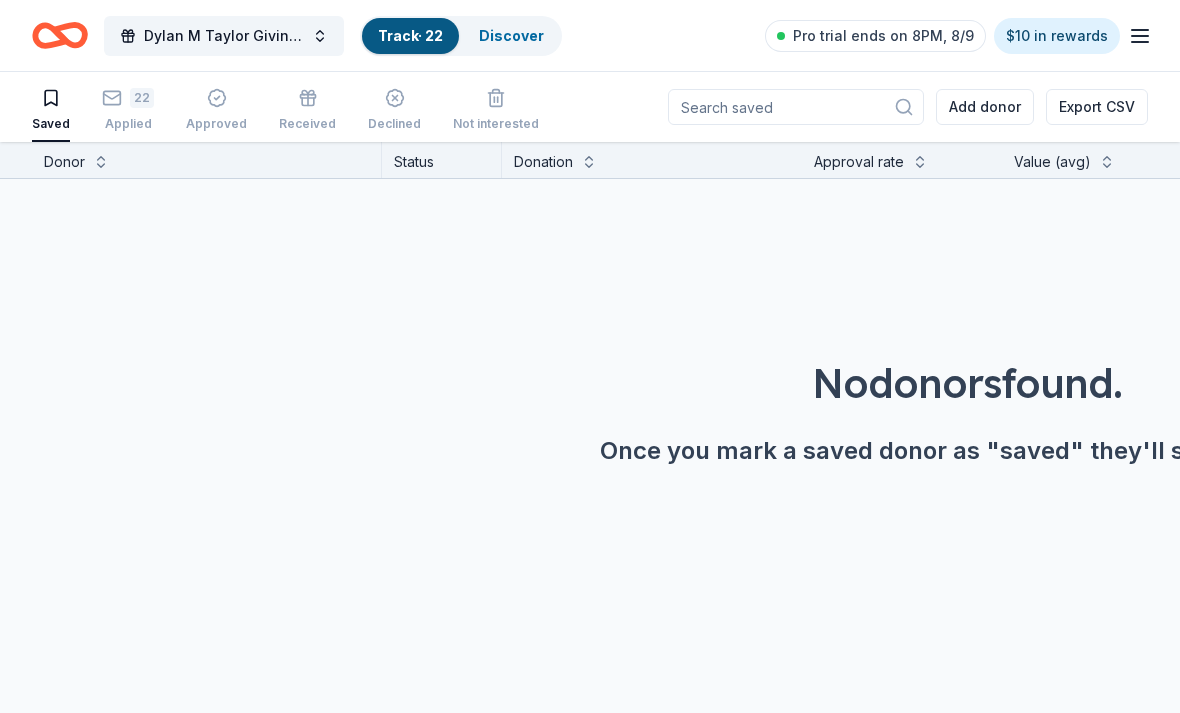 click on "Track  · 22" at bounding box center (410, 35) 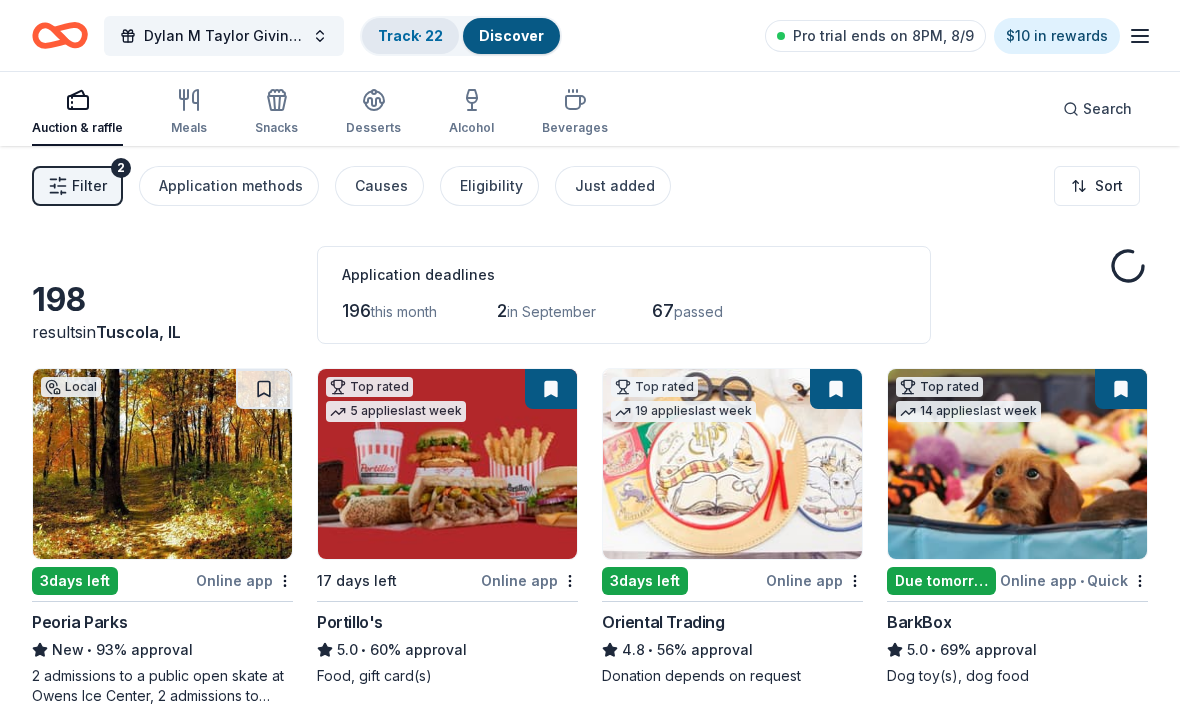 click on "Track  · 22" at bounding box center (410, 35) 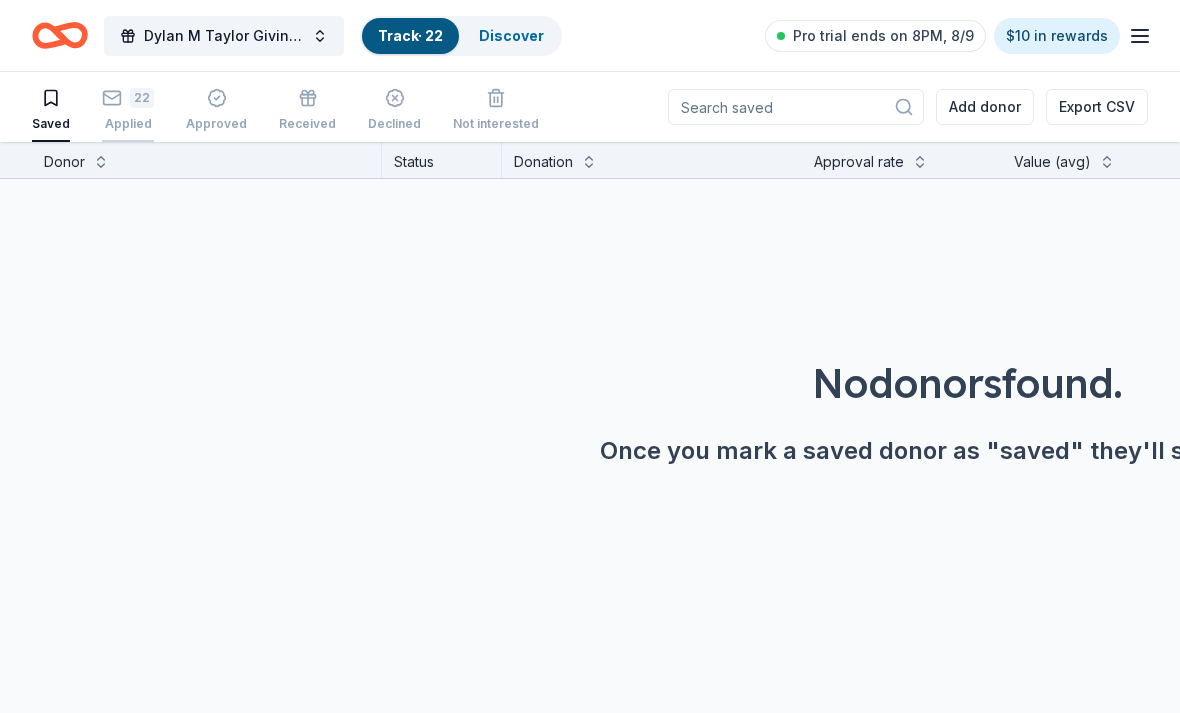 click on "22 Applied" at bounding box center (128, 110) 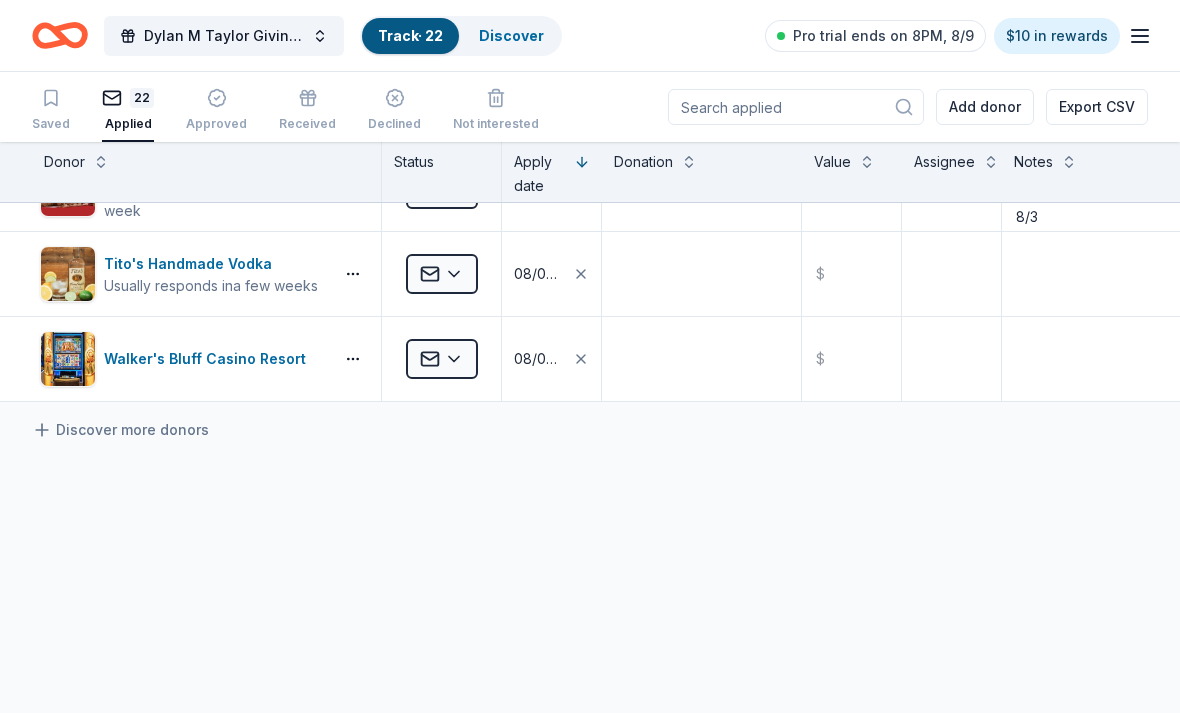 scroll, scrollTop: 1671, scrollLeft: 0, axis: vertical 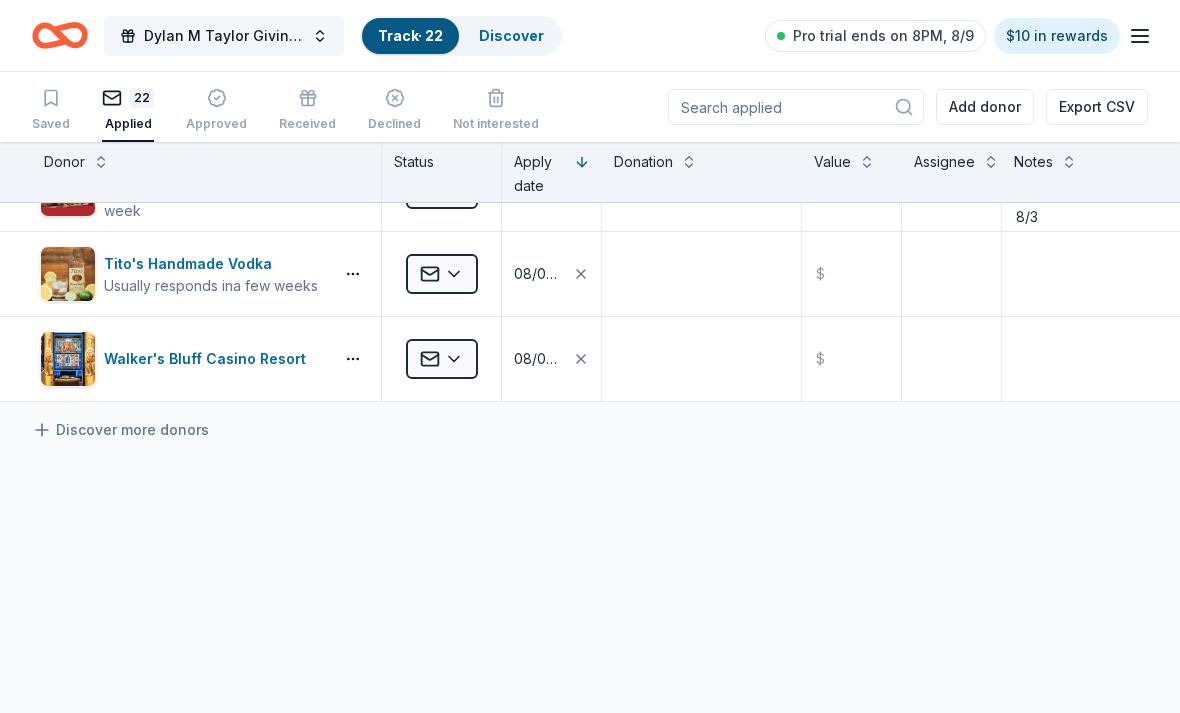 click on "Dylan M Taylor Giving Greens Golf Outing" at bounding box center [224, 36] 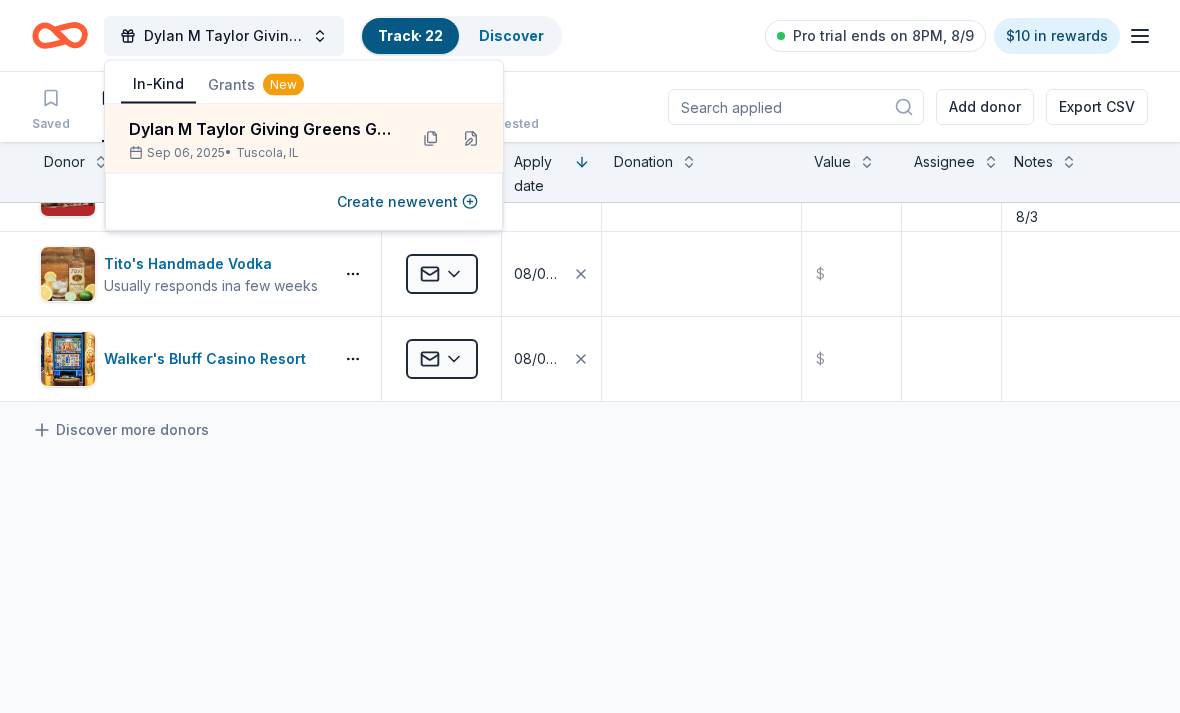 click on "[FIRST] [LAST] Giving Greens Golf Outing Track  · 22 Discover Pro trial ends on 8PM, 8/9 $10 in rewards" at bounding box center (590, 35) 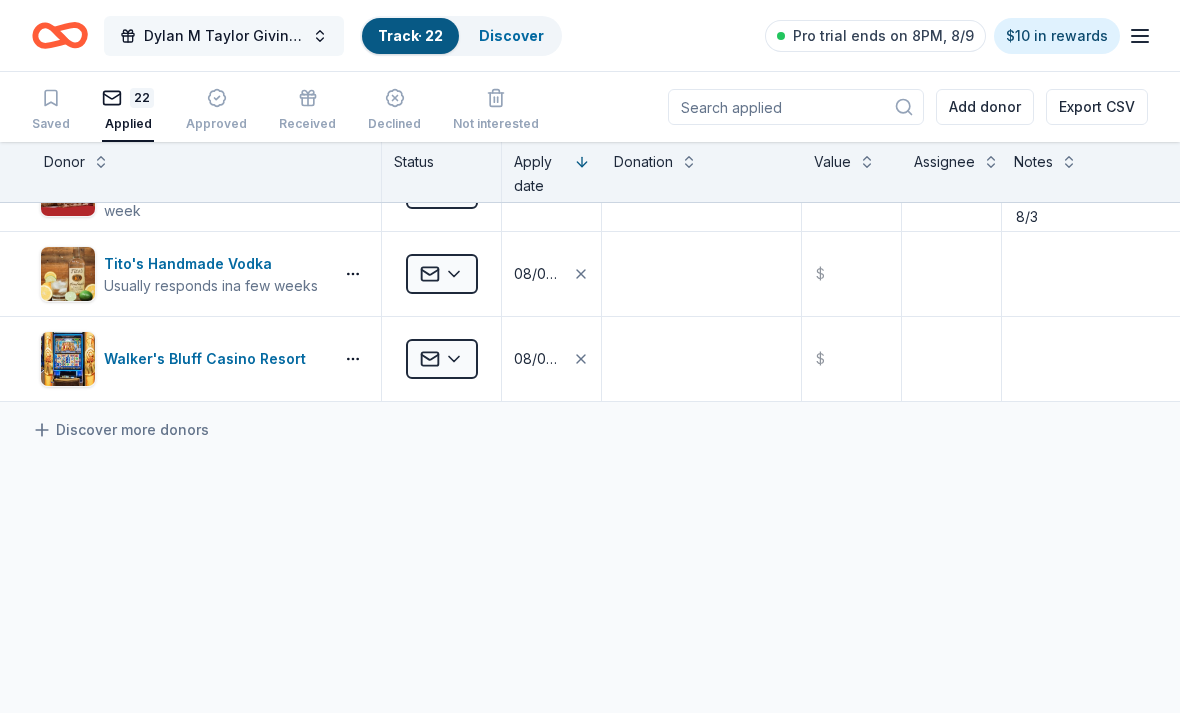 click on "Dylan M Taylor Giving Greens Golf Outing" at bounding box center [224, 36] 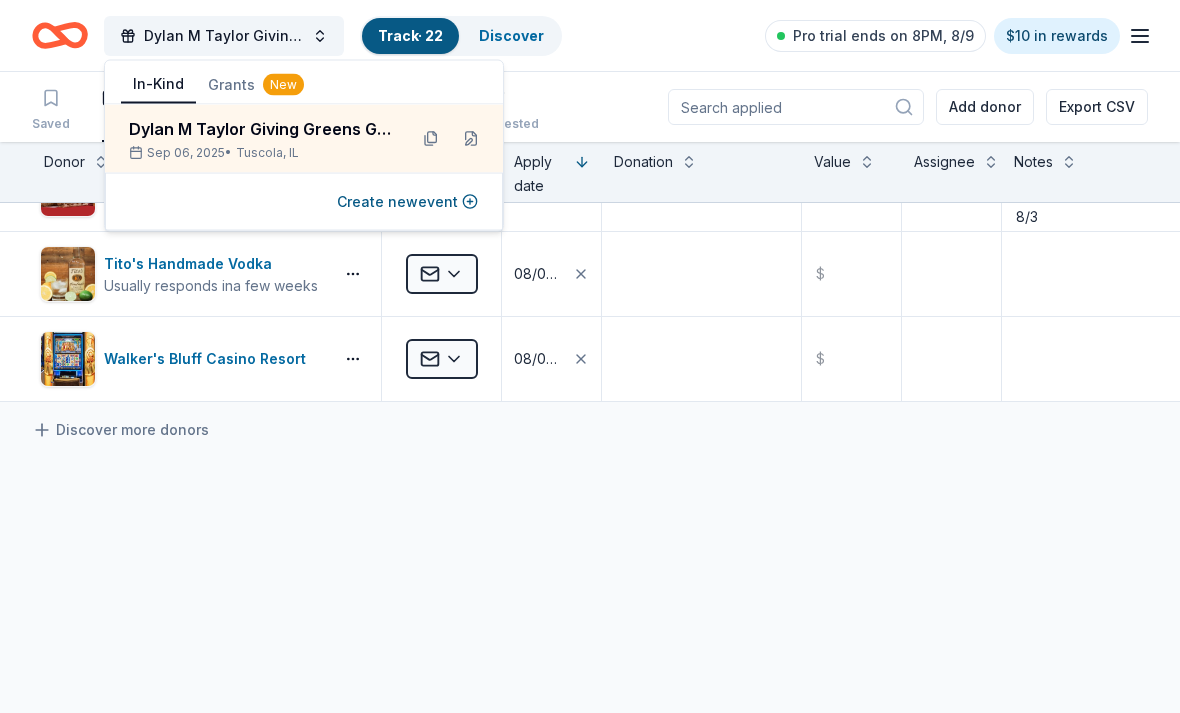 click 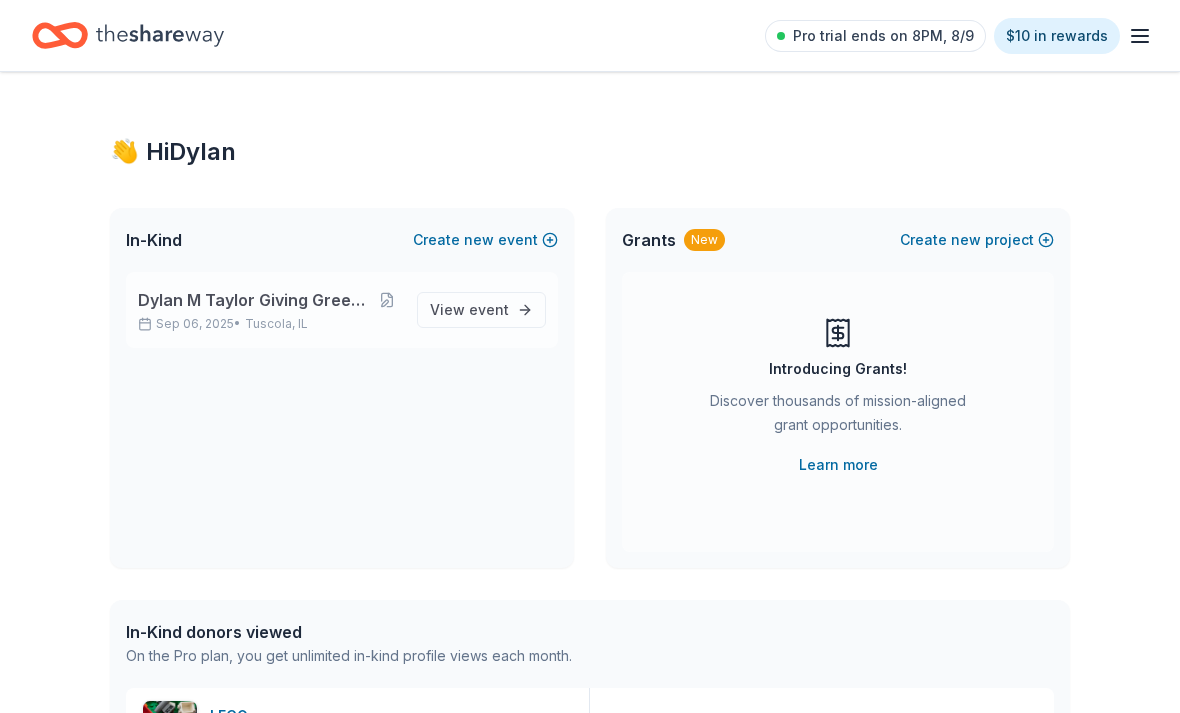 click on "Sep 06, 2025  •  [CITY], [STATE]" at bounding box center [269, 324] 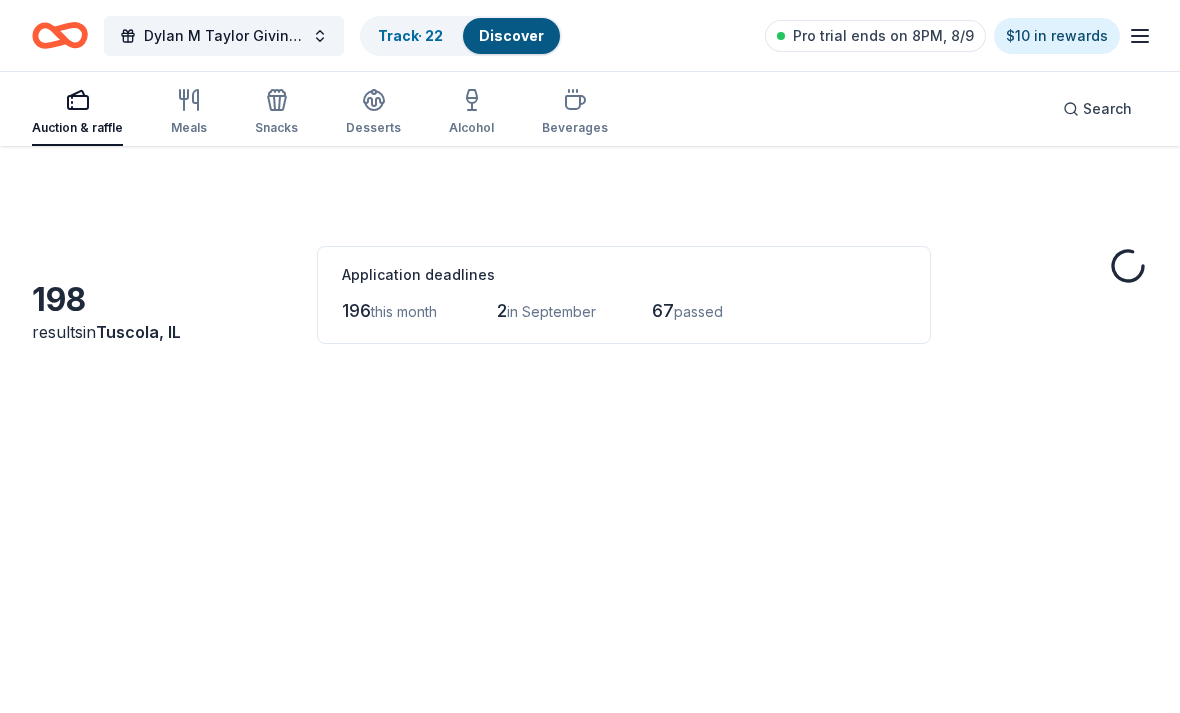 click on "196  this month 2  in September 67  passed" at bounding box center (624, 311) 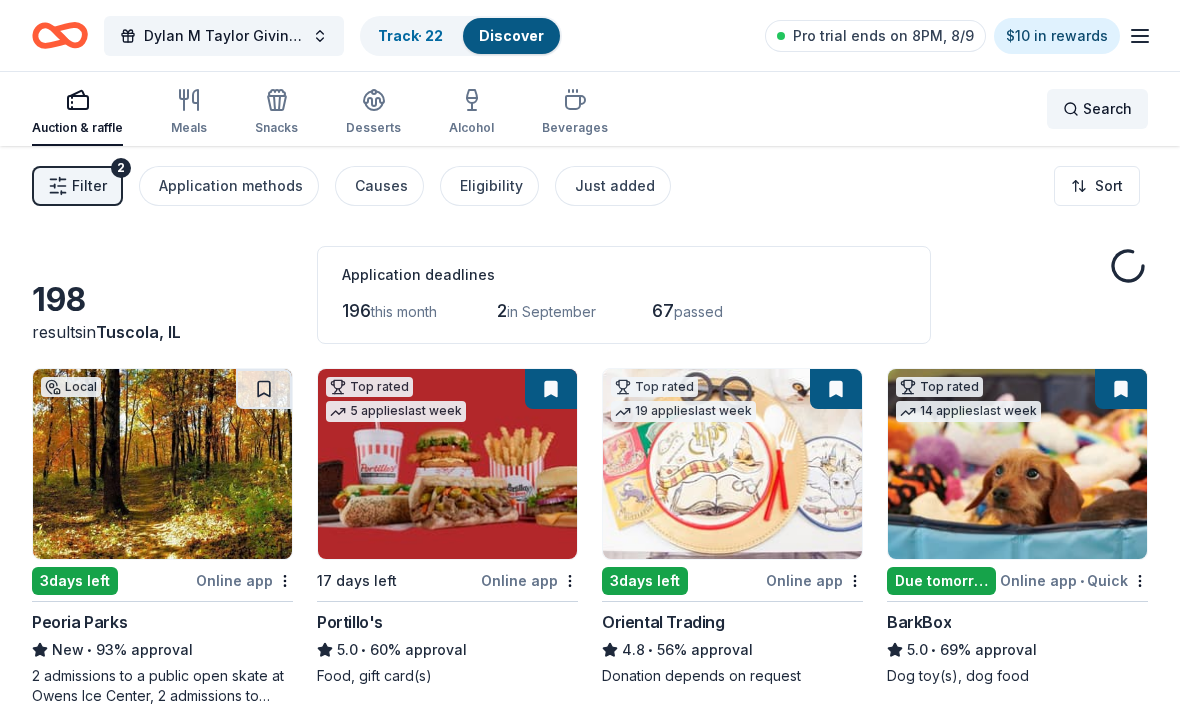 click on "Search" at bounding box center [1097, 109] 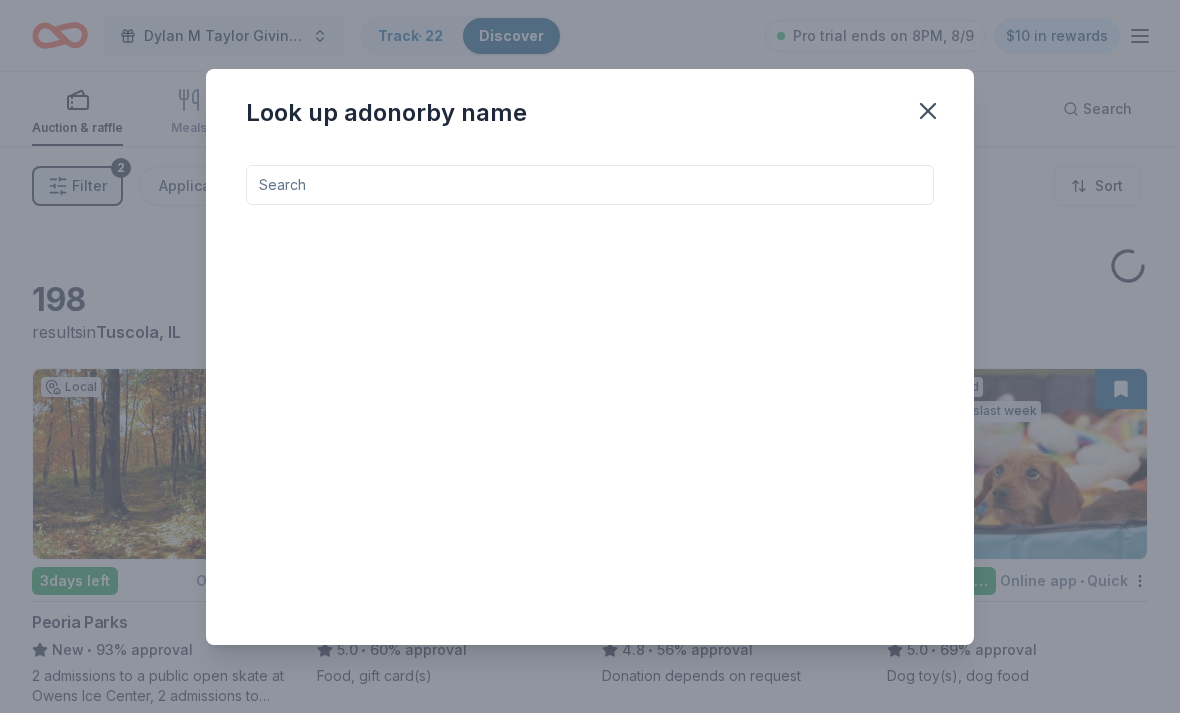 click at bounding box center (590, 185) 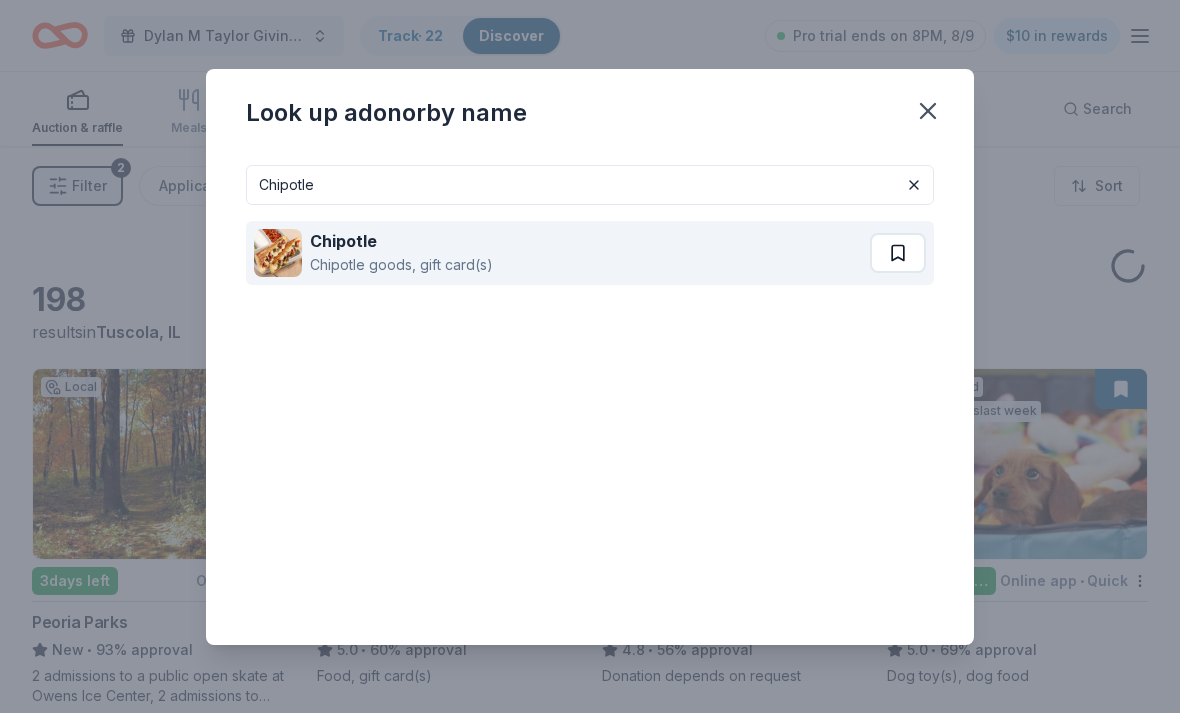 type on "Chipotle" 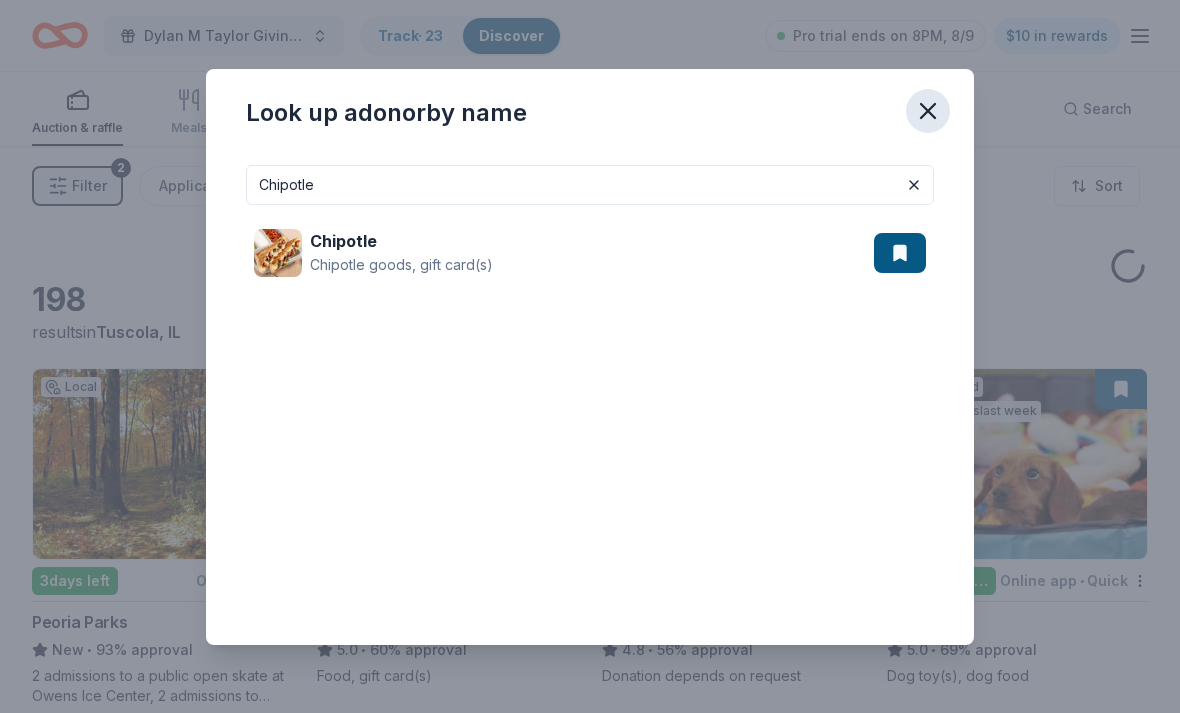 click 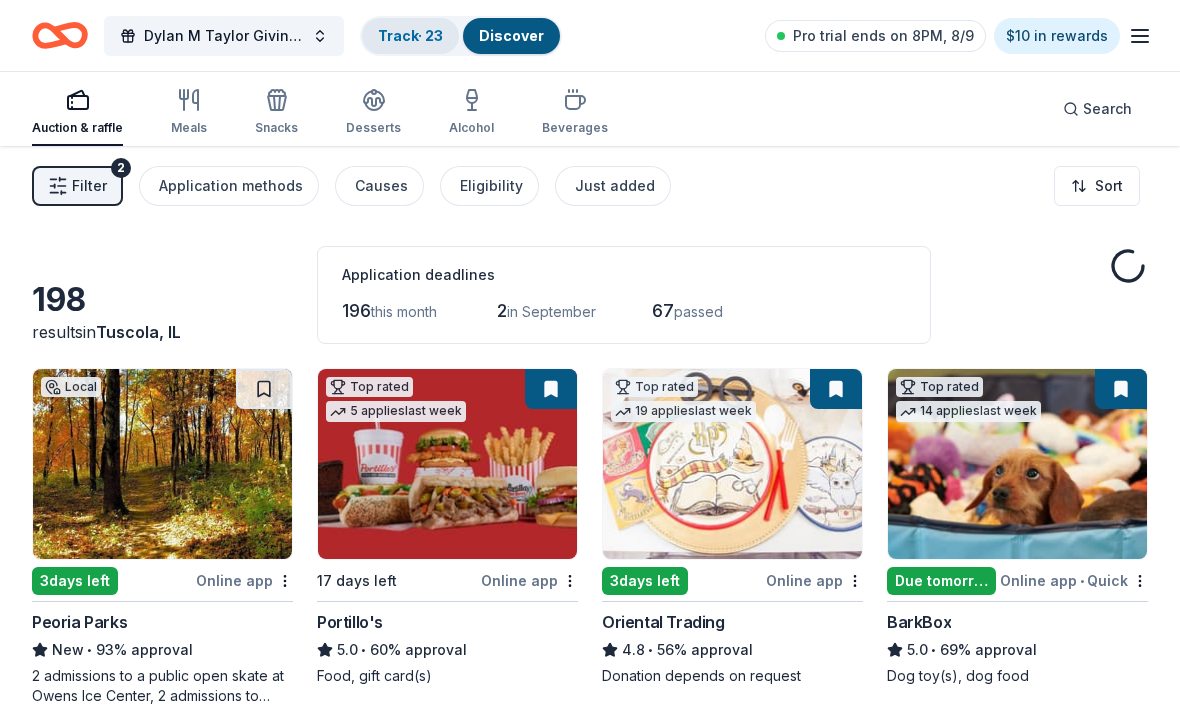 click on "Track  · 23" at bounding box center [410, 35] 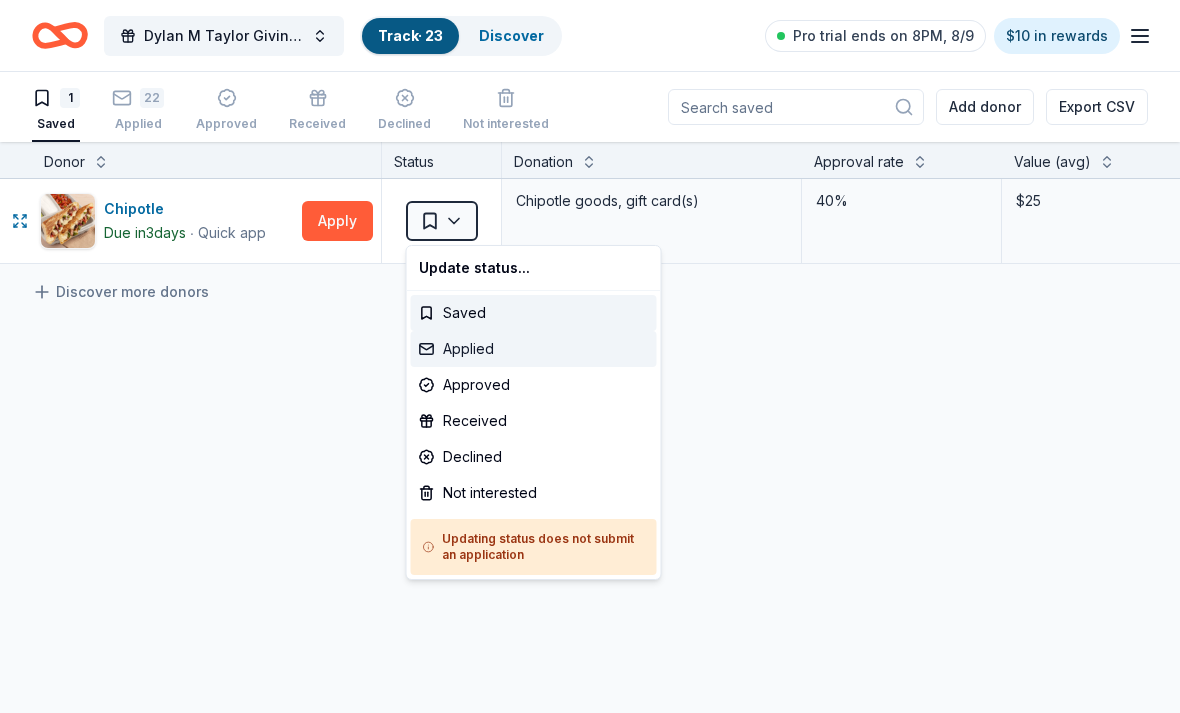 click on "Applied" at bounding box center (534, 349) 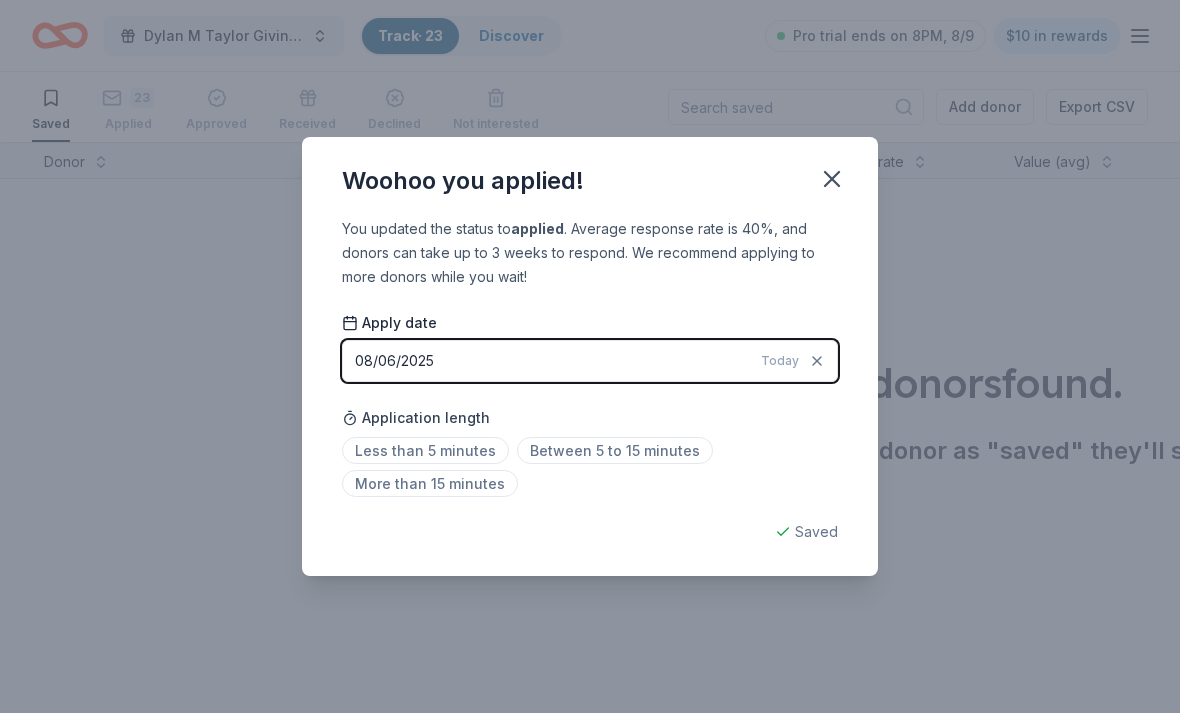click on "08/06/2025 Today" at bounding box center [590, 361] 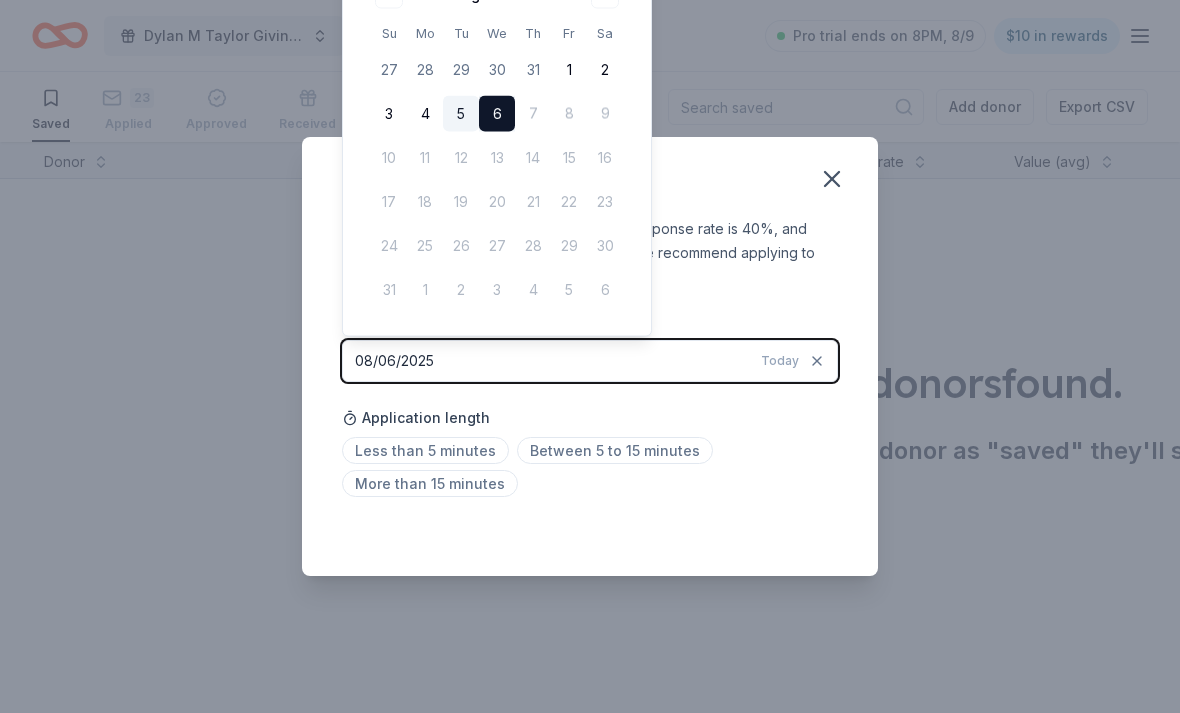 click on "5" at bounding box center [461, 114] 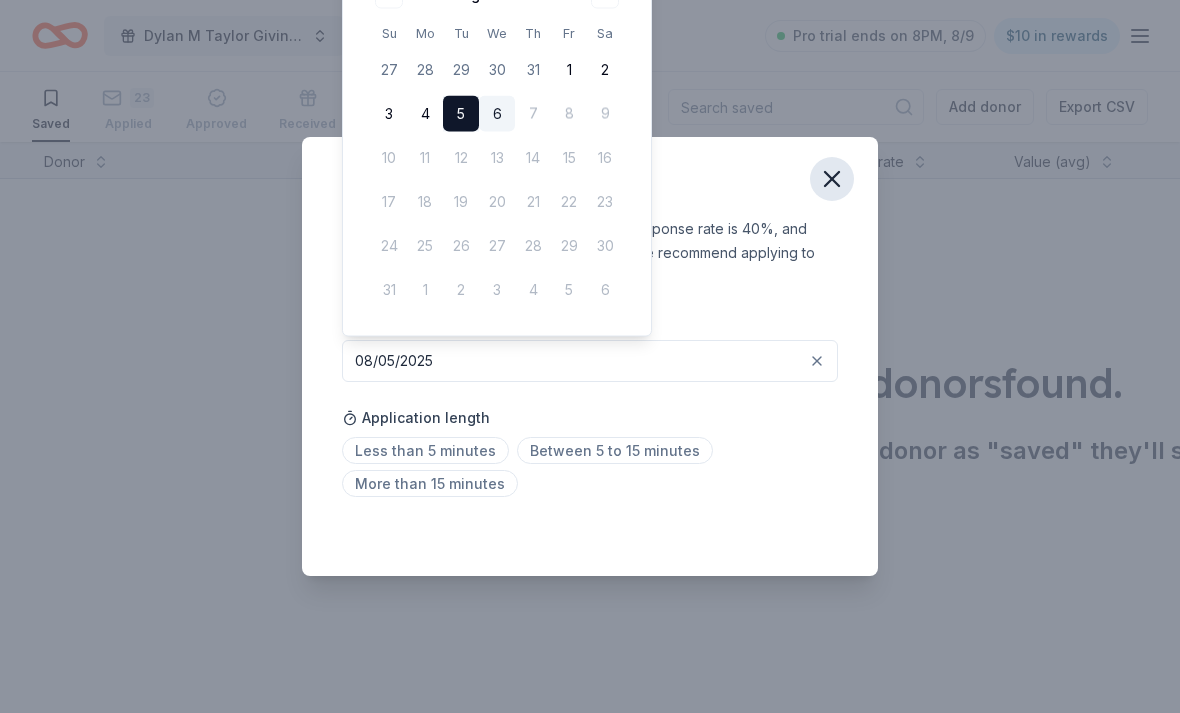 click 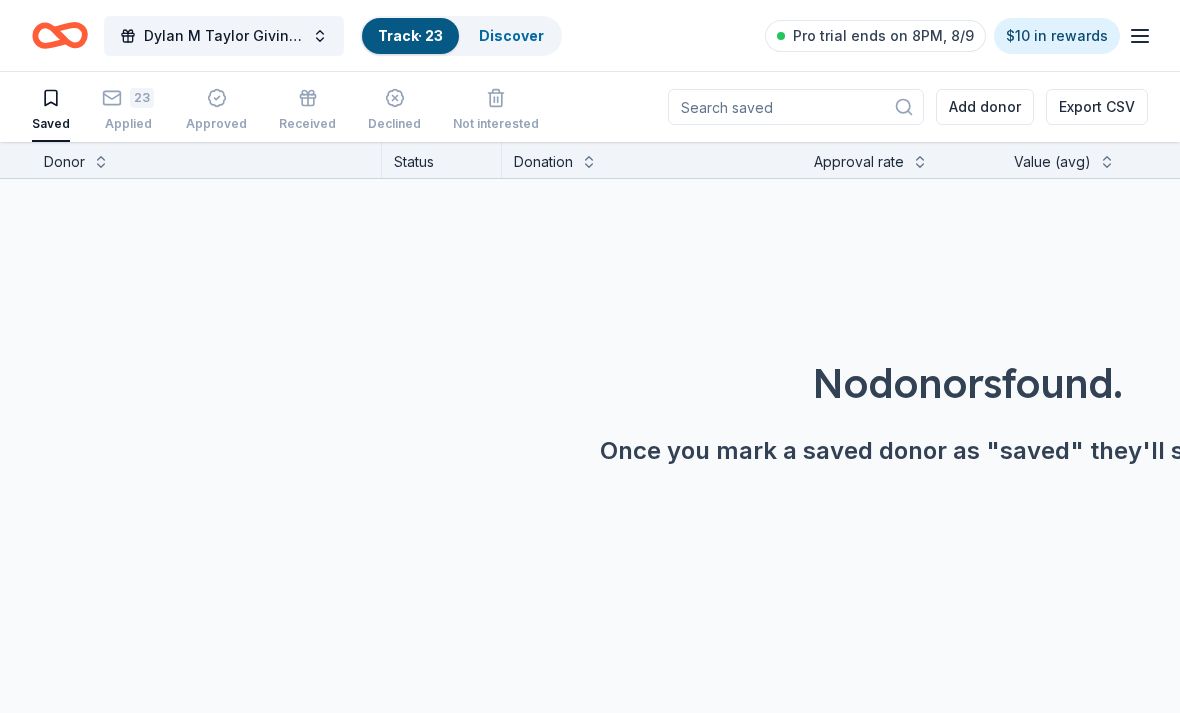 click on "Track  · 23" at bounding box center [410, 35] 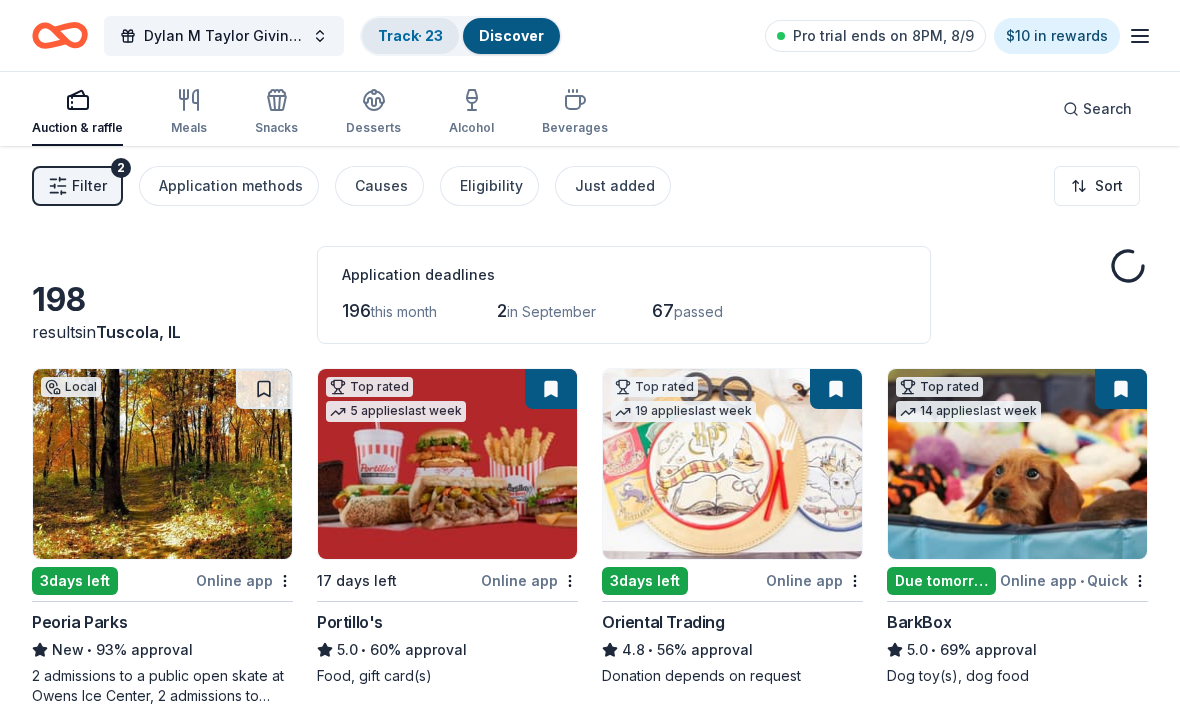 click on "Track  · 23" at bounding box center [410, 35] 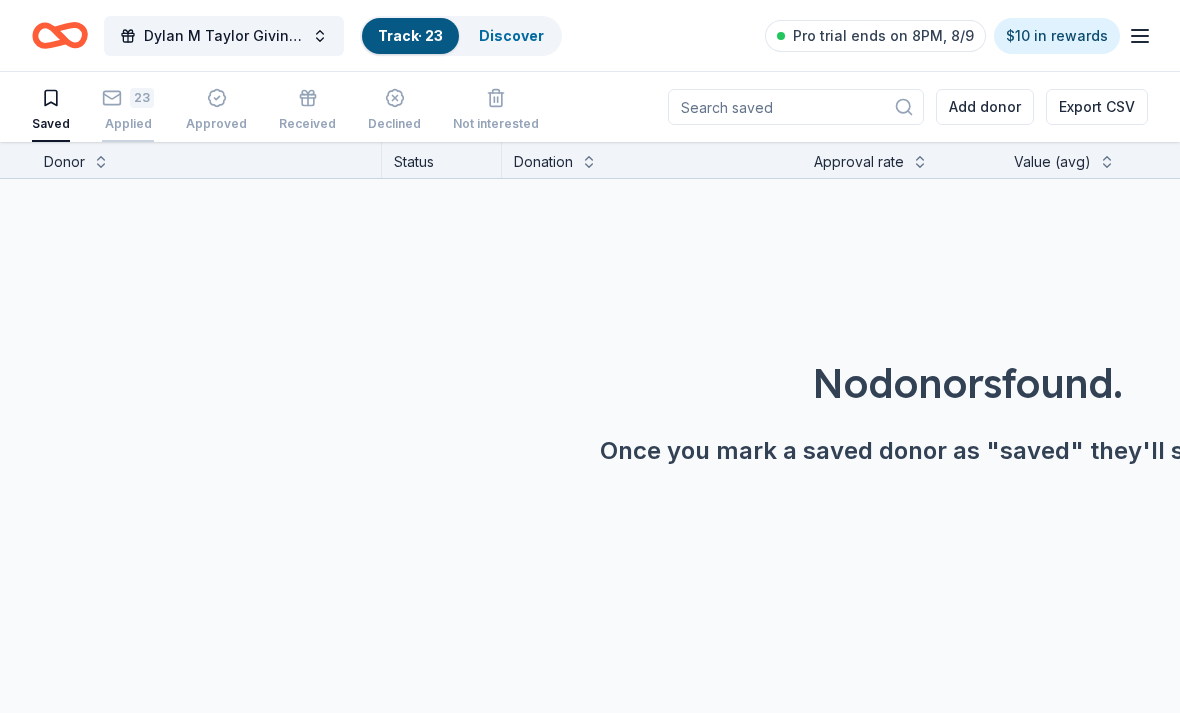click on "23 Applied" at bounding box center (128, 110) 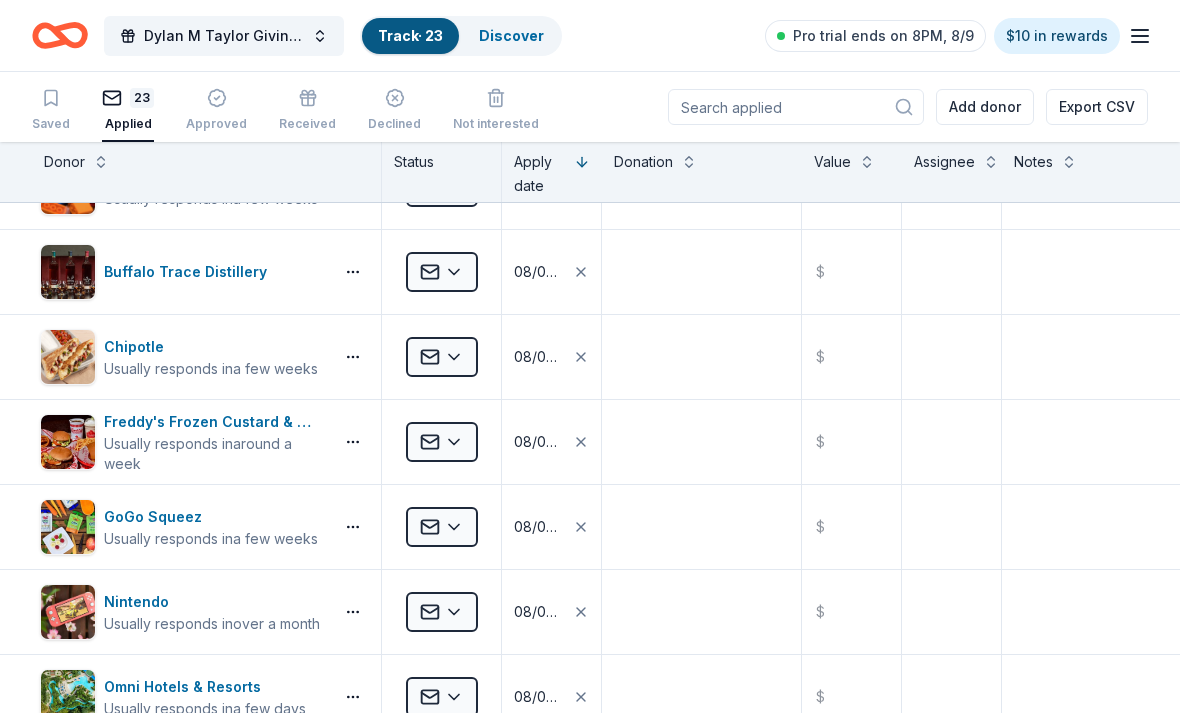 scroll, scrollTop: 227, scrollLeft: 2, axis: both 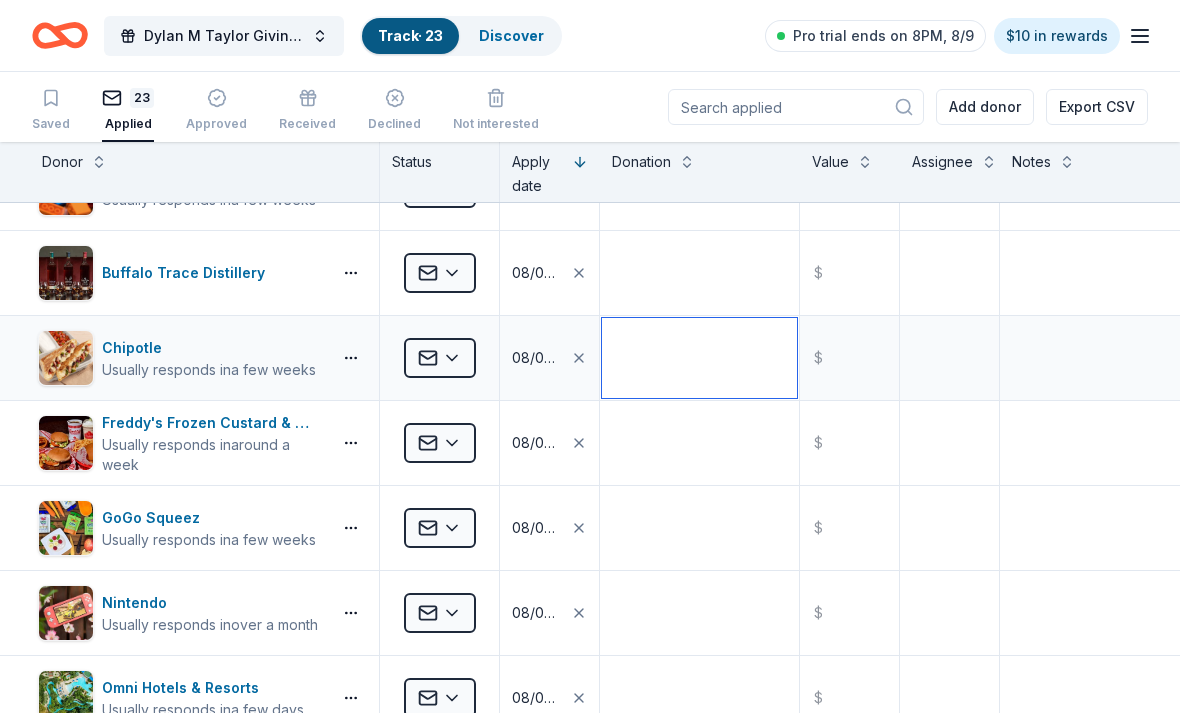 click at bounding box center (699, 358) 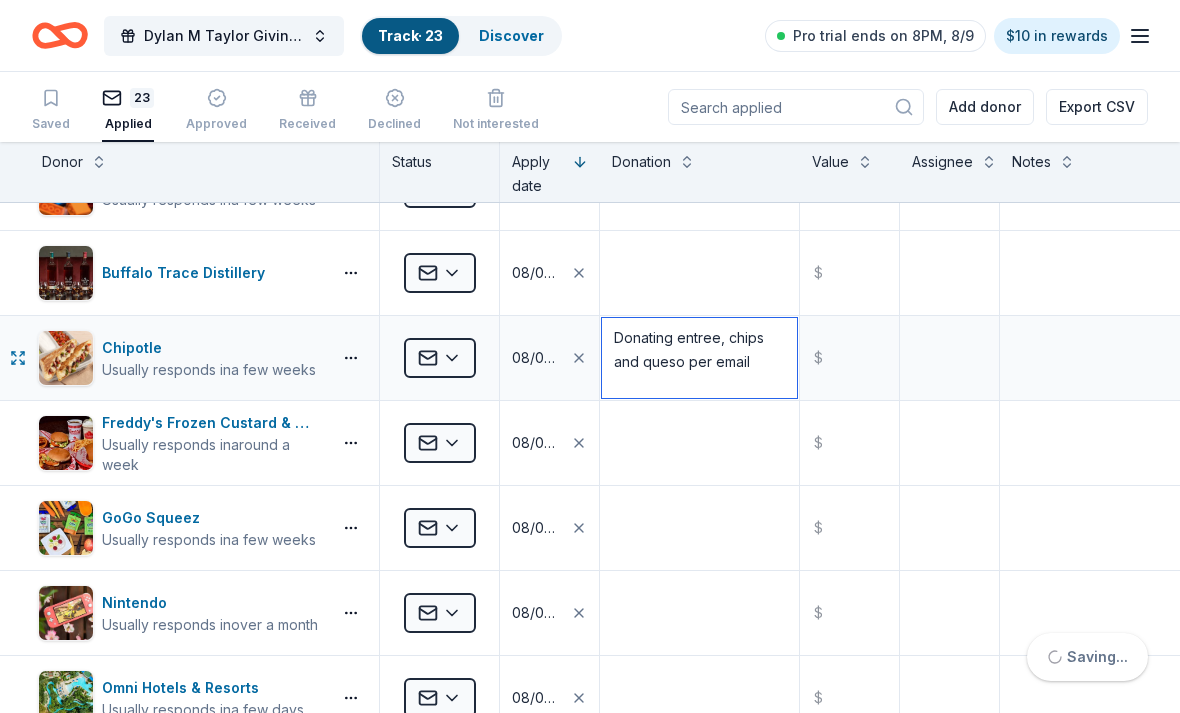 type on "Donating entree, chips and queso per email" 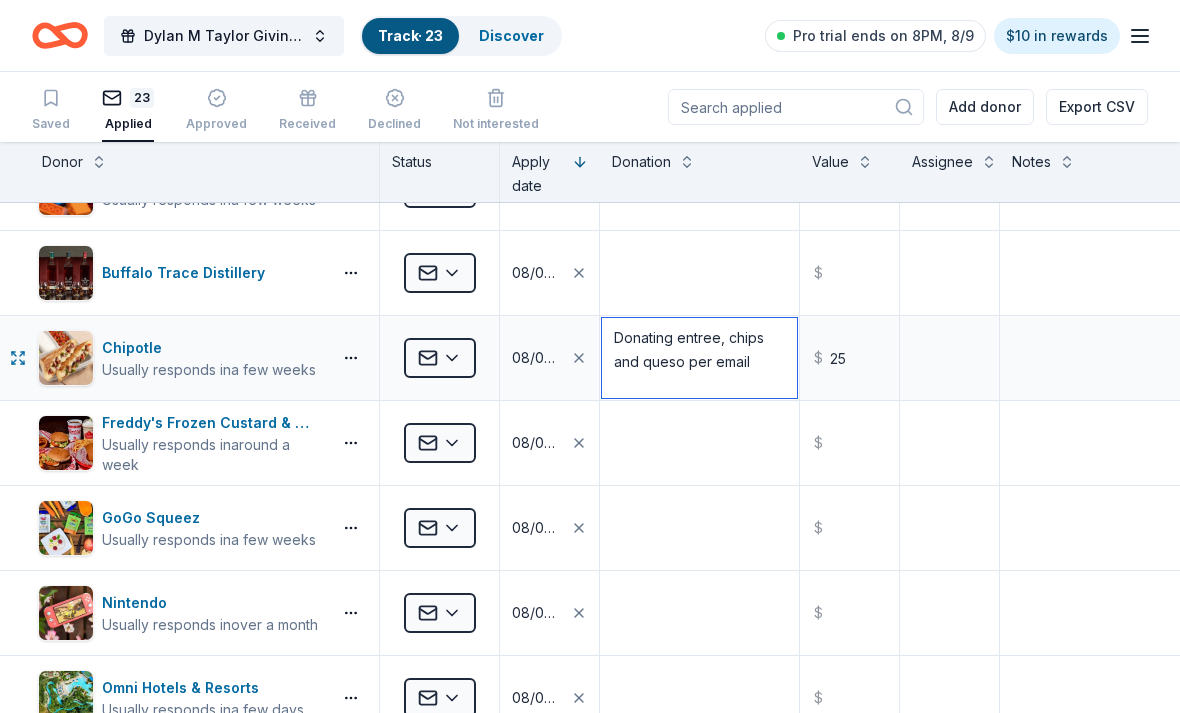 click on "Donating entree, chips and queso per email" at bounding box center [699, 358] 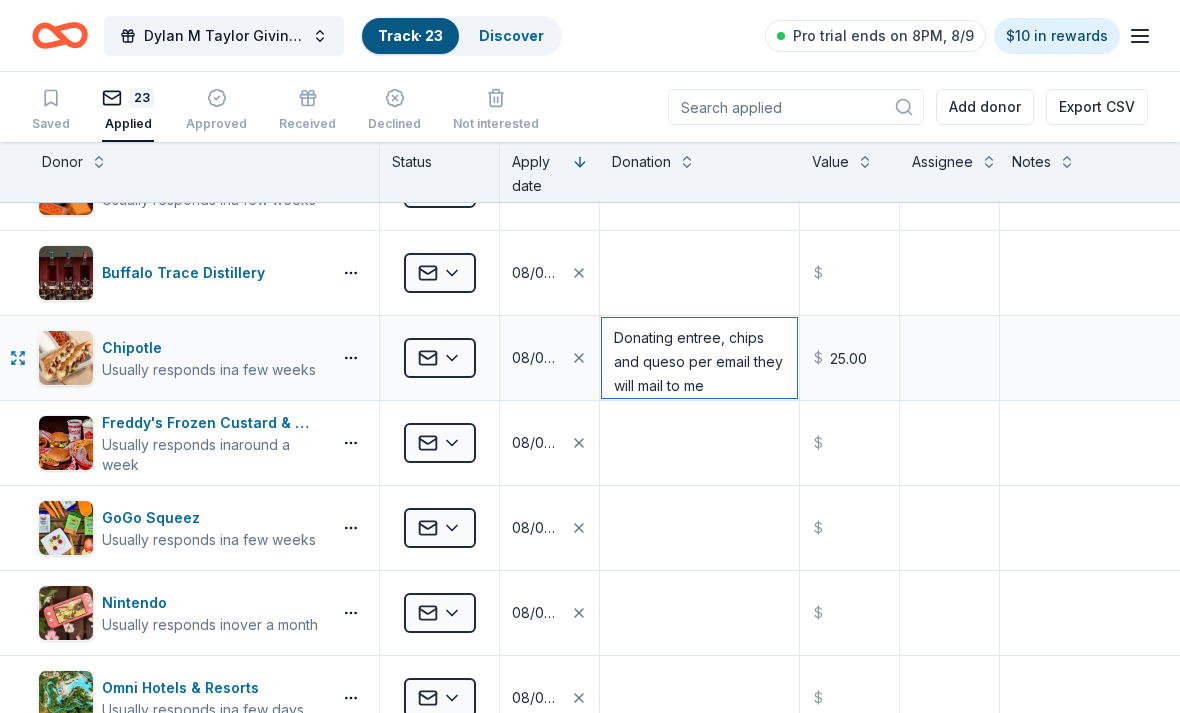 scroll, scrollTop: 21, scrollLeft: 0, axis: vertical 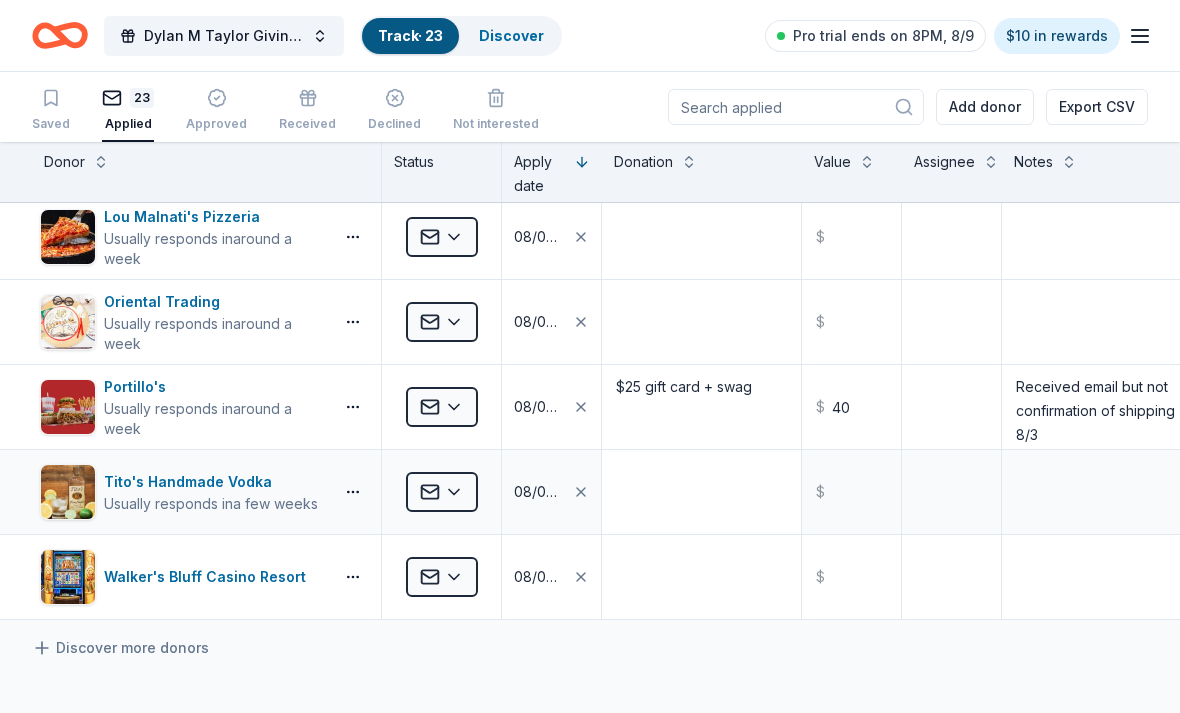 type on "Donating entree, chips and queso per email they will mail to me" 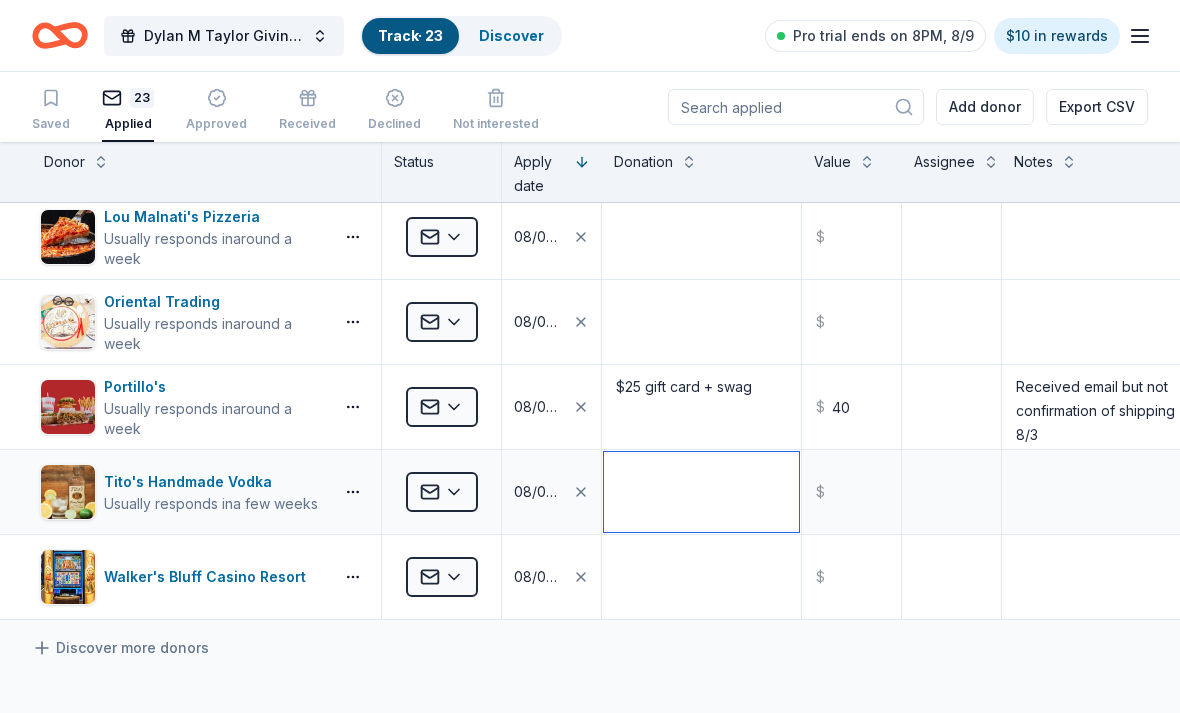 click at bounding box center [701, 492] 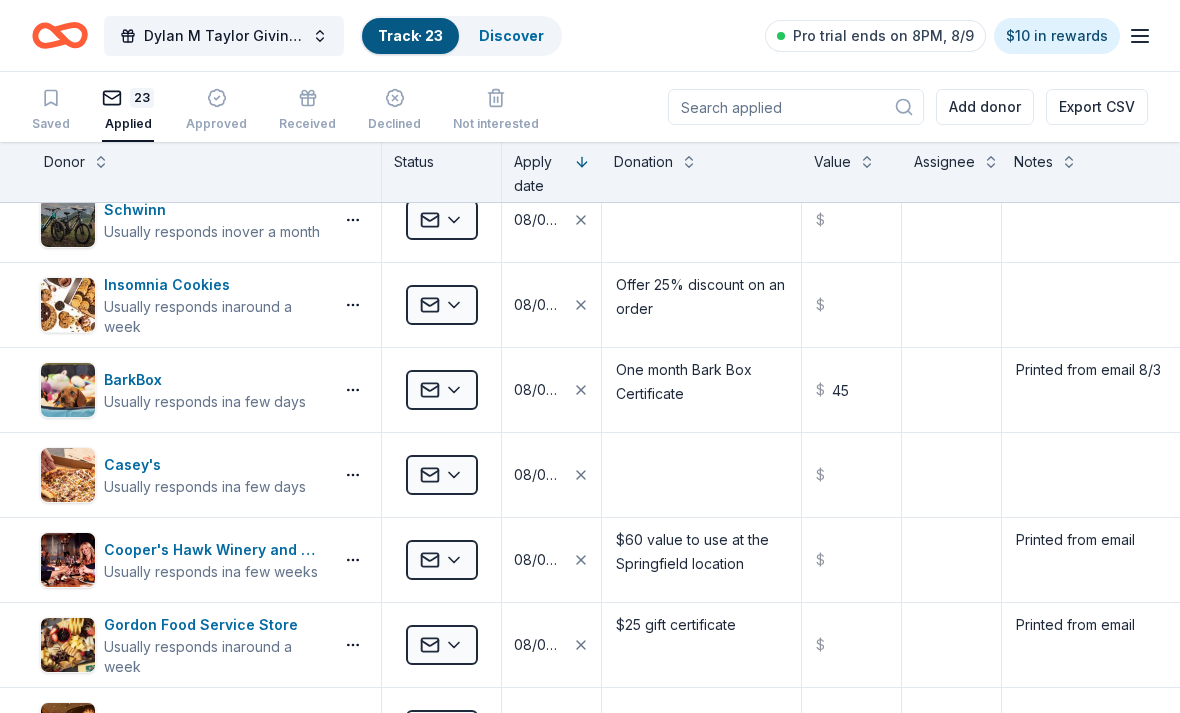 scroll, scrollTop: 844, scrollLeft: 0, axis: vertical 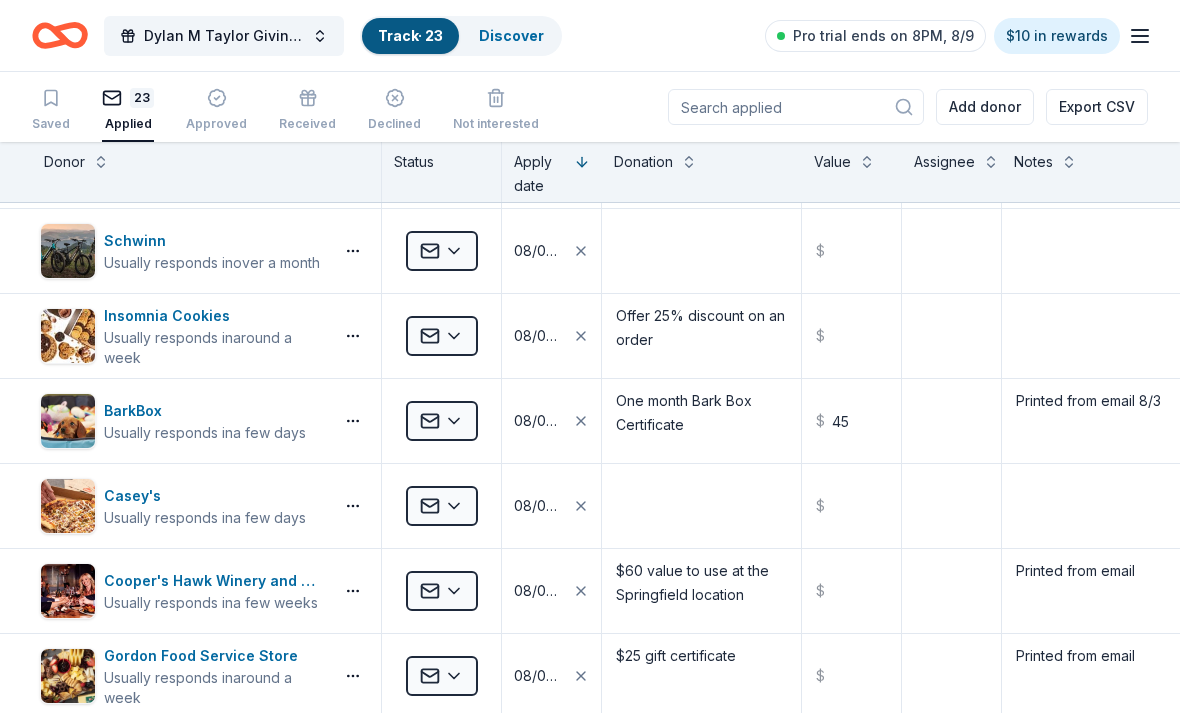 type on "Declined to donate" 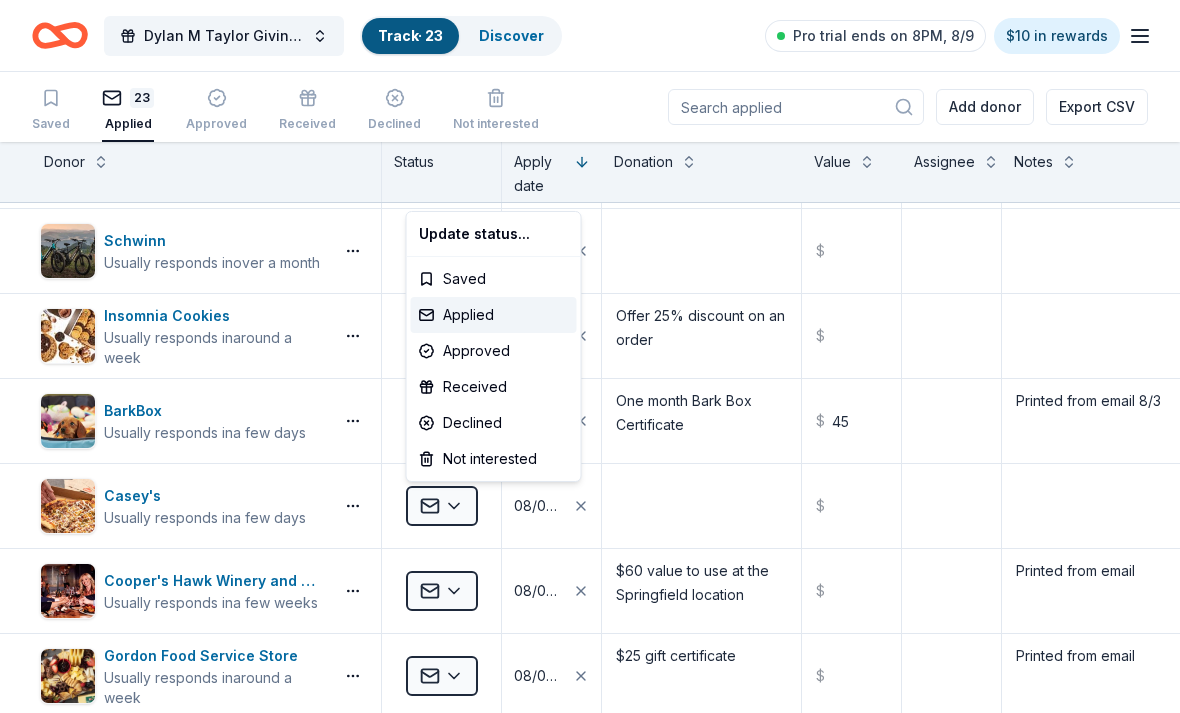 click on "[FIRST] [LAST] Giving Greens Golf Outing Track  · 23 Discover Pro trial ends on 8PM, 8/9 $10 in rewards Saved 23 Applied Approved Received Declined Not interested Add donor Export CSV Donor Status Apply date Donation Value Assignee Notes American Eagle Usually responds in  over a month Applied 08/06/2025 $ Igloo Coolers Usually responds in  a few weeks Applied 08/06/2025 $ LEGO Usually responds in  a few weeks Applied 08/06/2025 $ Buffalo Trace Distillery Applied 08/05/2025 $ Chipotle Usually responds in  a few weeks Applied 08/05/2025 Donating entree, chips and queso per email they will mail to me
$ 25.00 Freddy's Frozen Custard & Steakburgers Usually responds in  around a week Applied 08/05/2025 $ GoGo Squeez Usually responds in  a few weeks Applied 08/05/2025 $ Nintendo Usually responds in  over a month Applied 08/05/2025 $ Omni Hotels & Resorts Usually responds in  a few days Applied 08/05/2025 $ Puttshack Usually responds in  a few weeks Applied 08/05/2025 $ Schwinn Usually responds in  over a month $" at bounding box center [590, 356] 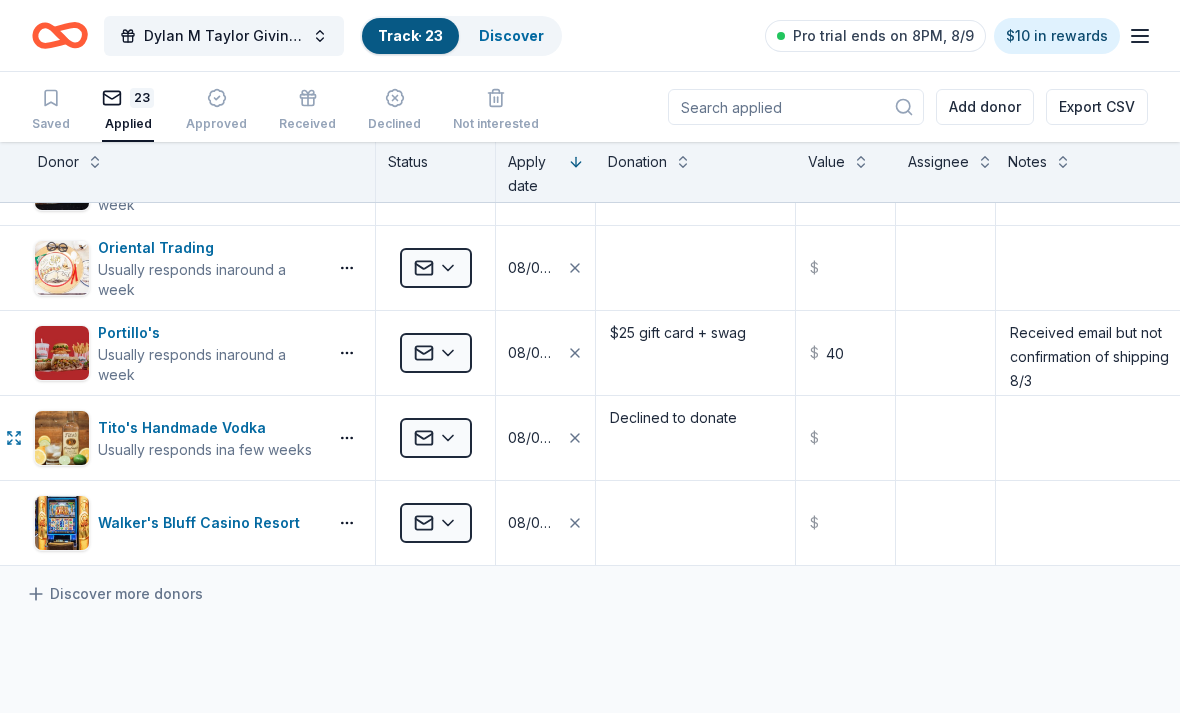 scroll, scrollTop: 1599, scrollLeft: 6, axis: both 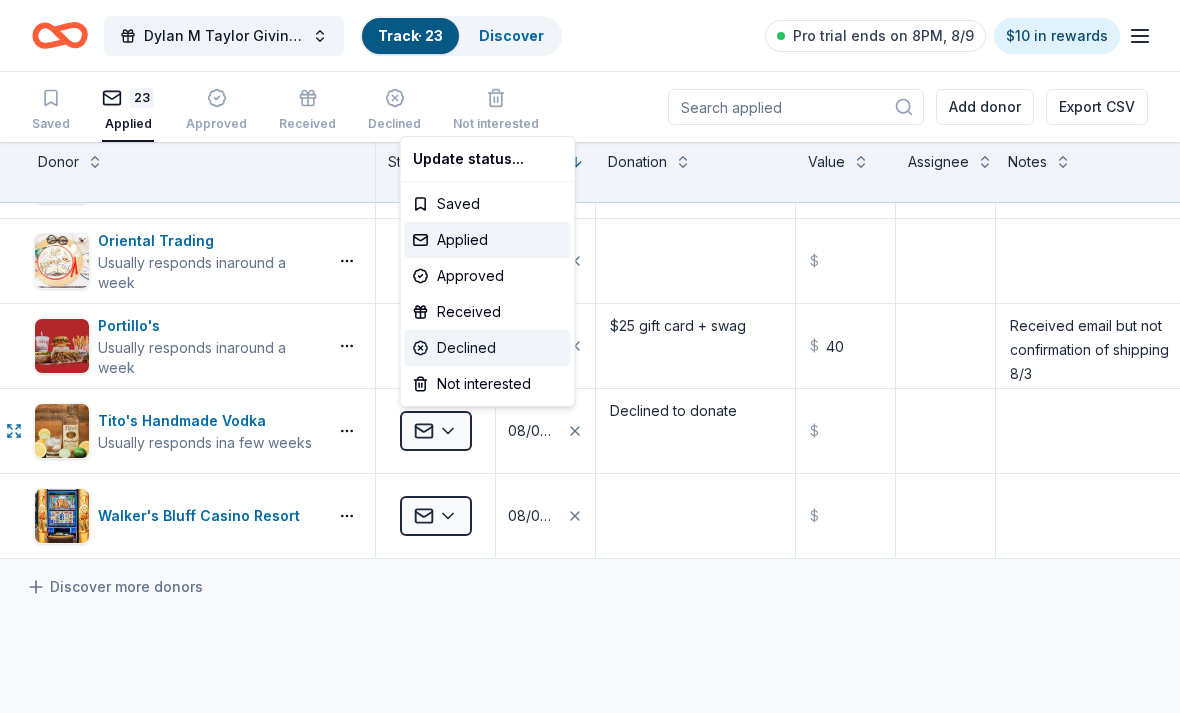 click on "Declined" at bounding box center (488, 348) 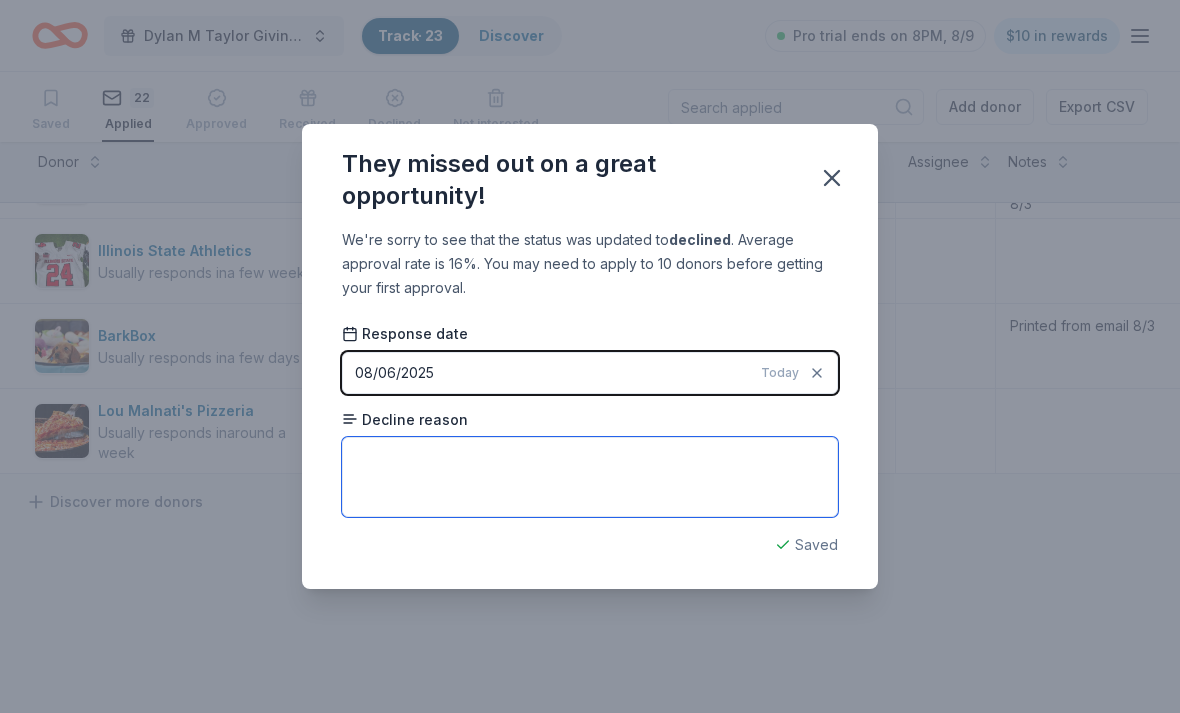 click at bounding box center [590, 477] 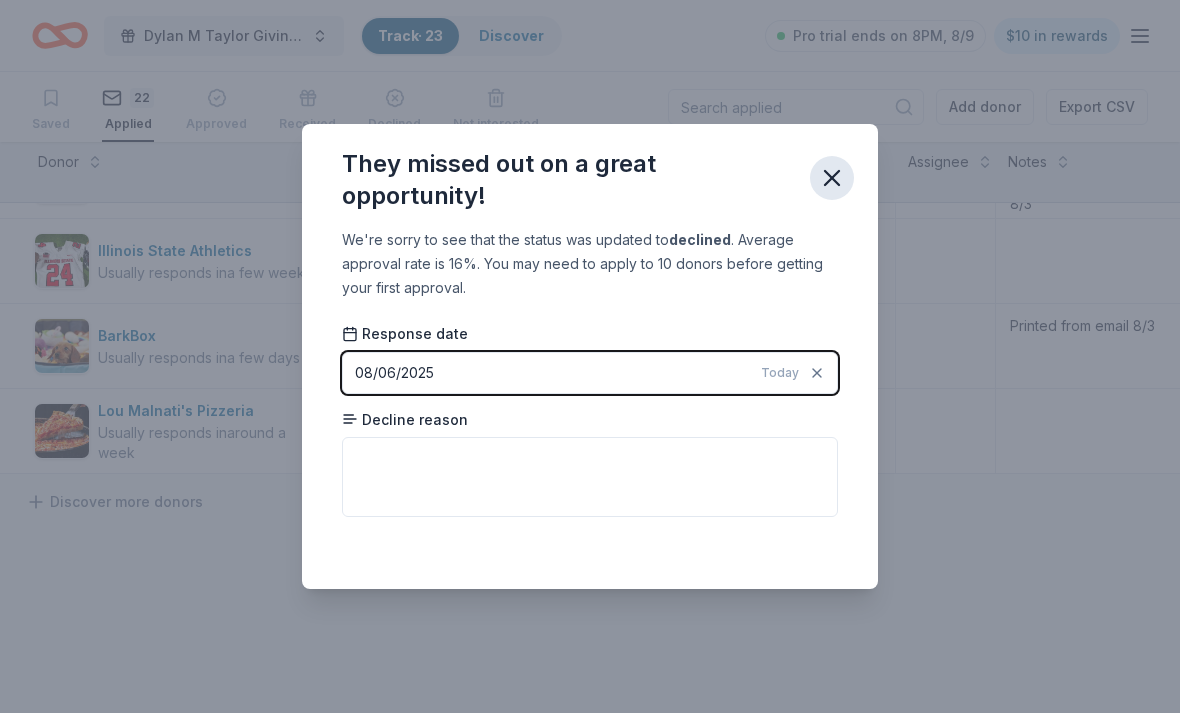 click 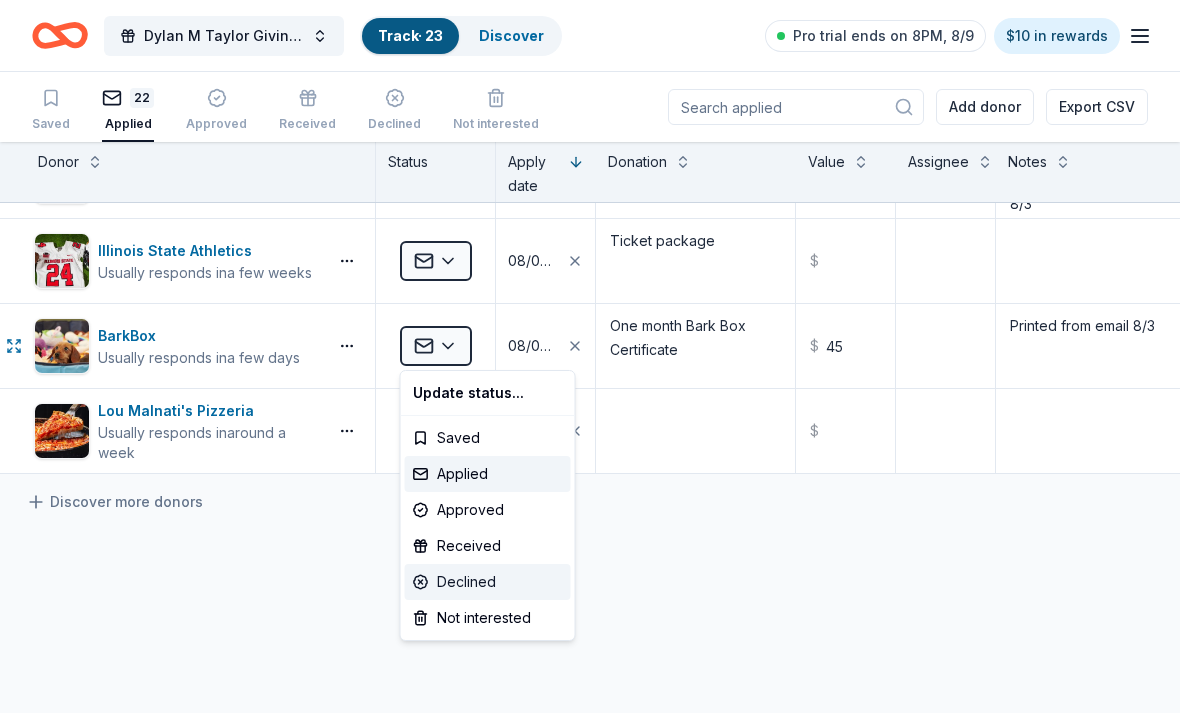 click on "Declined" at bounding box center [488, 582] 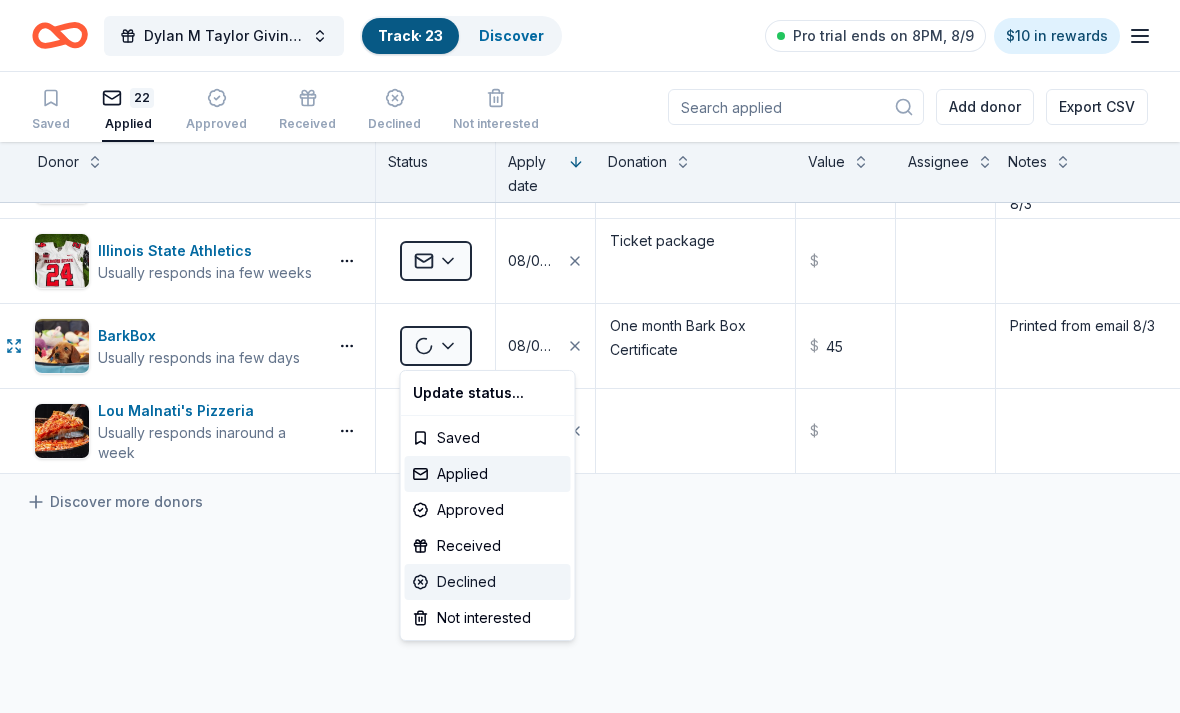scroll, scrollTop: 1586, scrollLeft: 6, axis: both 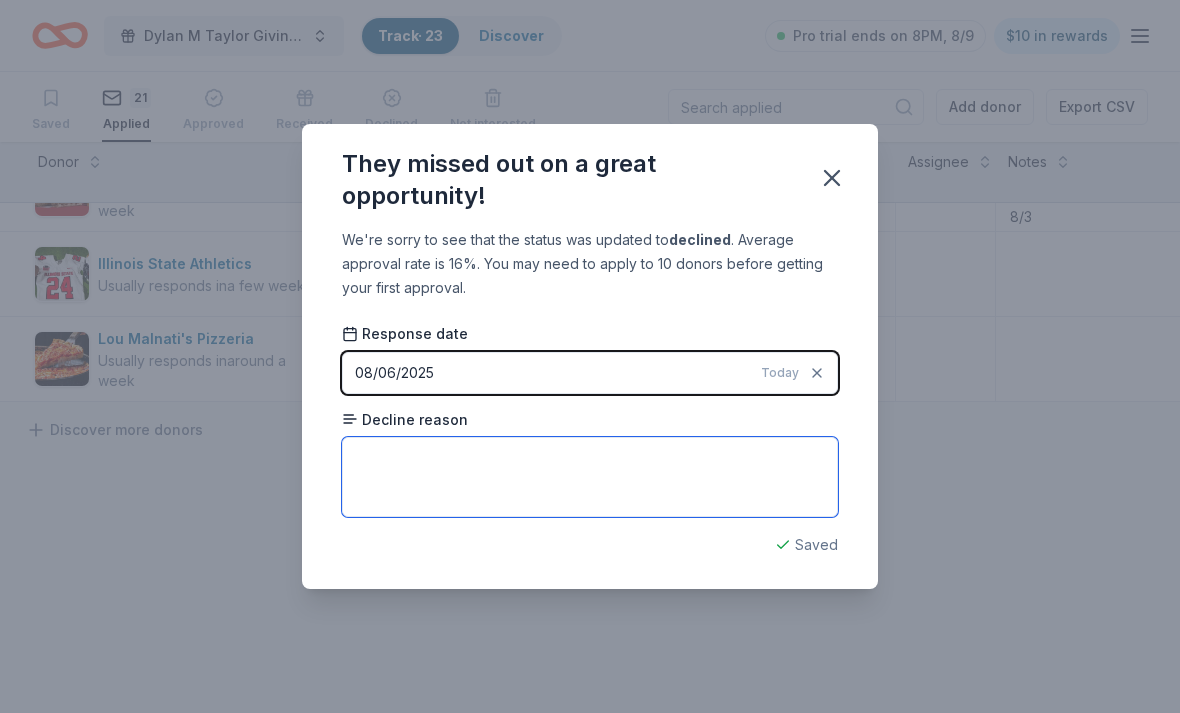 click at bounding box center (590, 477) 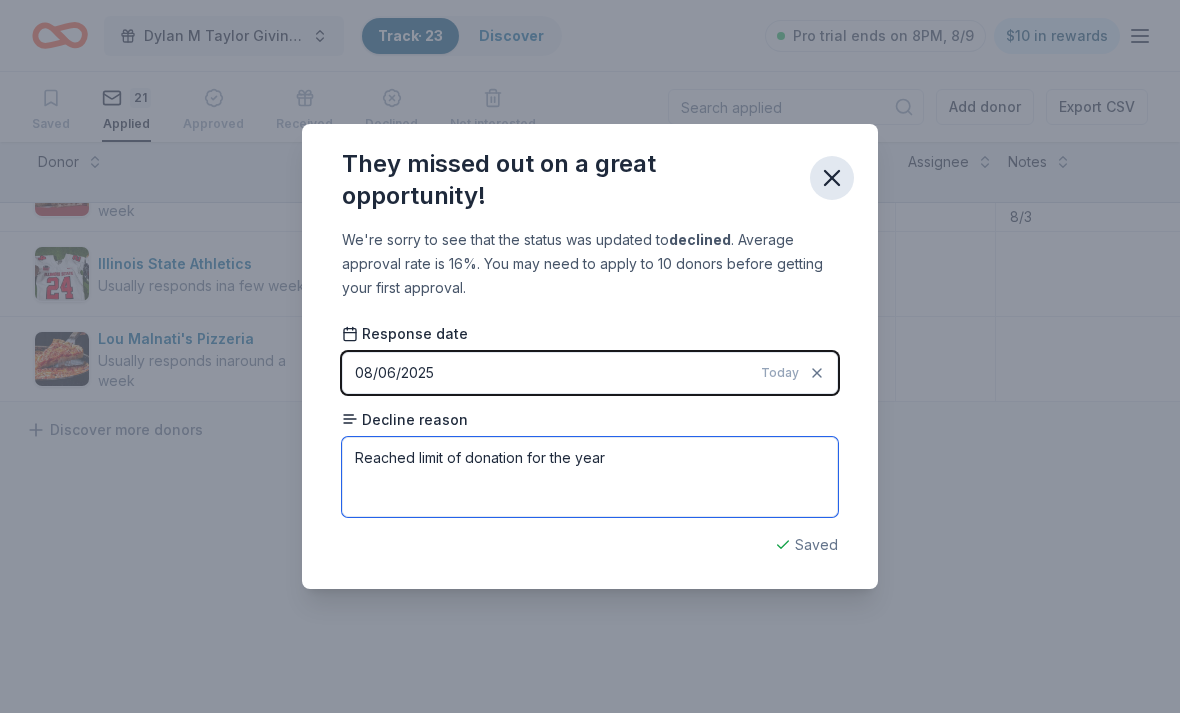 type on "Reached limit of donation for the year" 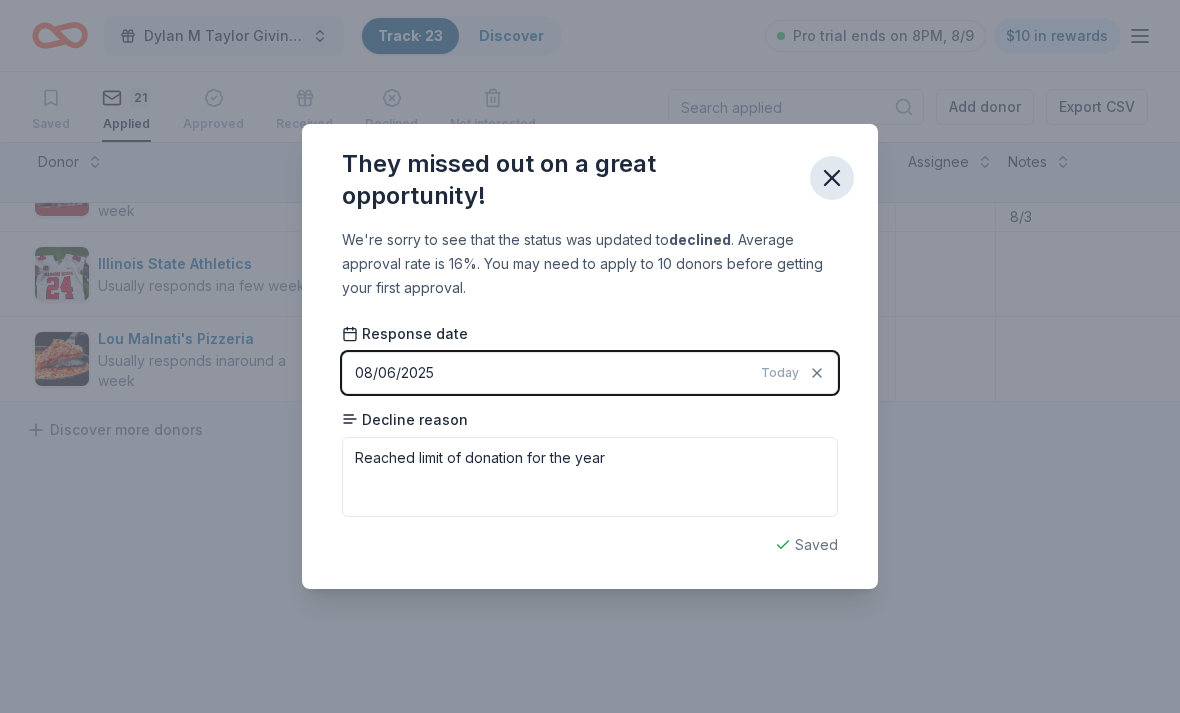 click 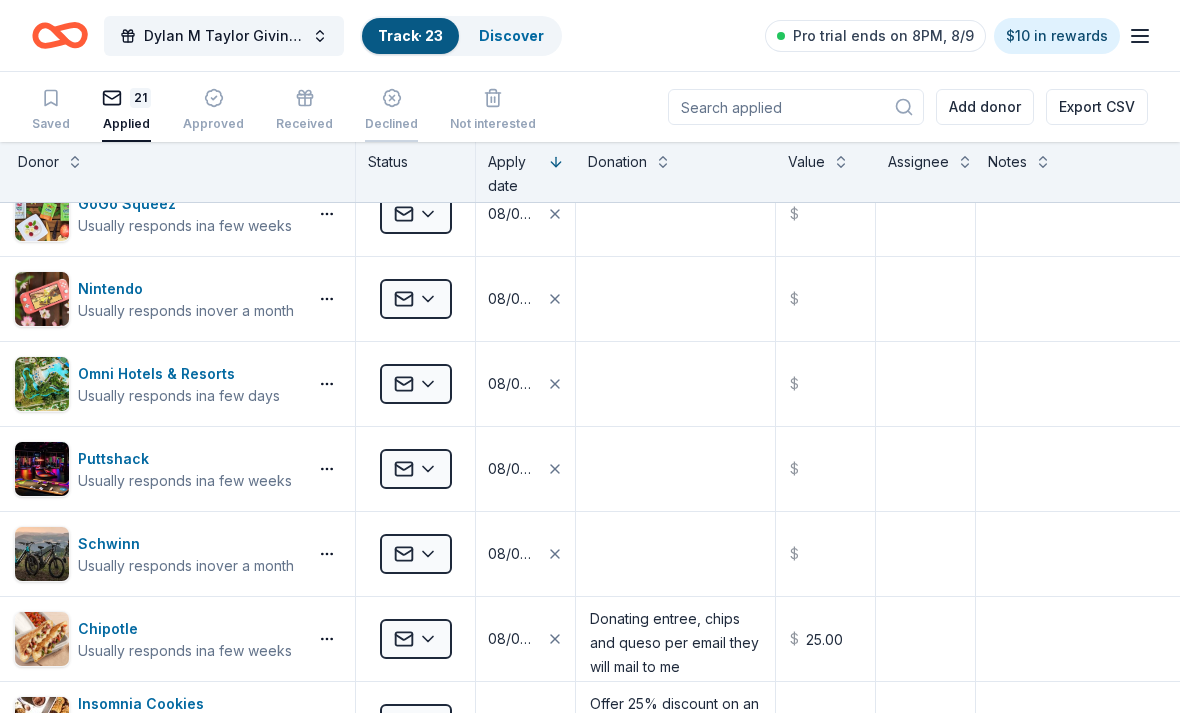 click 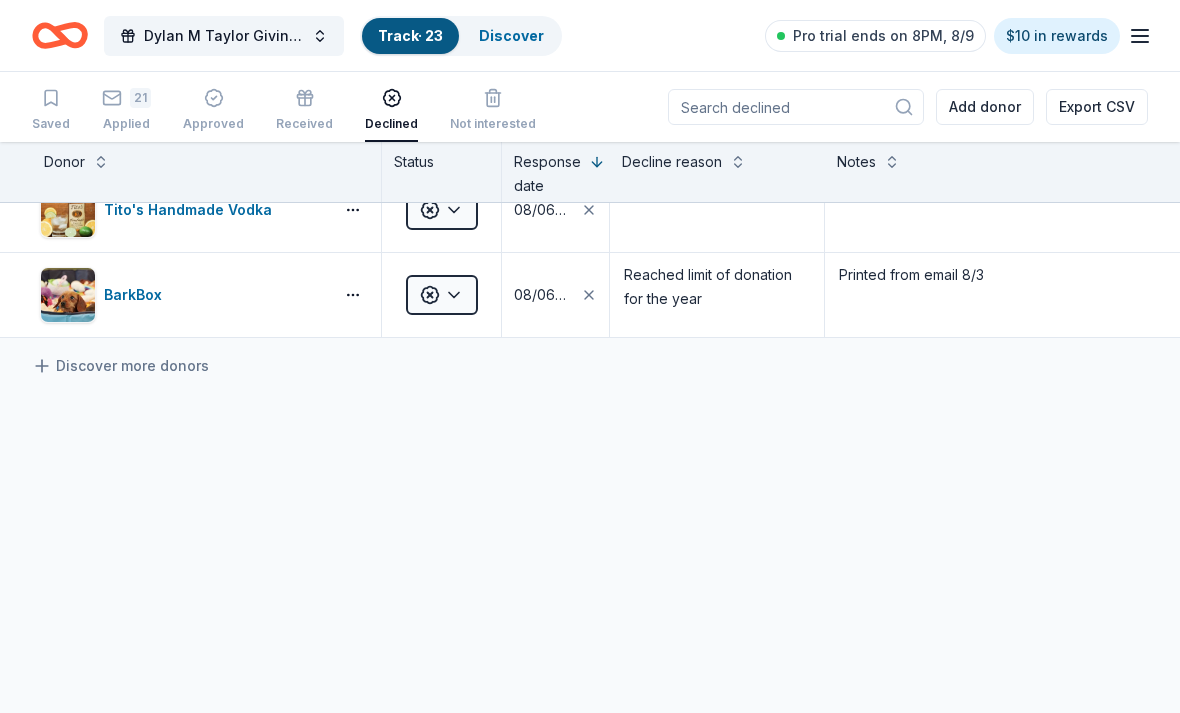scroll, scrollTop: 0, scrollLeft: 0, axis: both 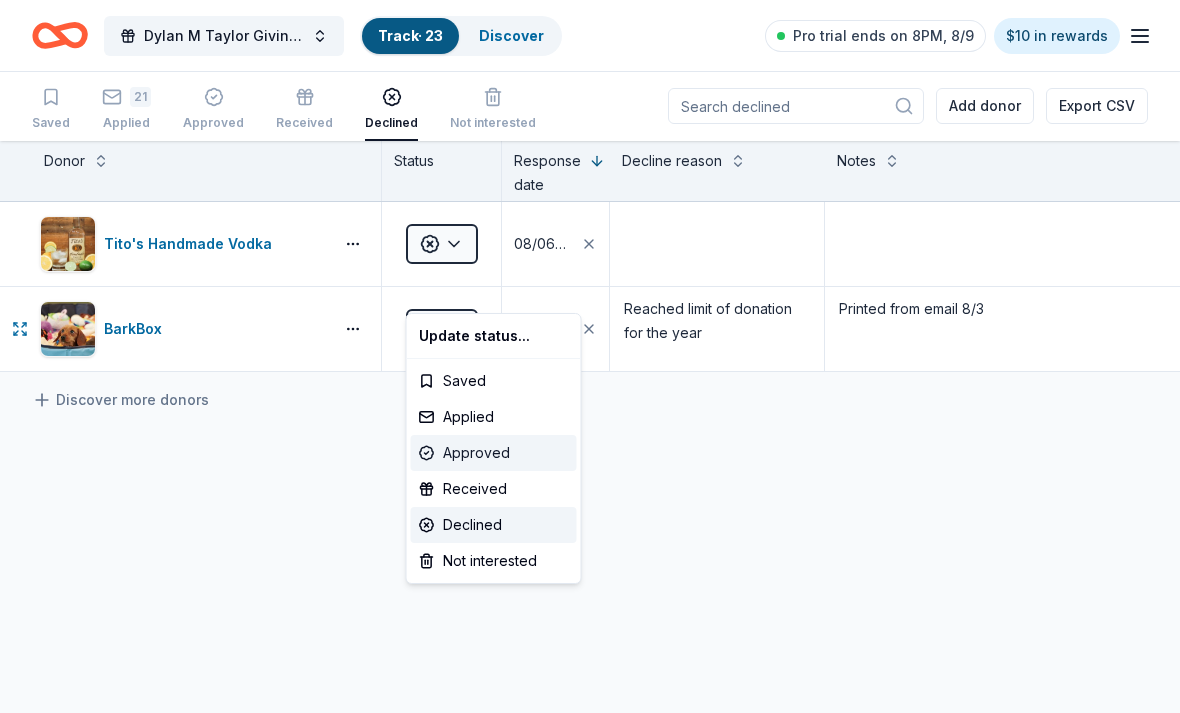 click on "Approved" at bounding box center [494, 453] 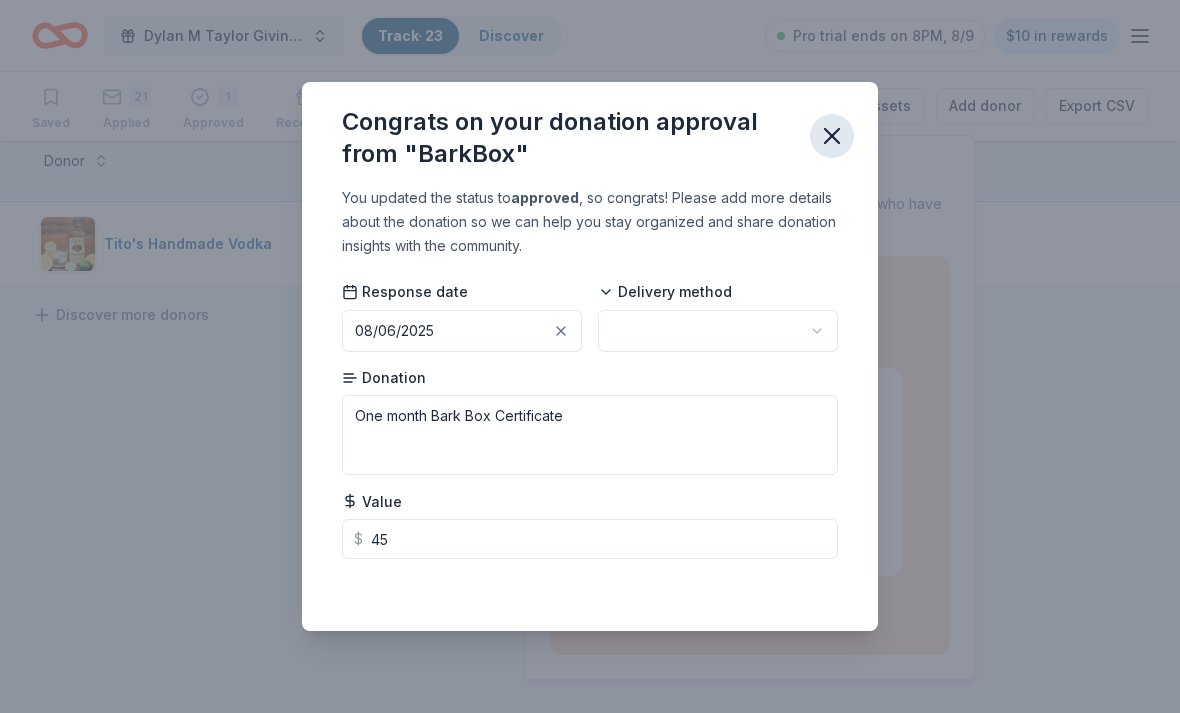 click 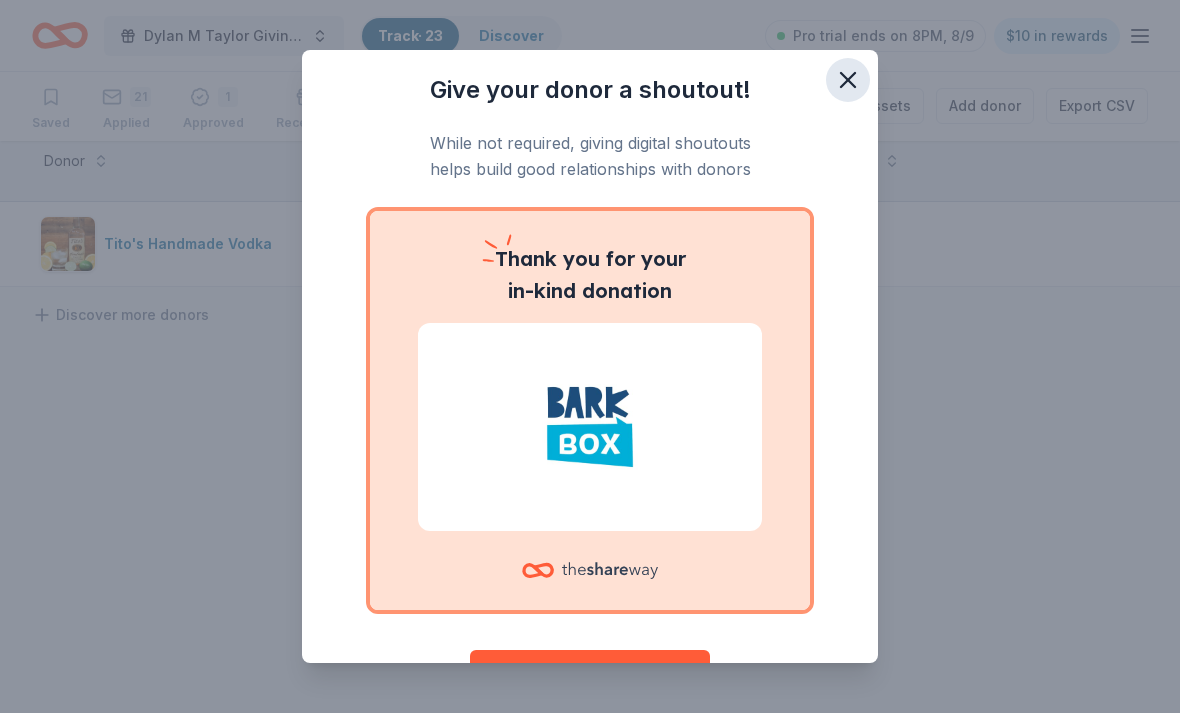 click 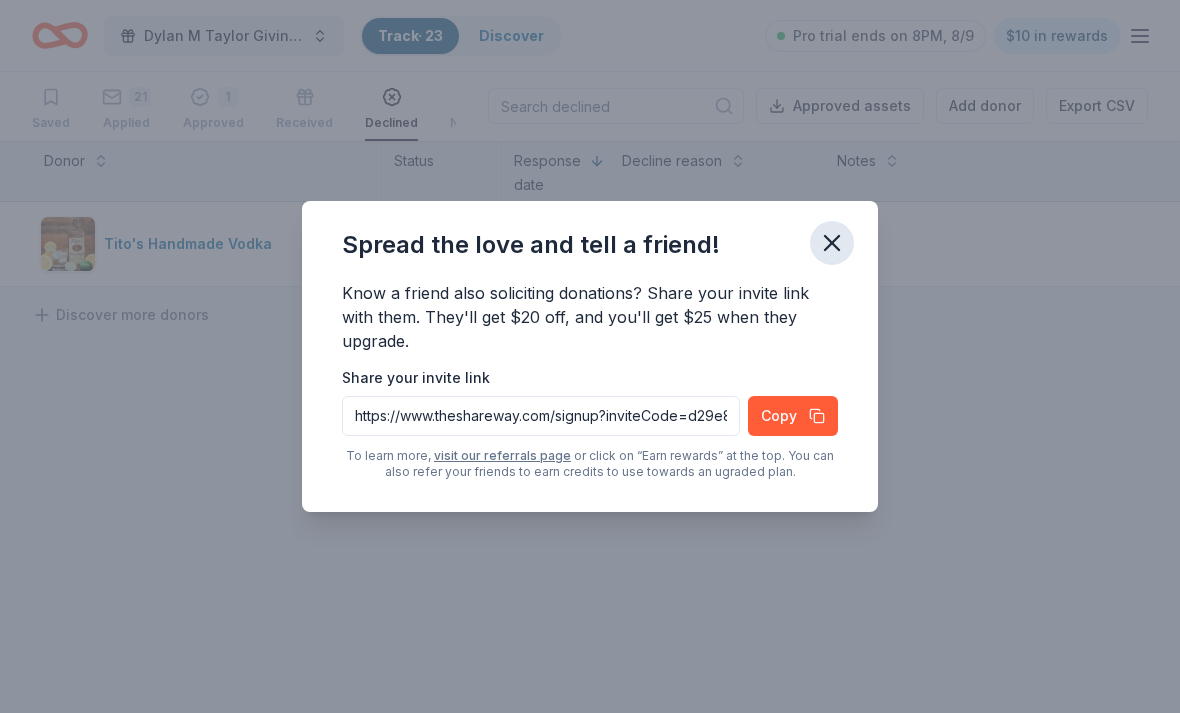 click 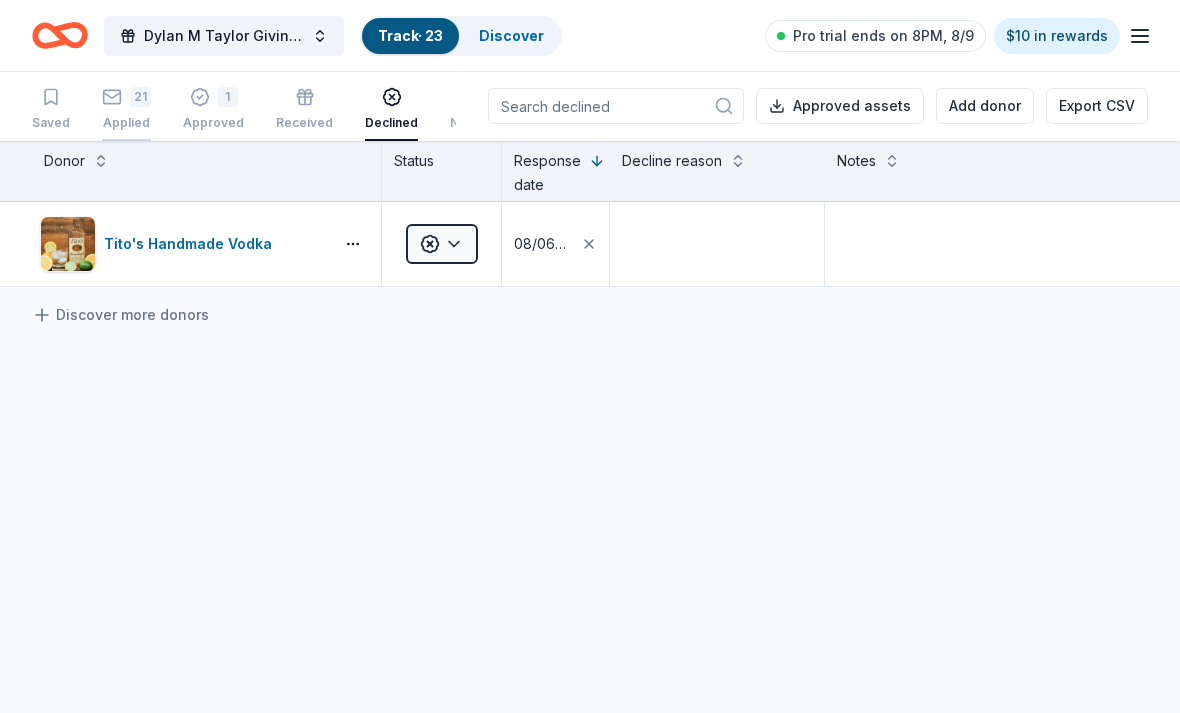 click on "21" at bounding box center (140, 97) 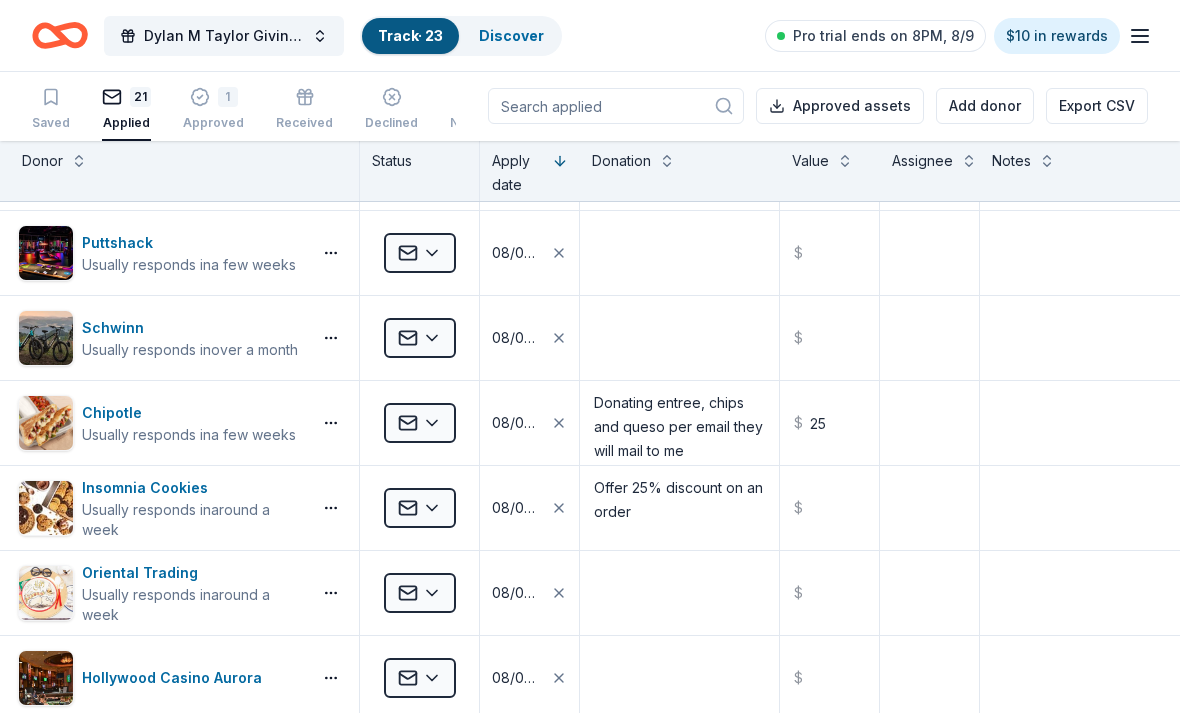 scroll, scrollTop: 672, scrollLeft: 26, axis: both 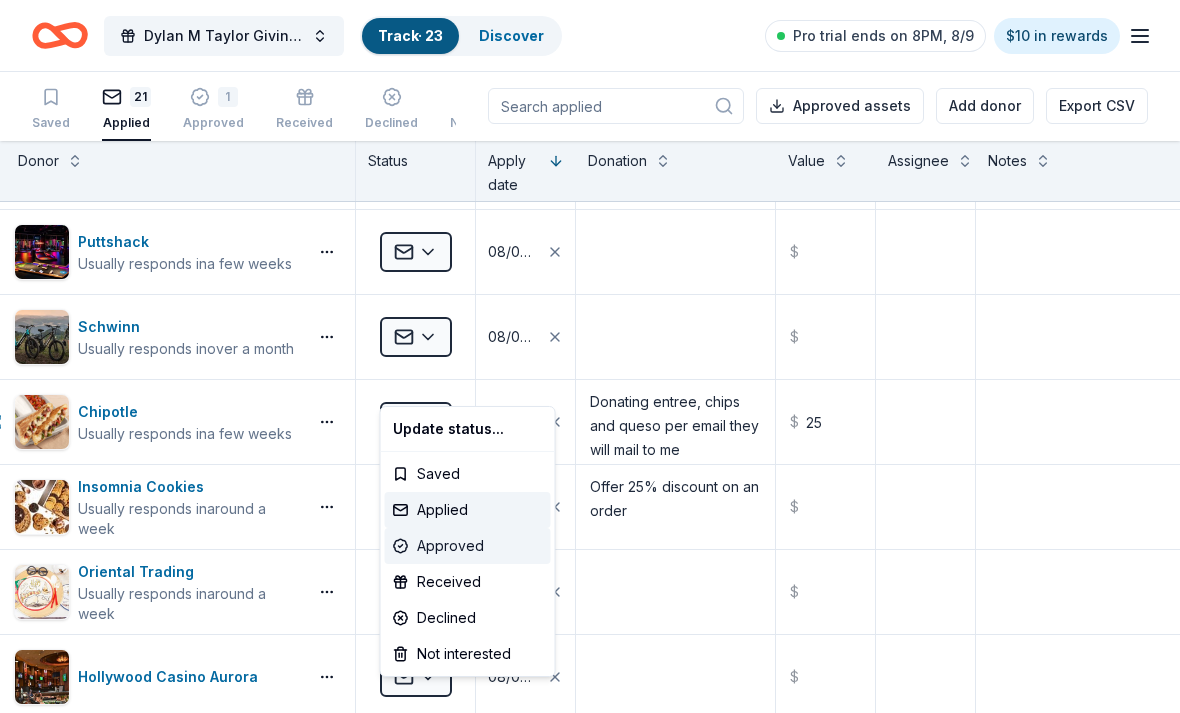 click on "Approved" at bounding box center (468, 546) 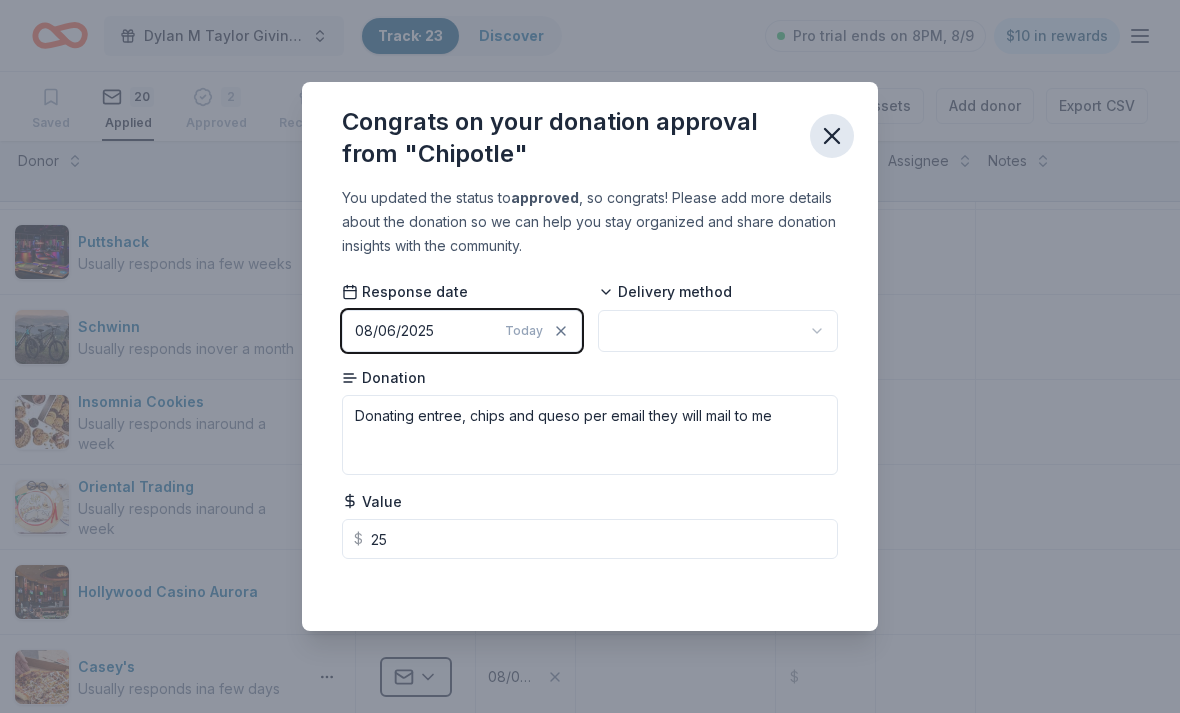click 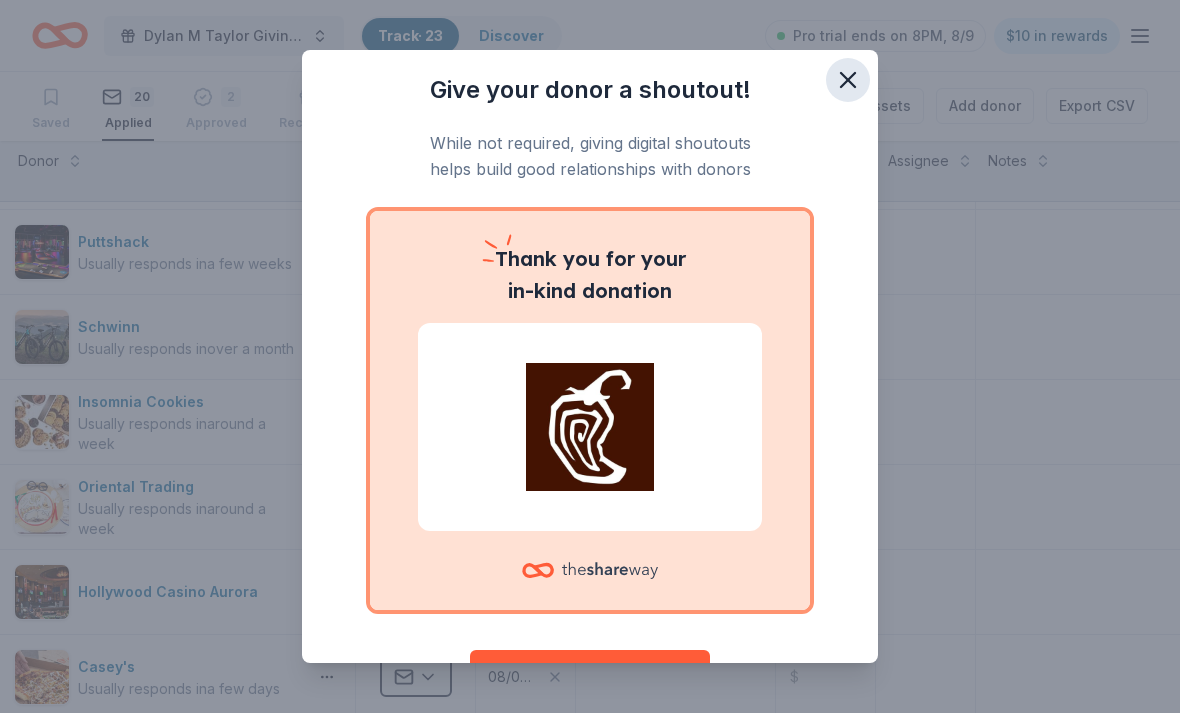 click at bounding box center [848, 80] 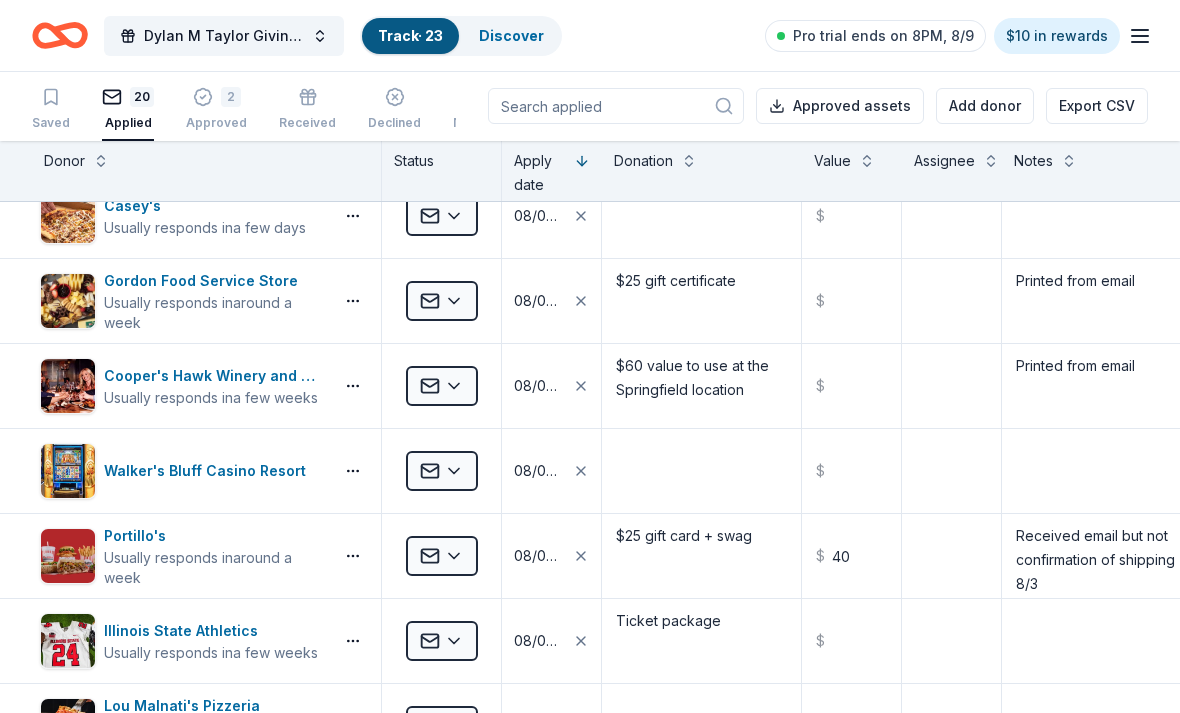 scroll, scrollTop: 1134, scrollLeft: 0, axis: vertical 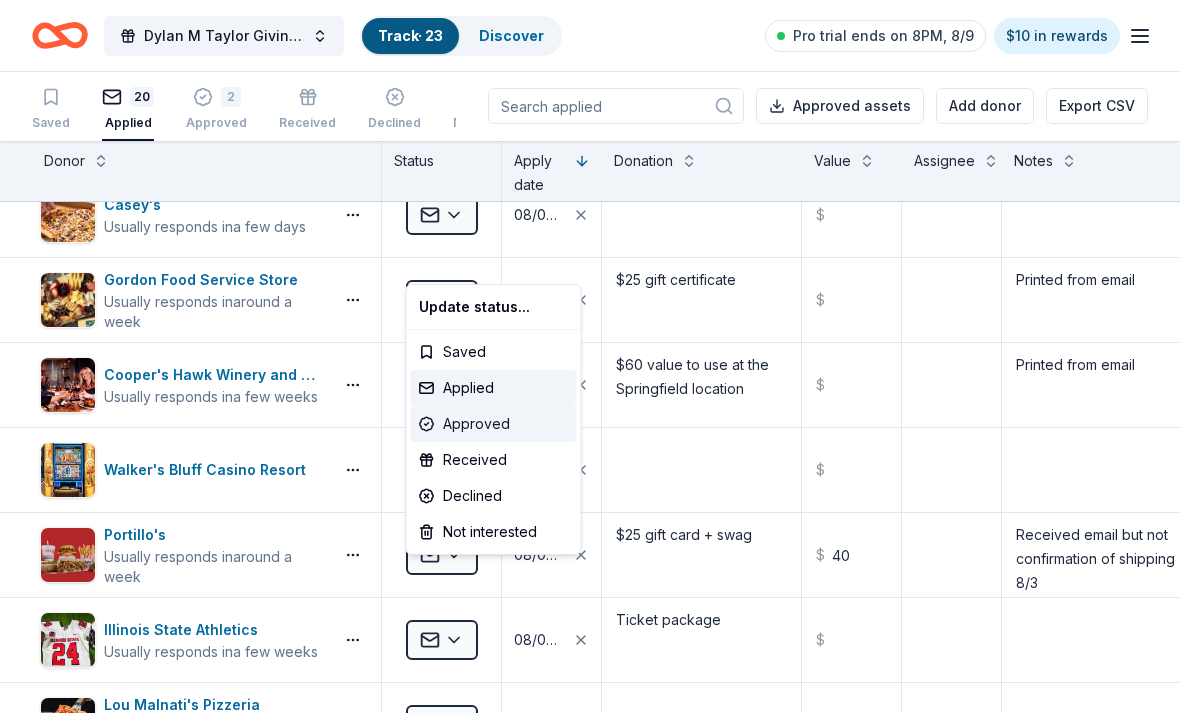 click on "Approved" at bounding box center (494, 424) 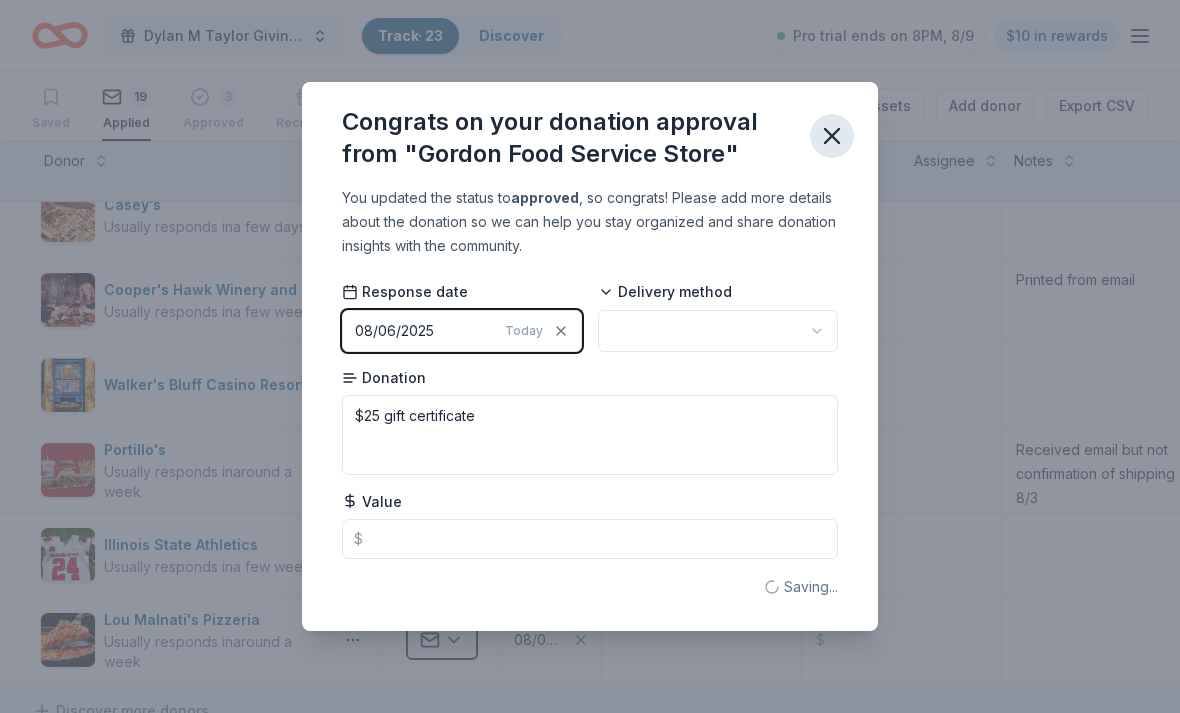 click 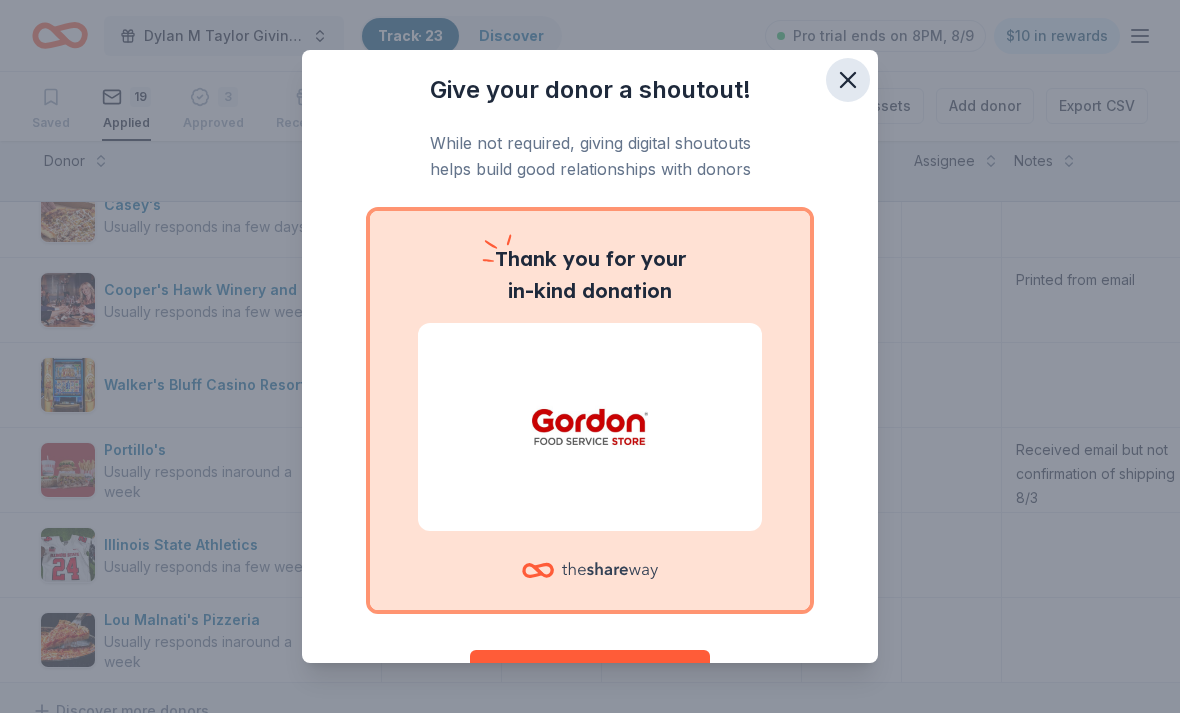 click 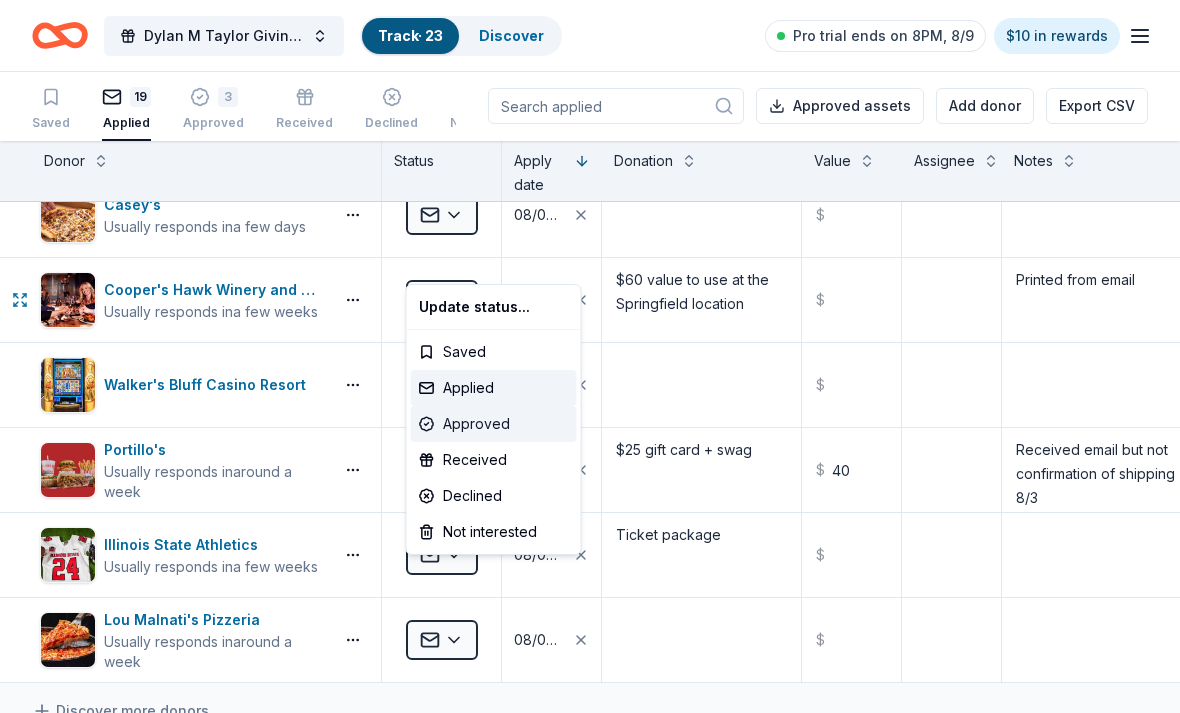 click on "Approved" at bounding box center [494, 424] 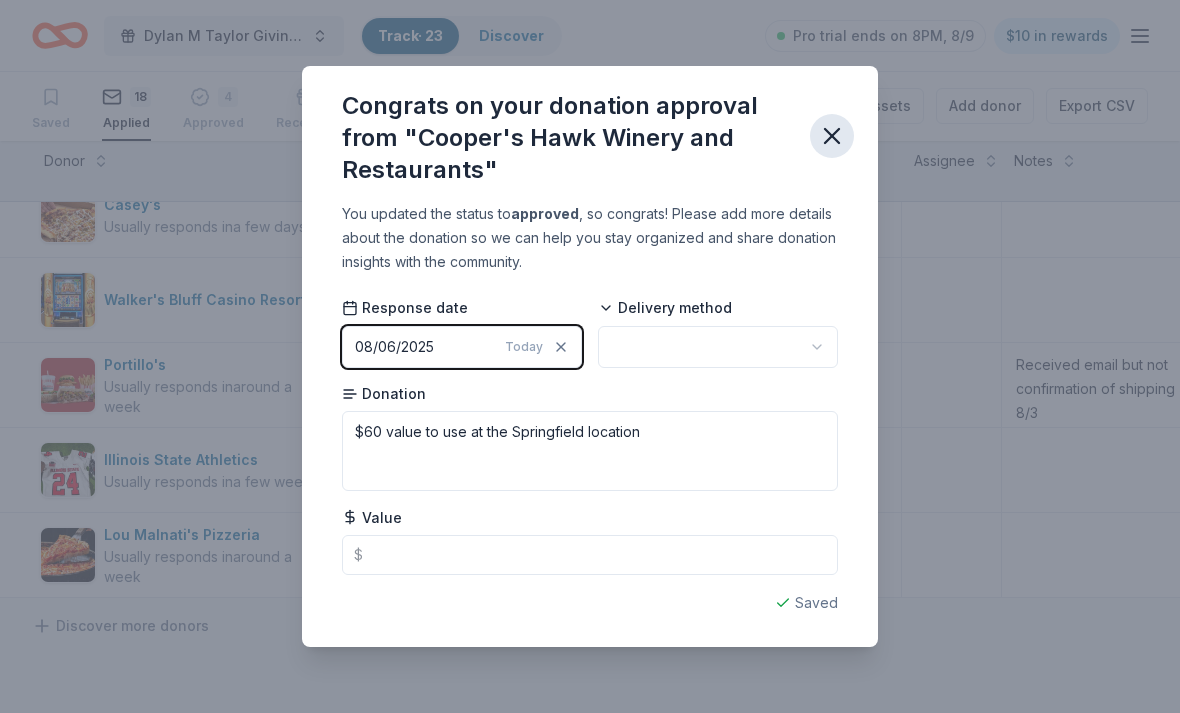 click 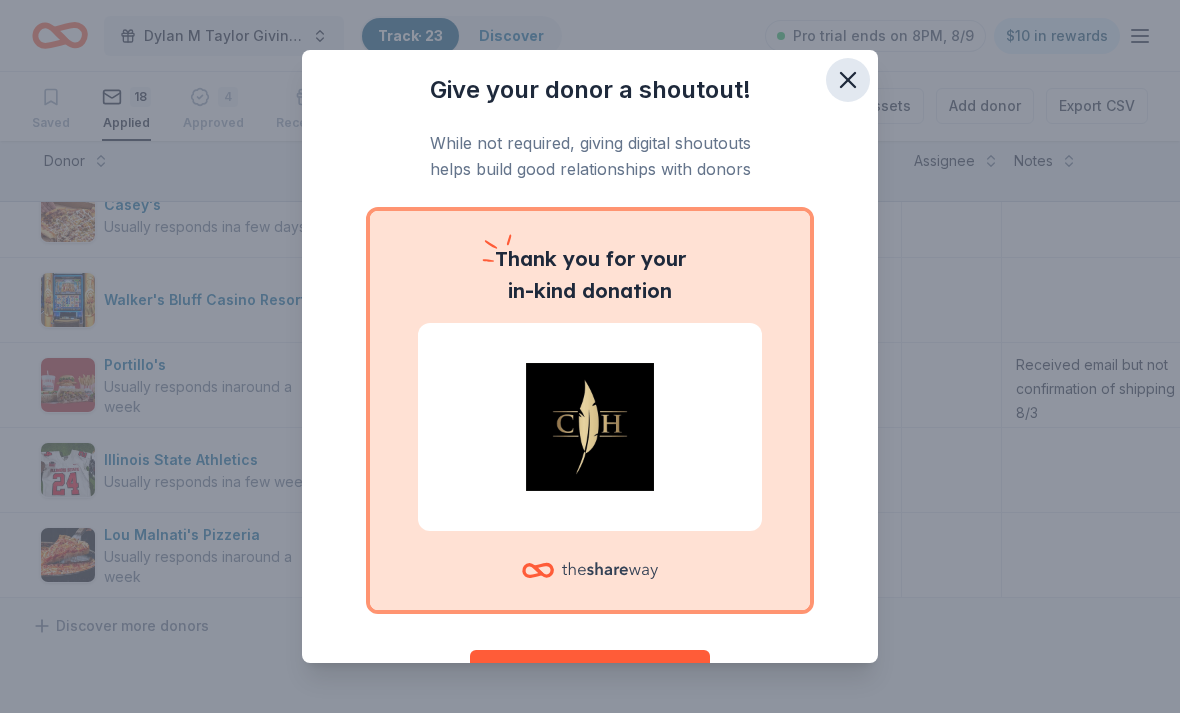 click at bounding box center (848, 80) 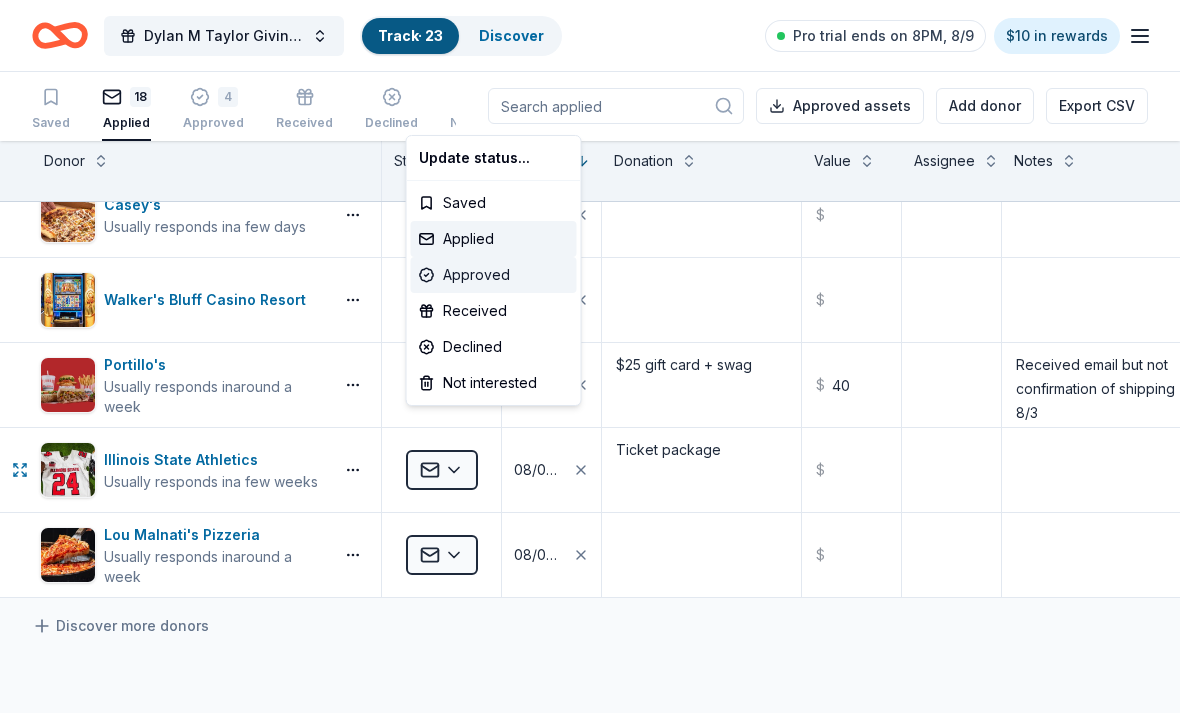 click on "Approved" at bounding box center [494, 275] 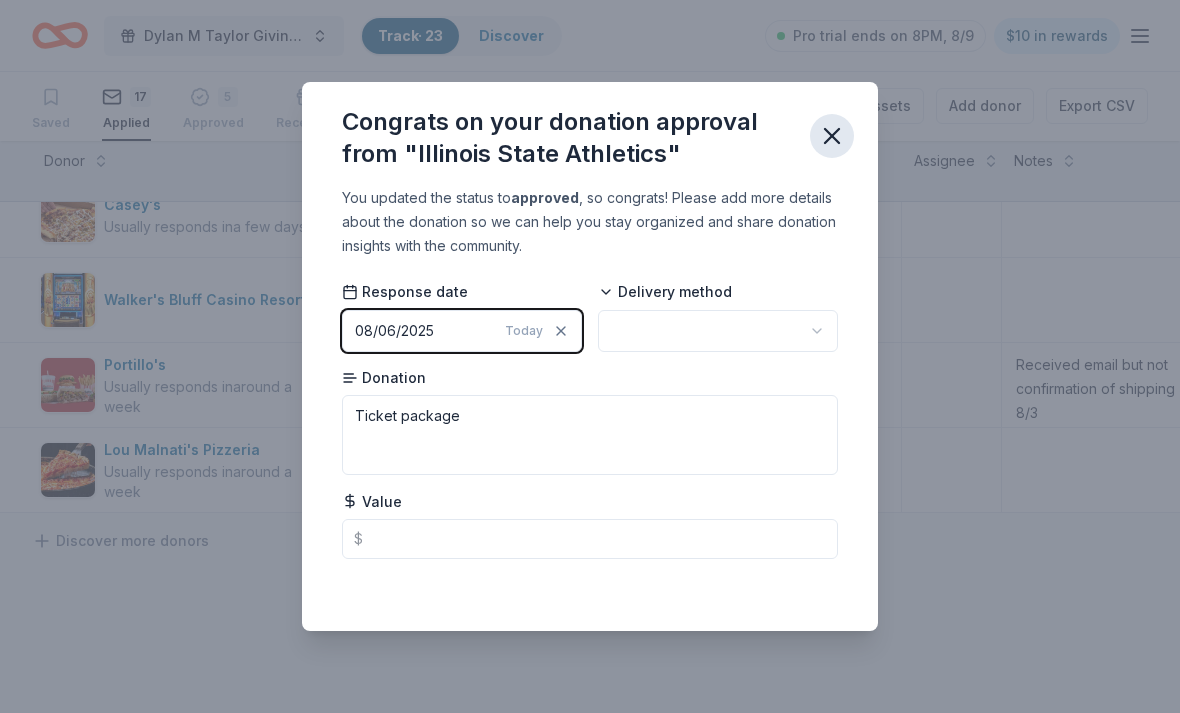 click at bounding box center (832, 136) 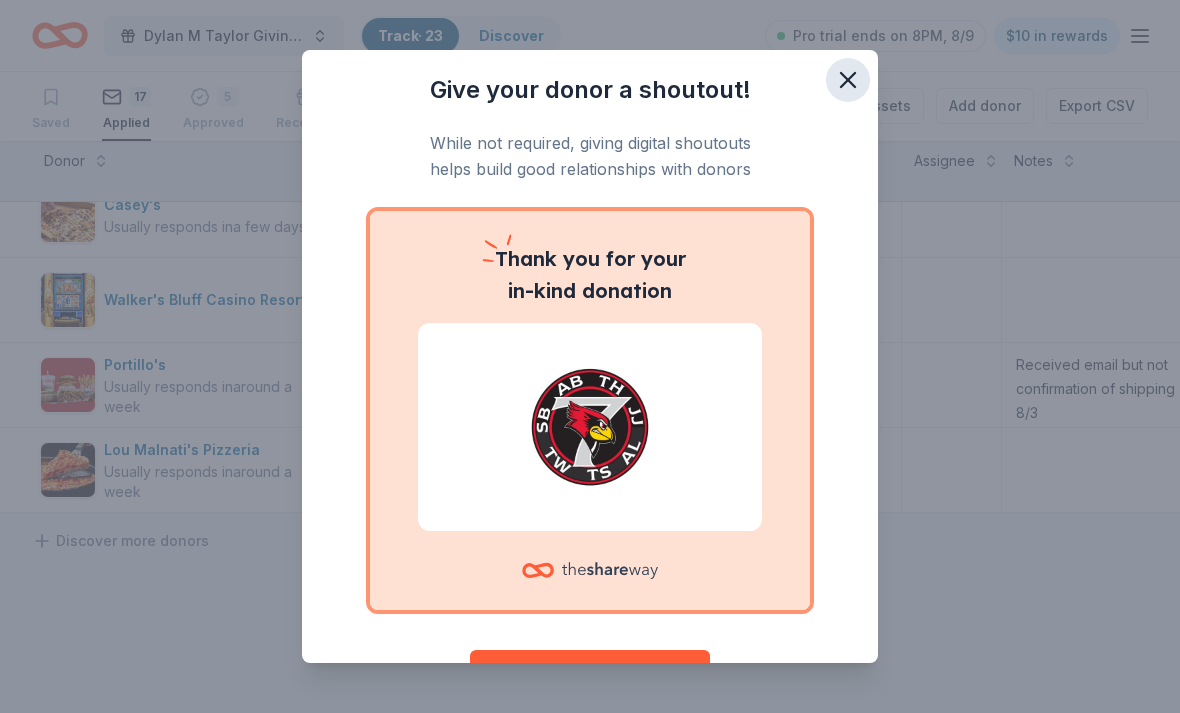 click 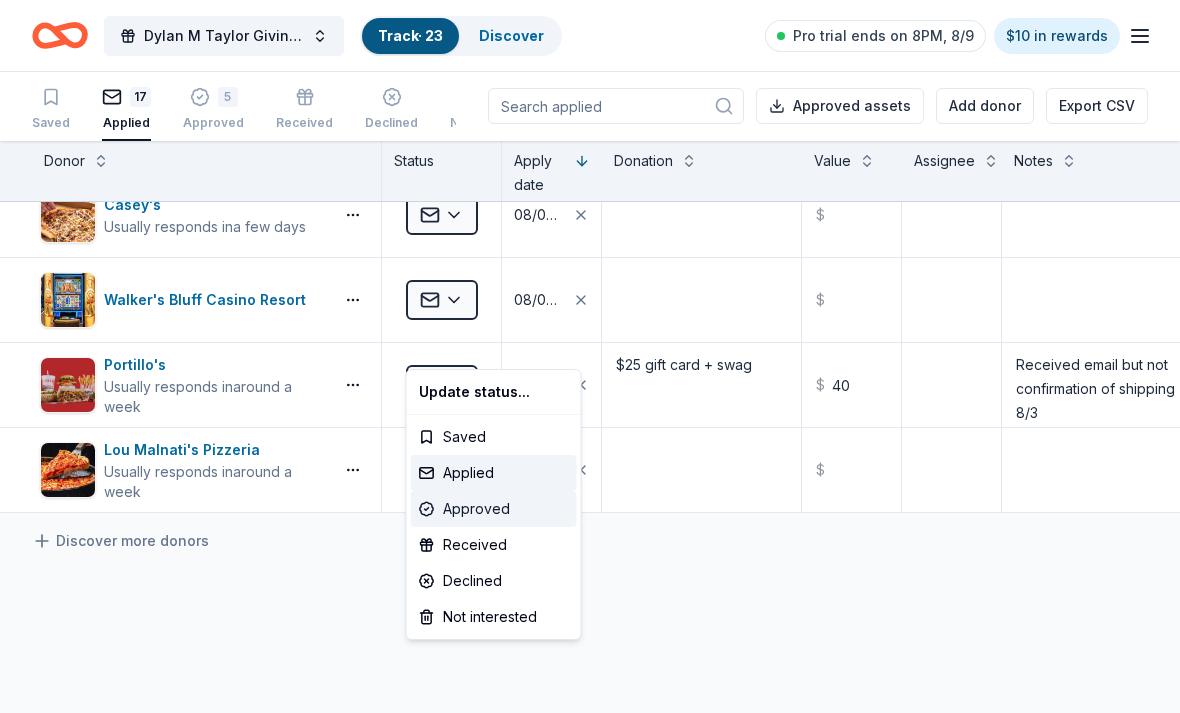 click on "Approved" at bounding box center [494, 509] 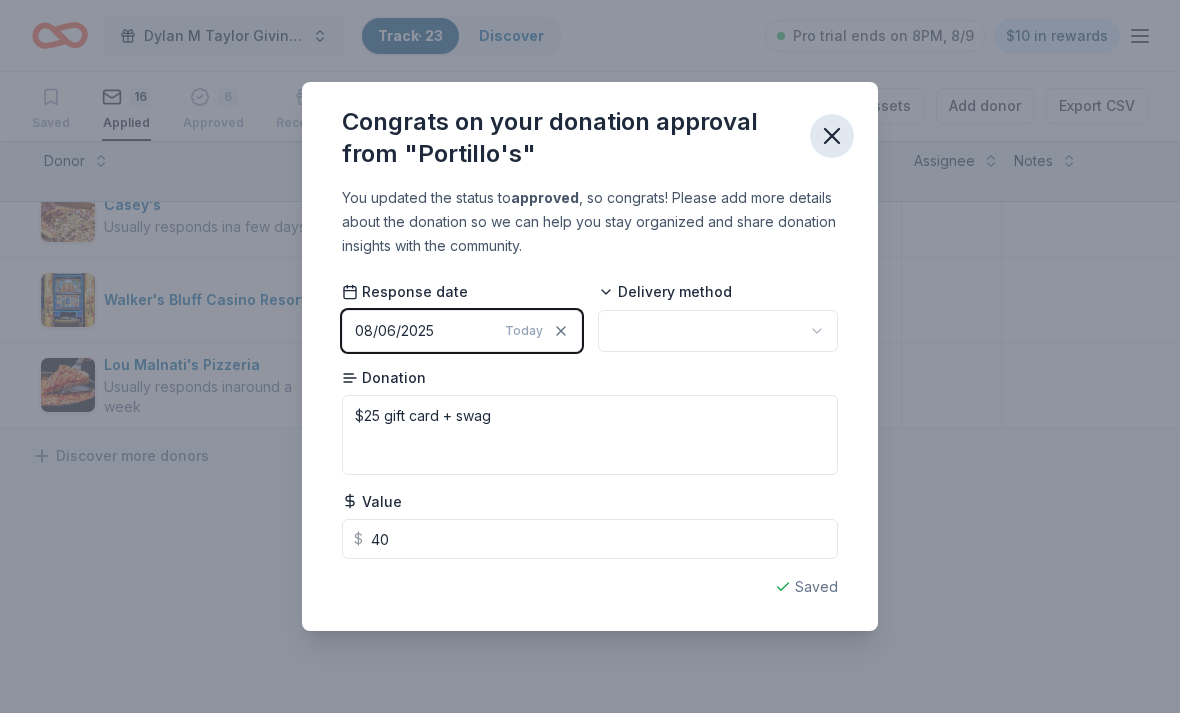 click 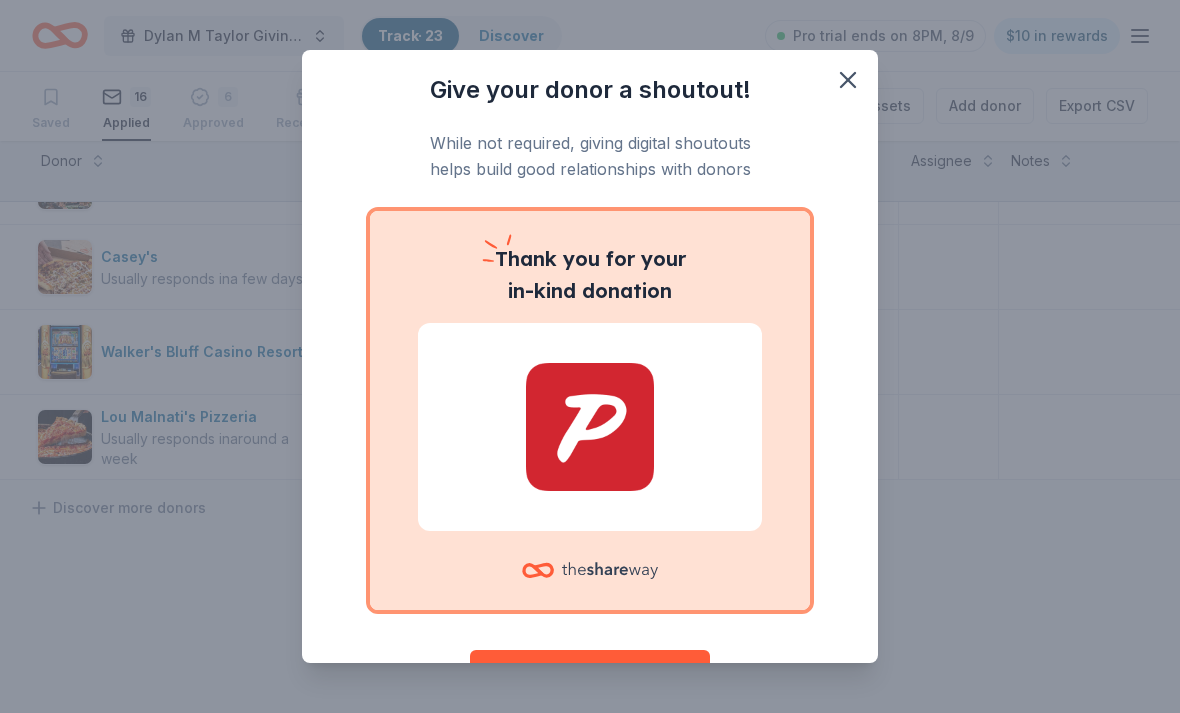 scroll, scrollTop: 1074, scrollLeft: 4, axis: both 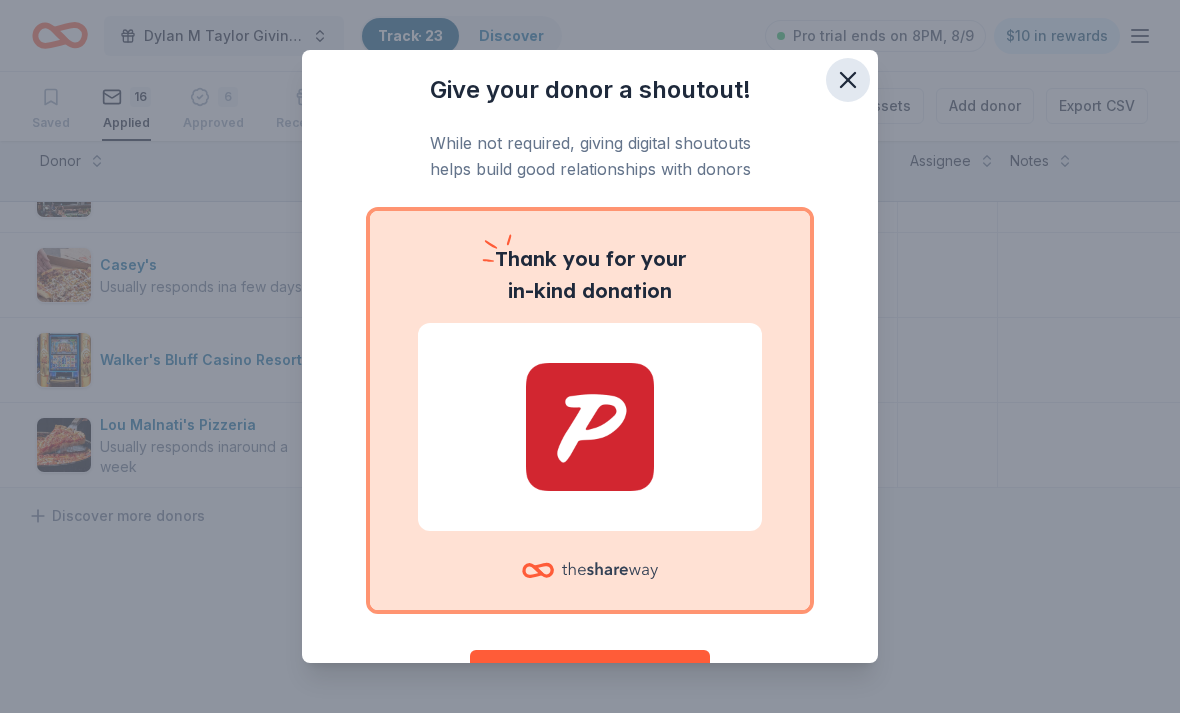 click 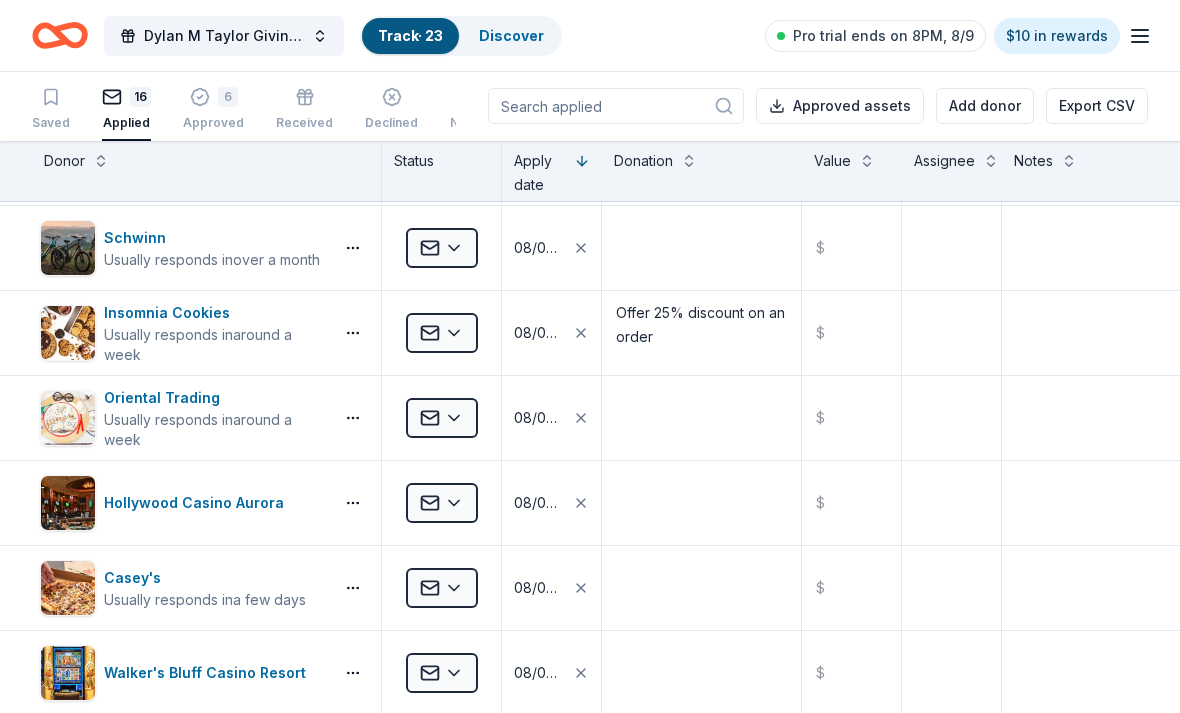 scroll, scrollTop: 759, scrollLeft: 0, axis: vertical 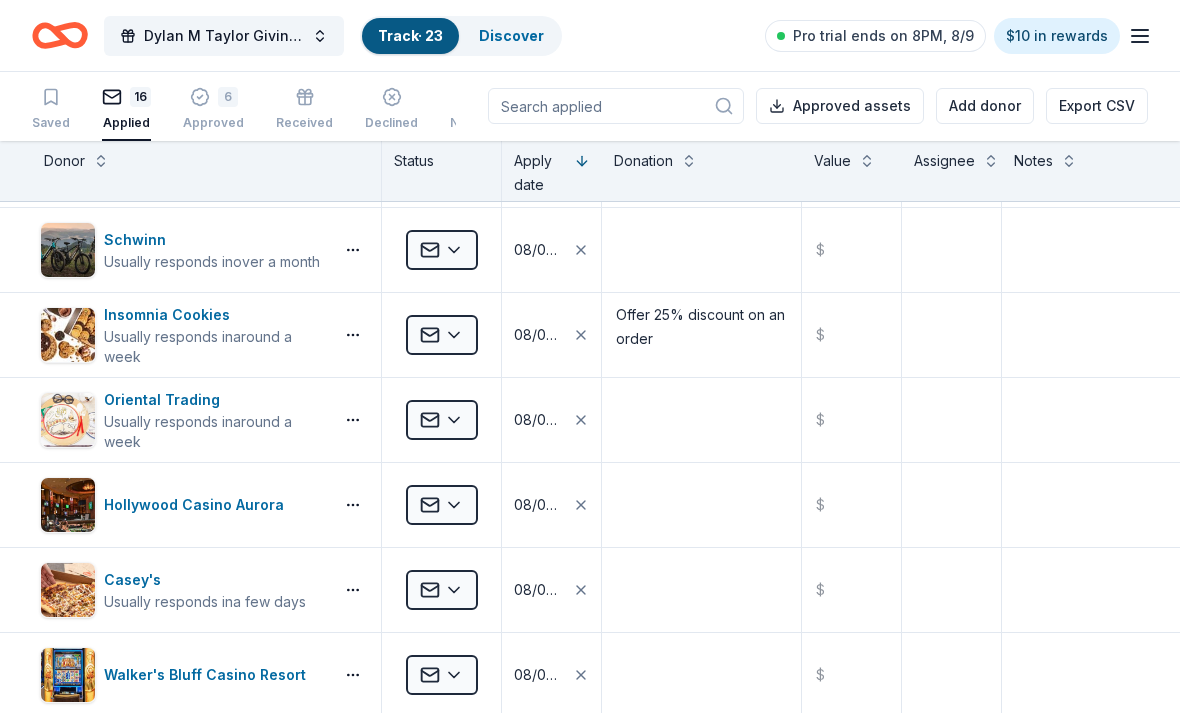 click 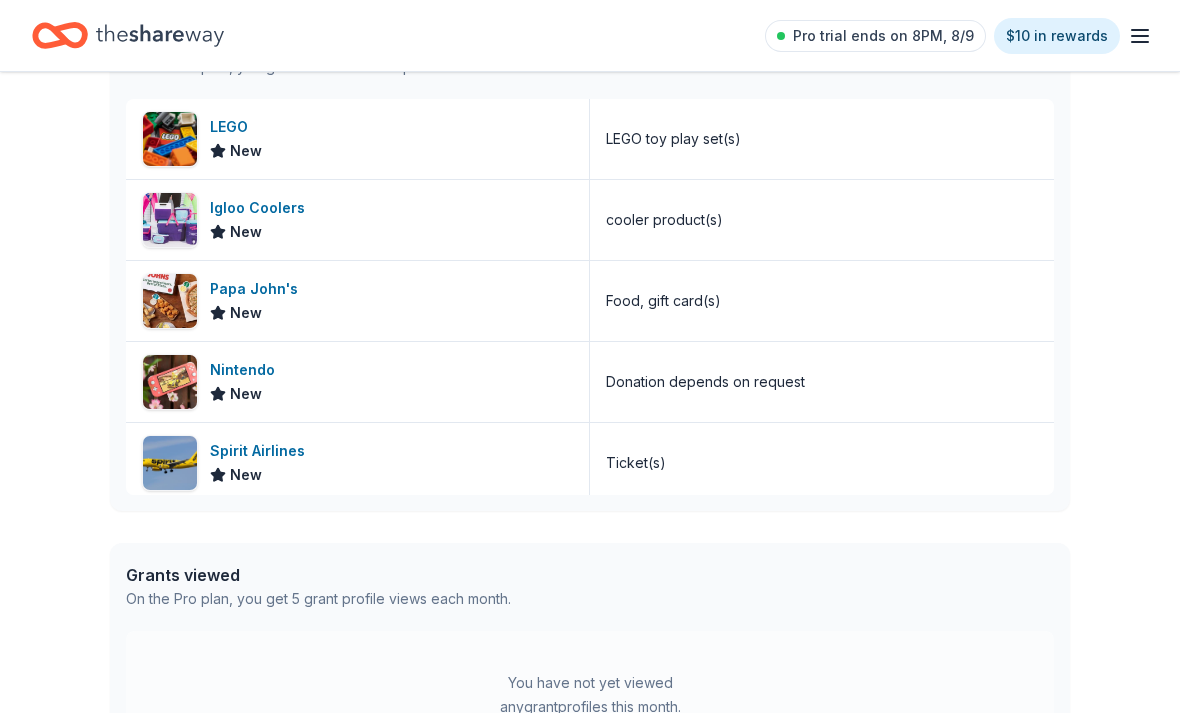 scroll, scrollTop: 619, scrollLeft: 0, axis: vertical 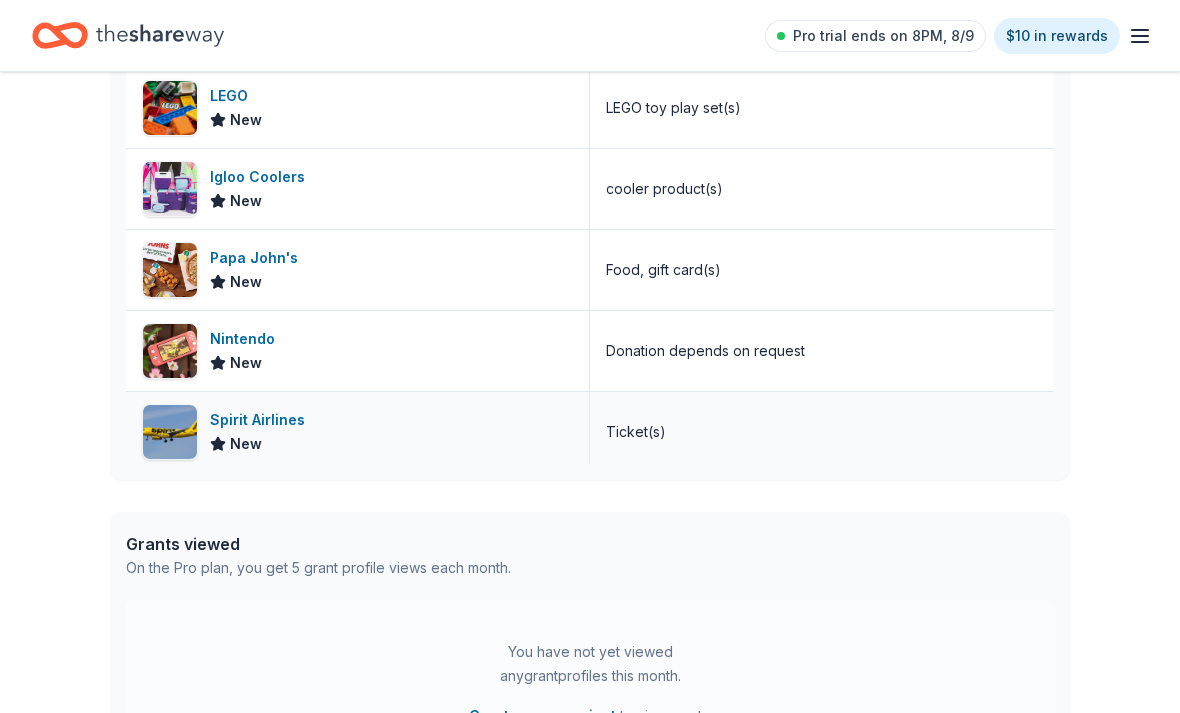 click at bounding box center [170, 433] 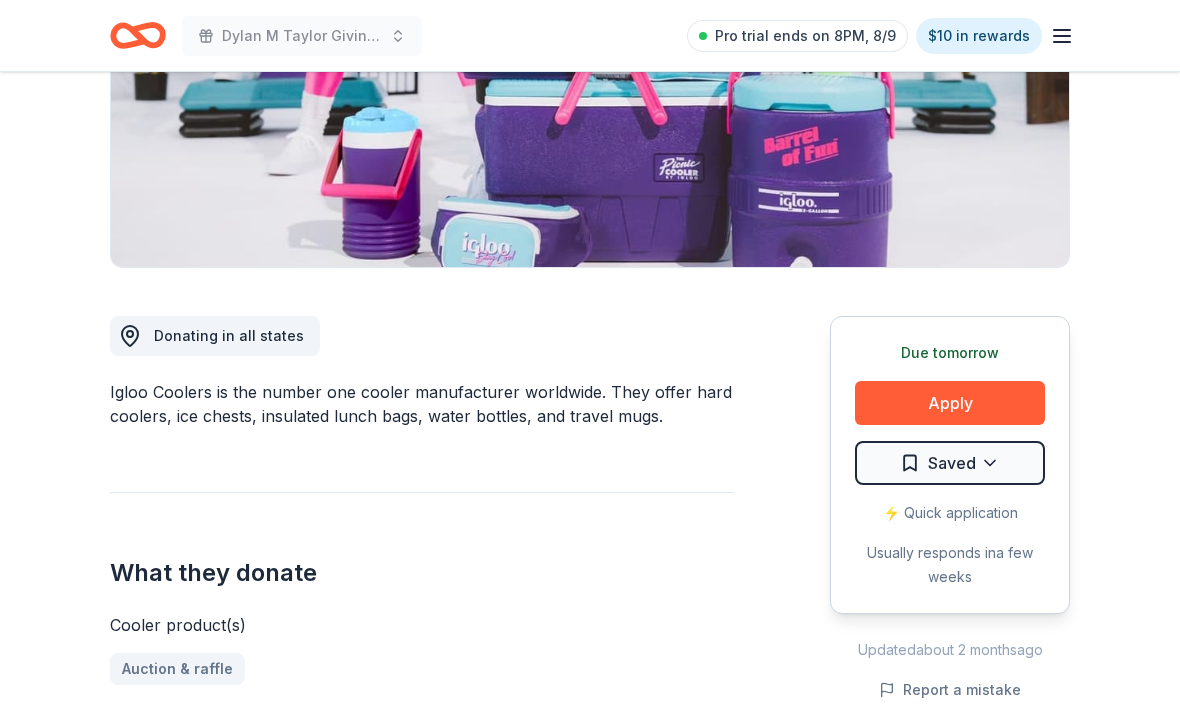 scroll, scrollTop: 345, scrollLeft: 0, axis: vertical 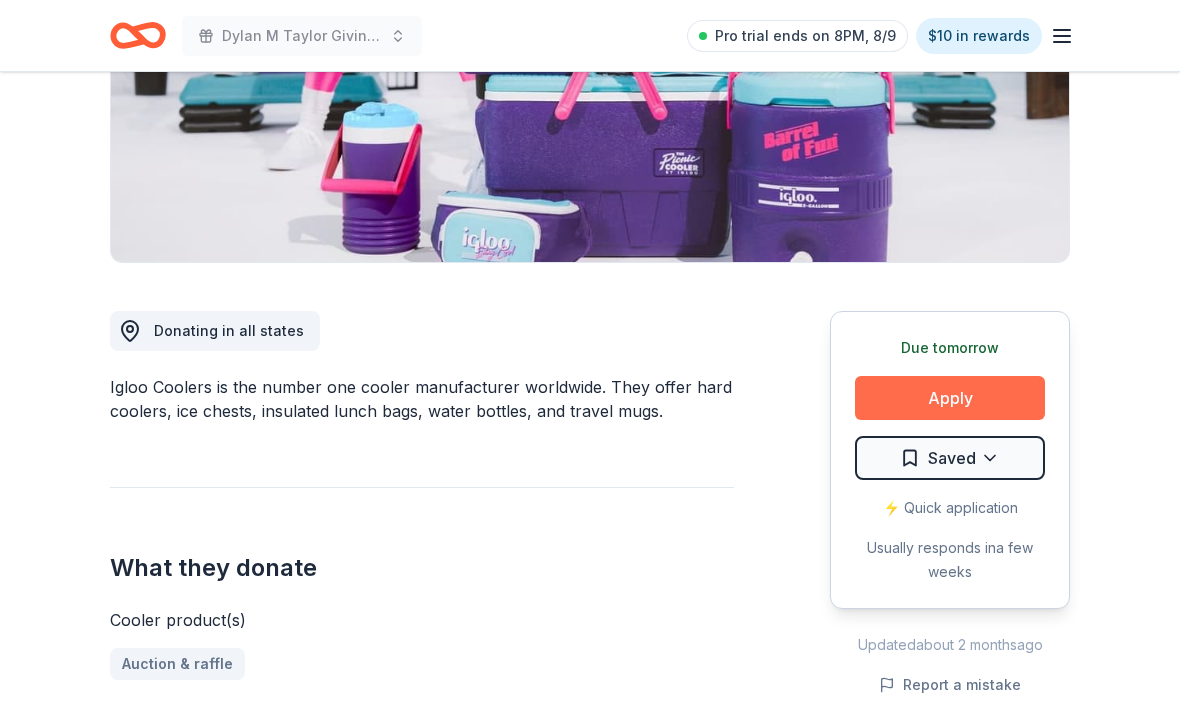 click on "Apply" at bounding box center (950, 398) 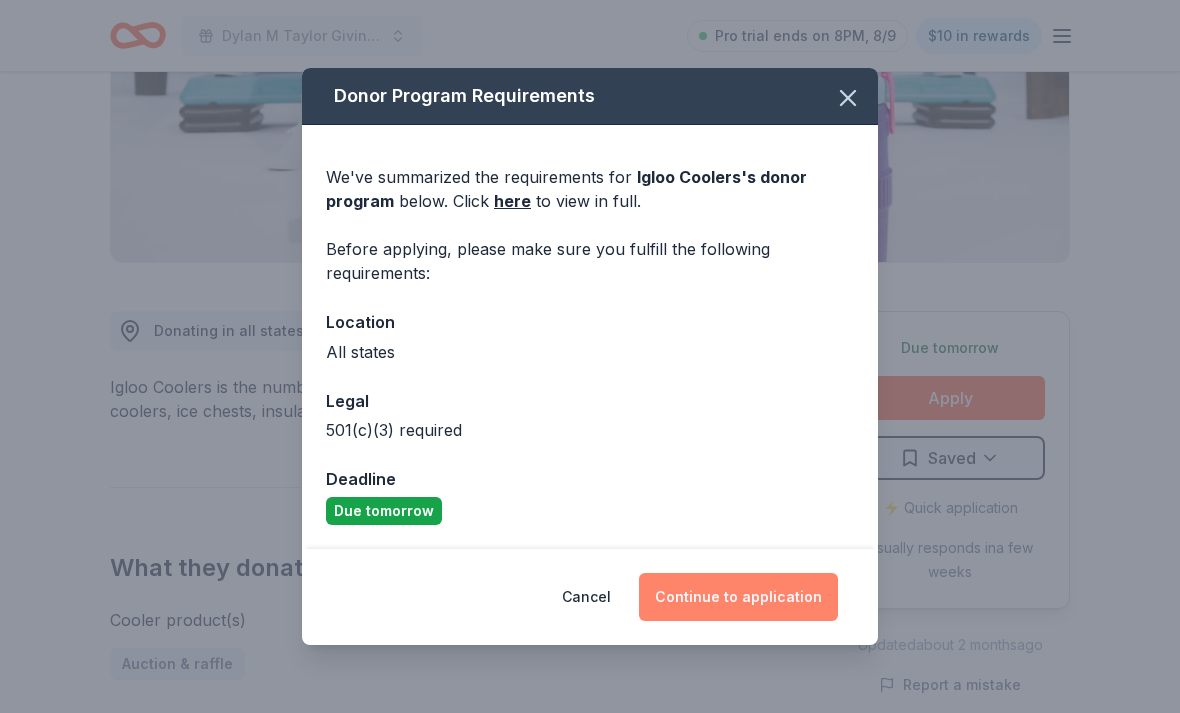 click on "Continue to application" at bounding box center (738, 597) 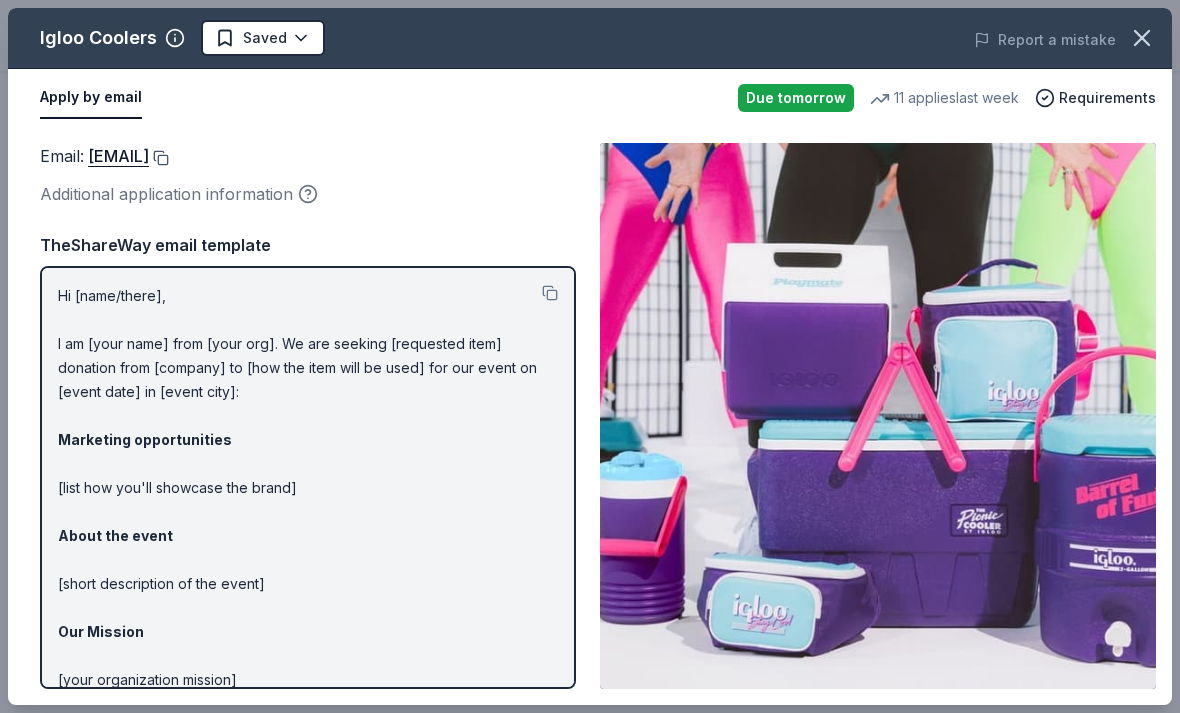 click at bounding box center (159, 158) 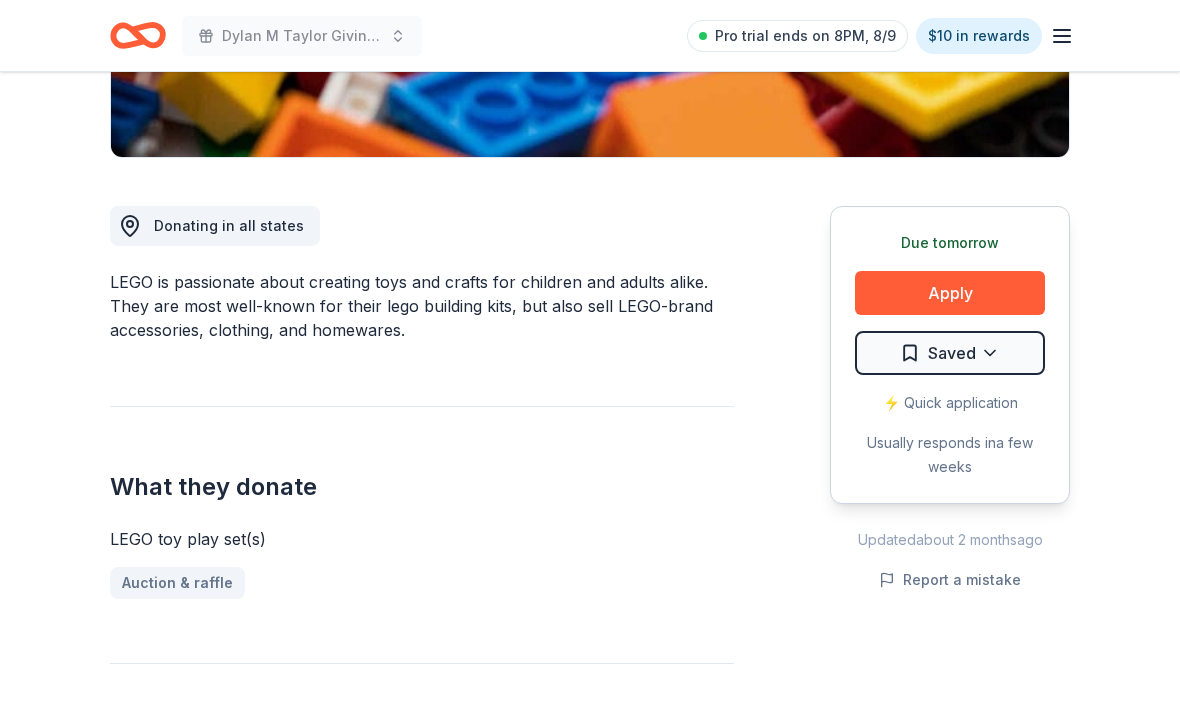 scroll, scrollTop: 462, scrollLeft: 0, axis: vertical 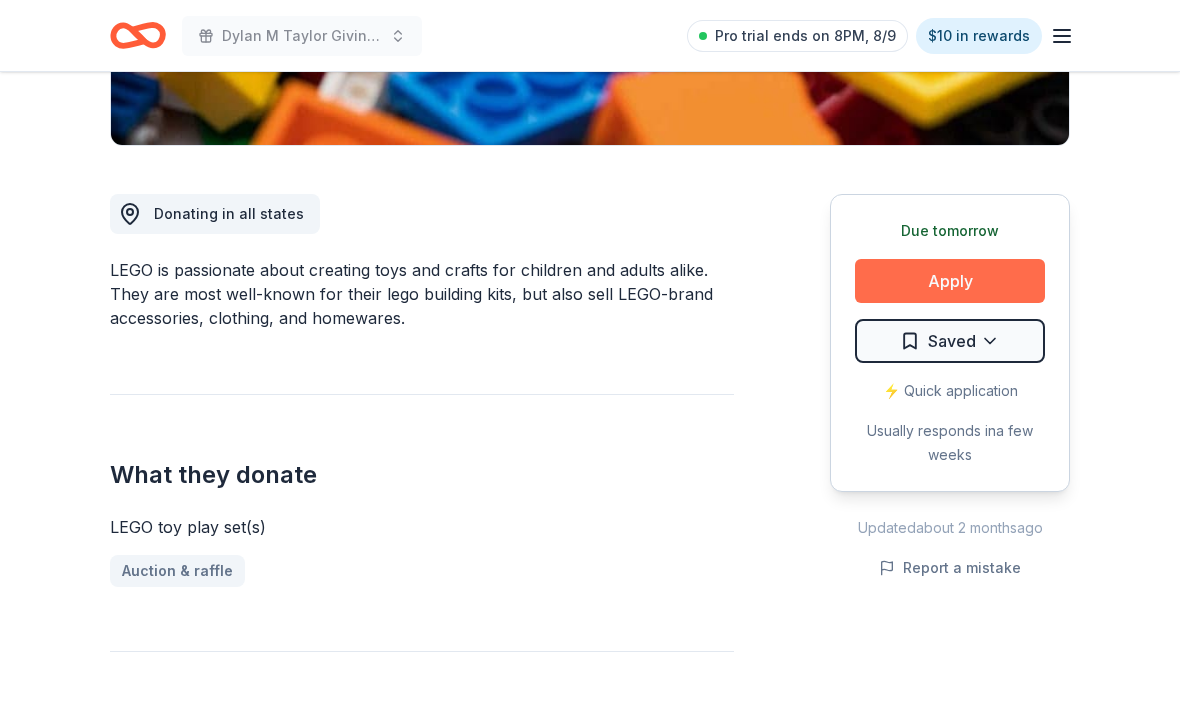 click on "Apply" at bounding box center [950, 281] 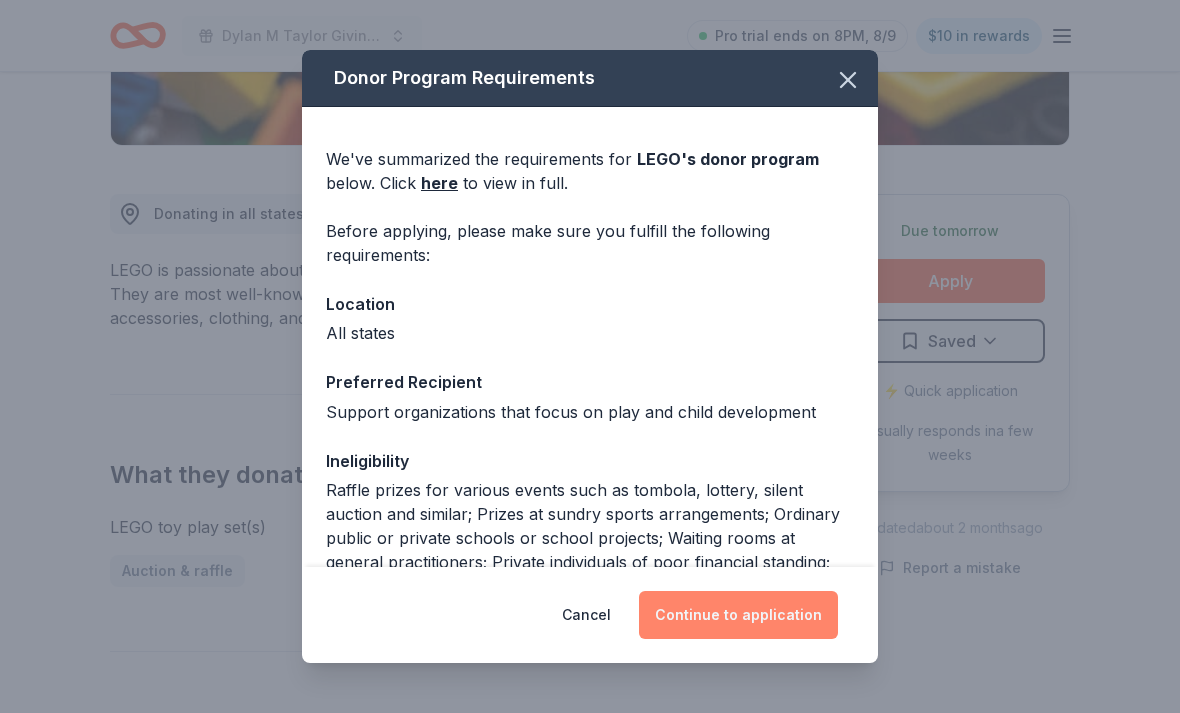 click on "Continue to application" at bounding box center (738, 615) 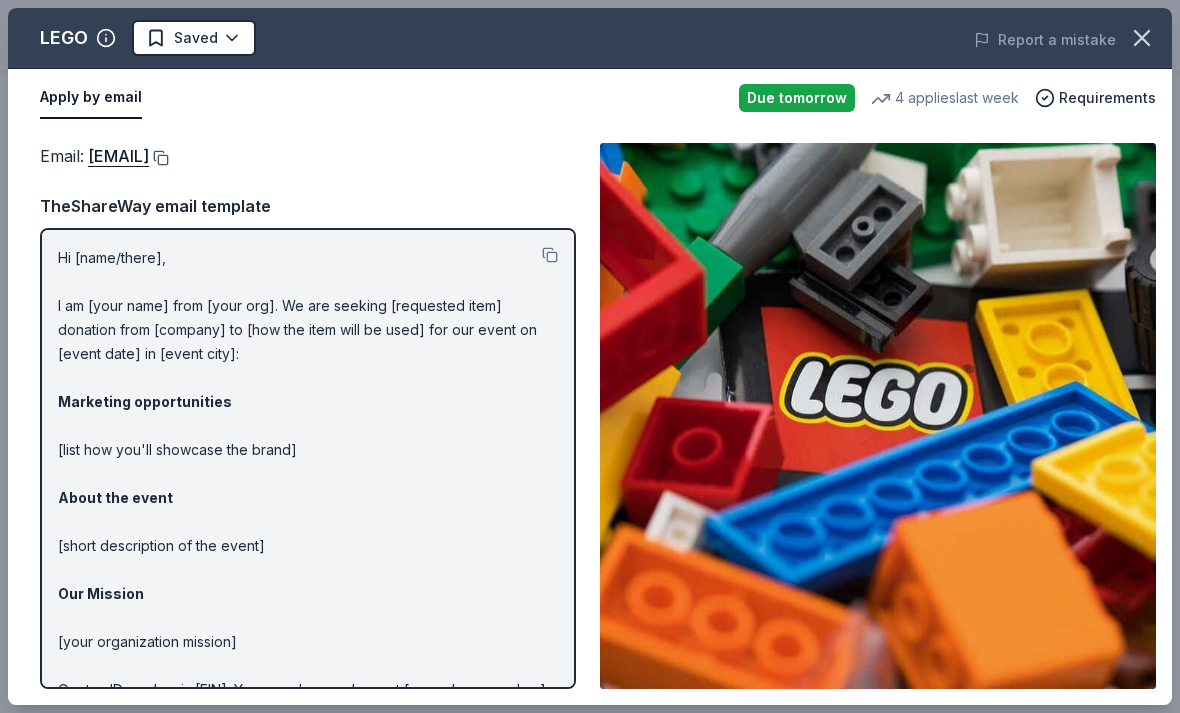 click at bounding box center [159, 158] 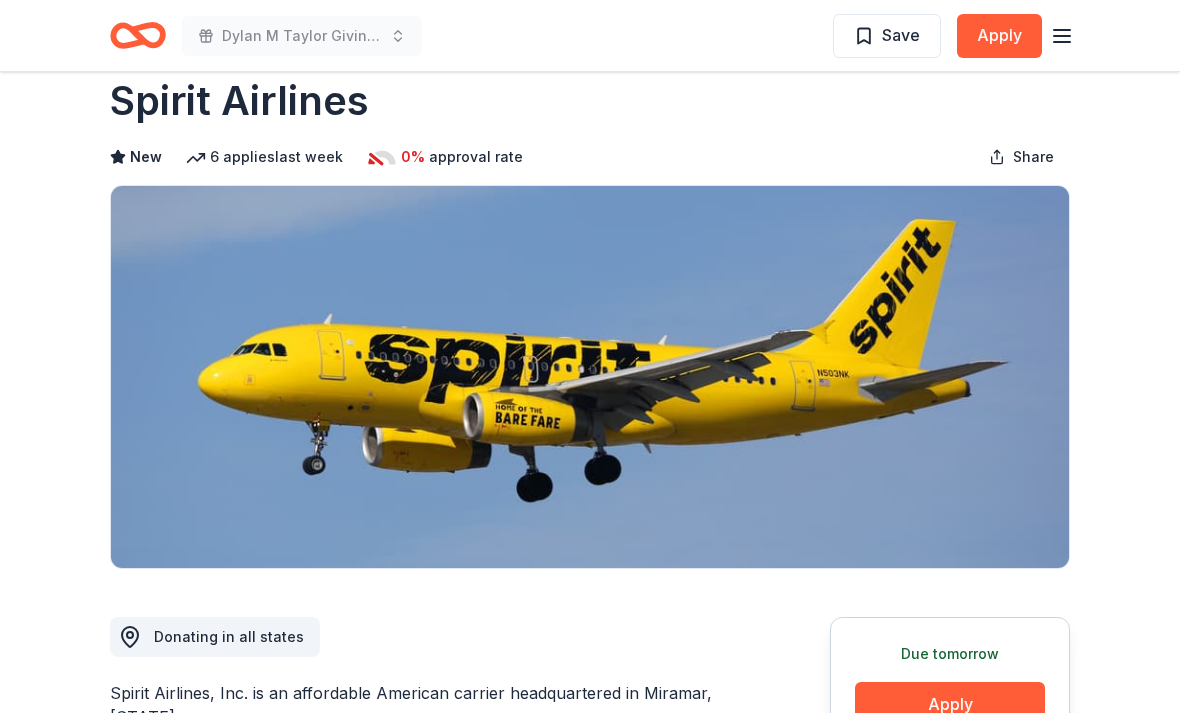 scroll, scrollTop: 0, scrollLeft: 0, axis: both 